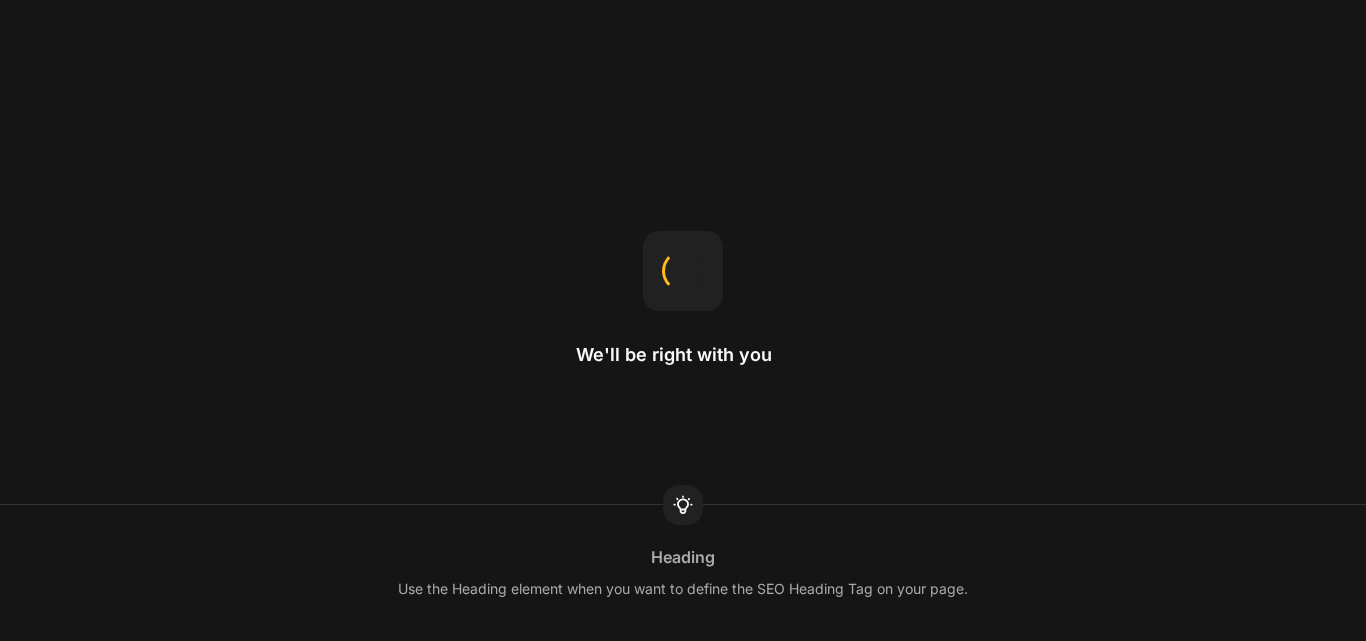 scroll, scrollTop: 0, scrollLeft: 0, axis: both 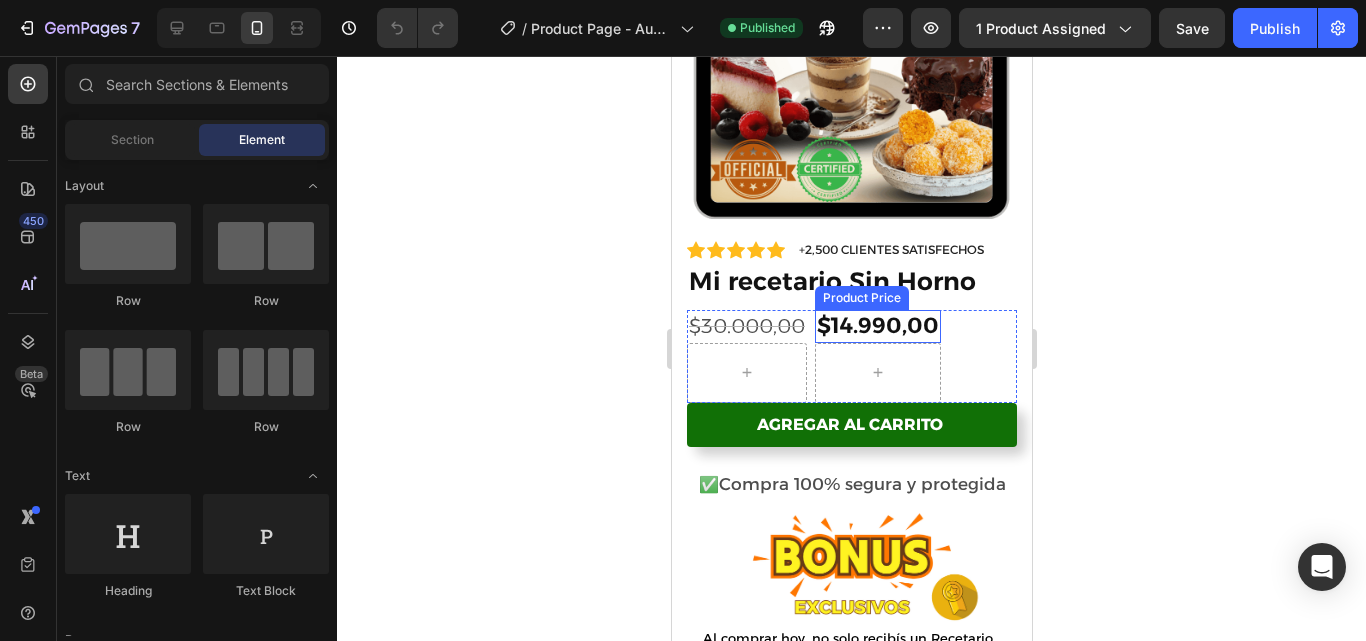 click on "$14.990,00" at bounding box center [877, 326] 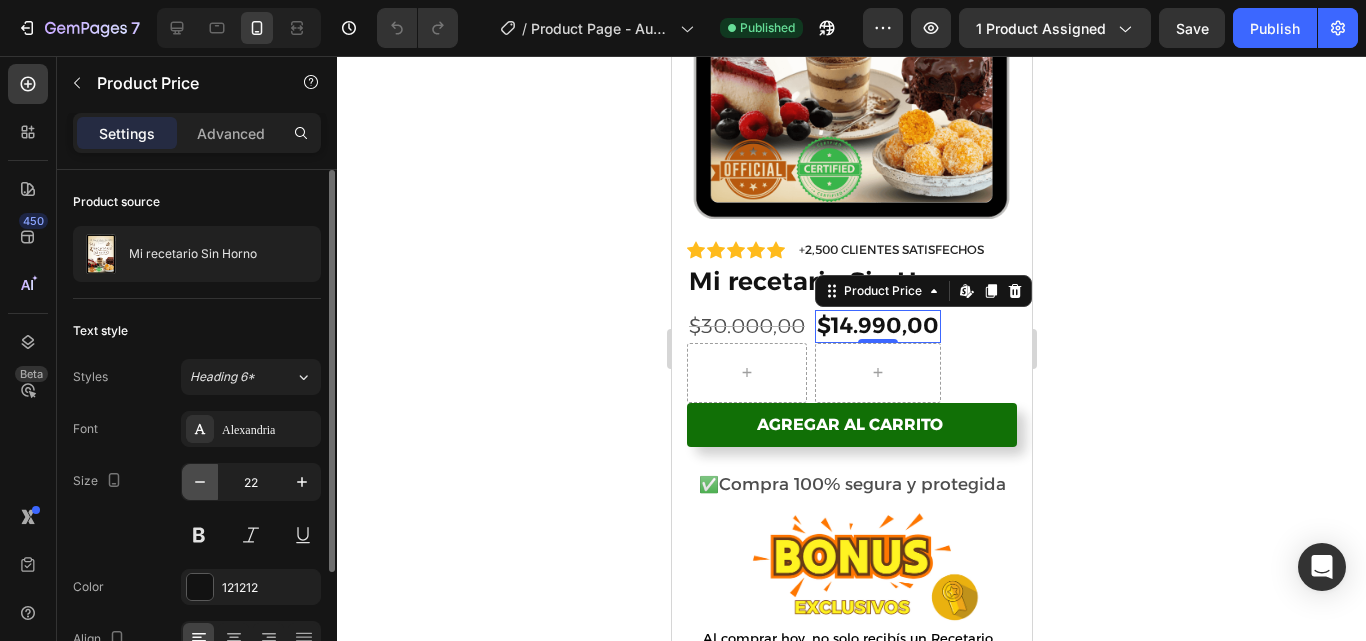 click 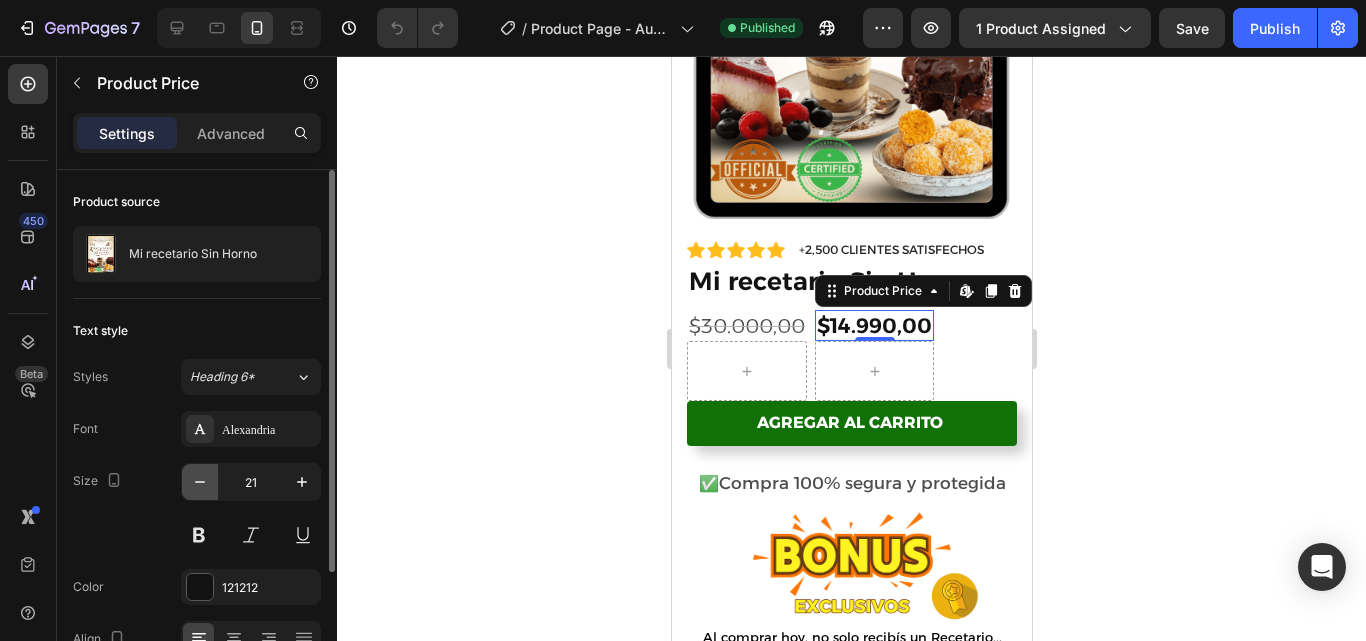 click 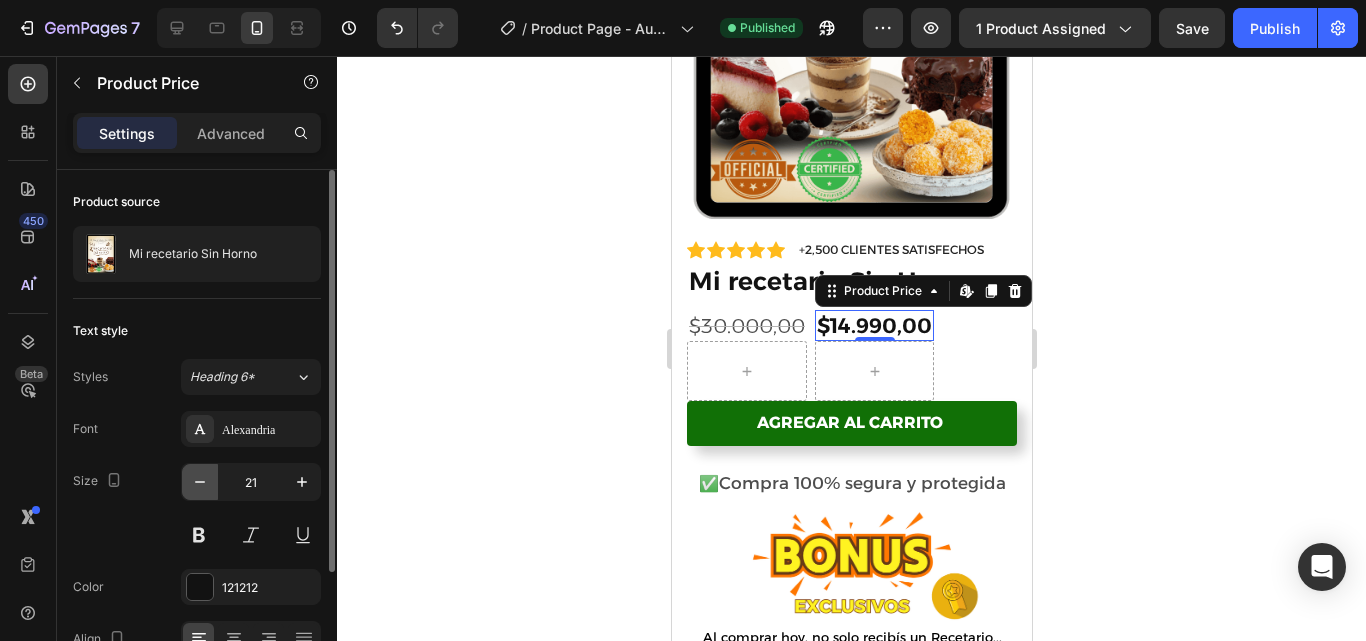 type on "20" 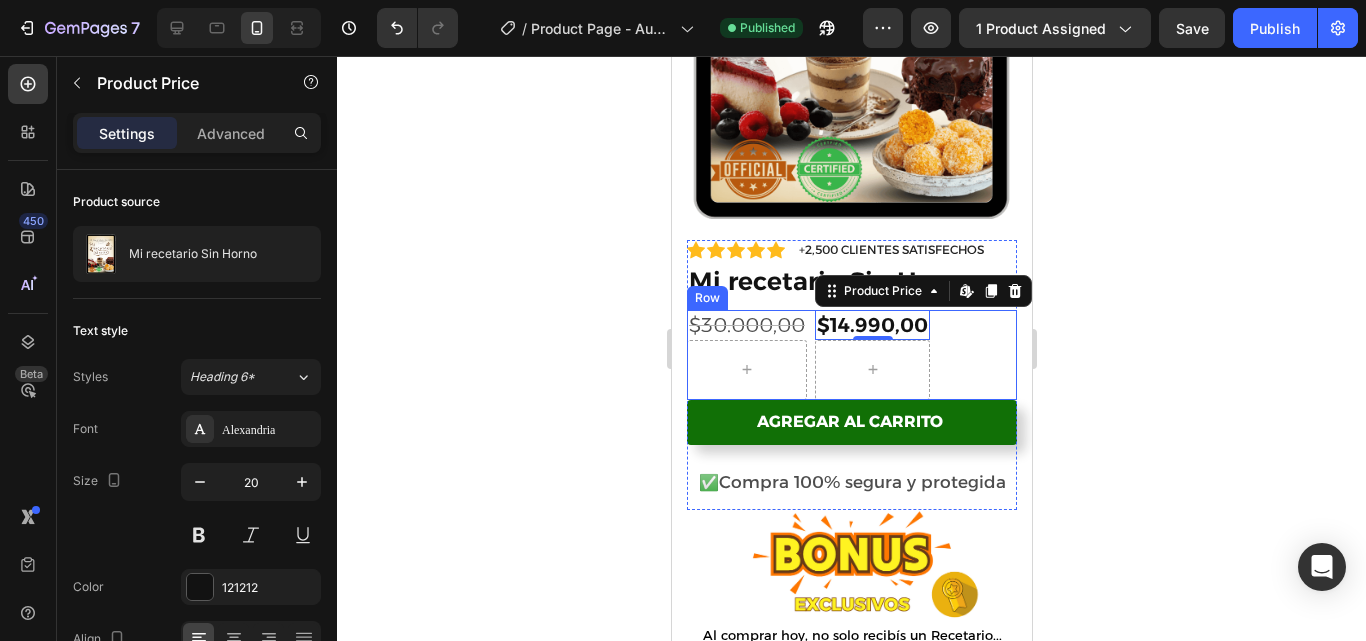 click on "$30.000,00 Product Price Product Price $14.990,00 Product Price   Edit content in Shopify 0 Product Price   Edit content in Shopify 0
Row" at bounding box center (851, 355) 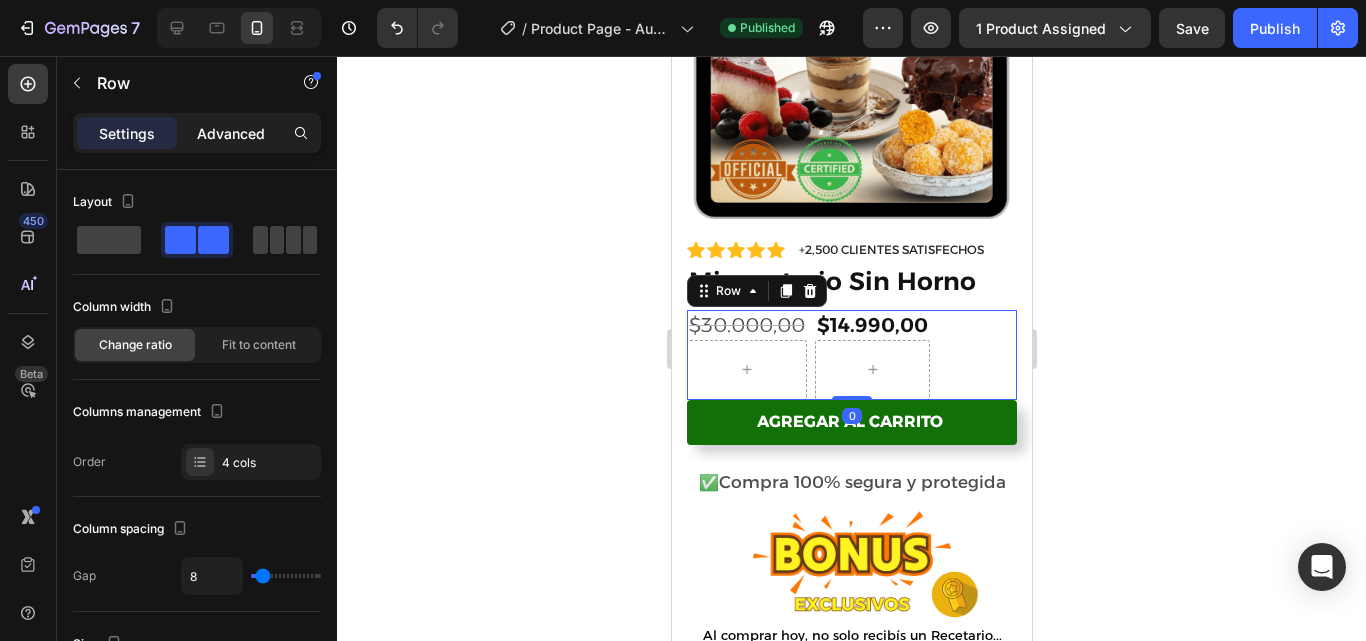 click on "Advanced" 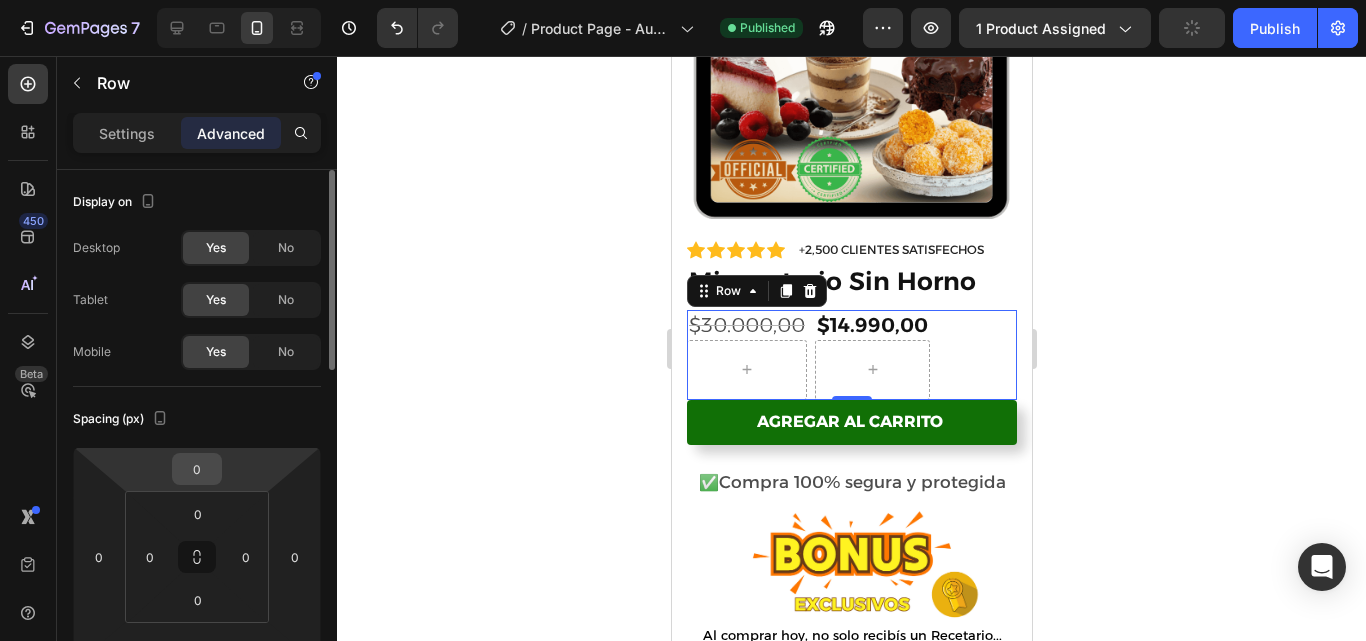 click on "0" at bounding box center (197, 469) 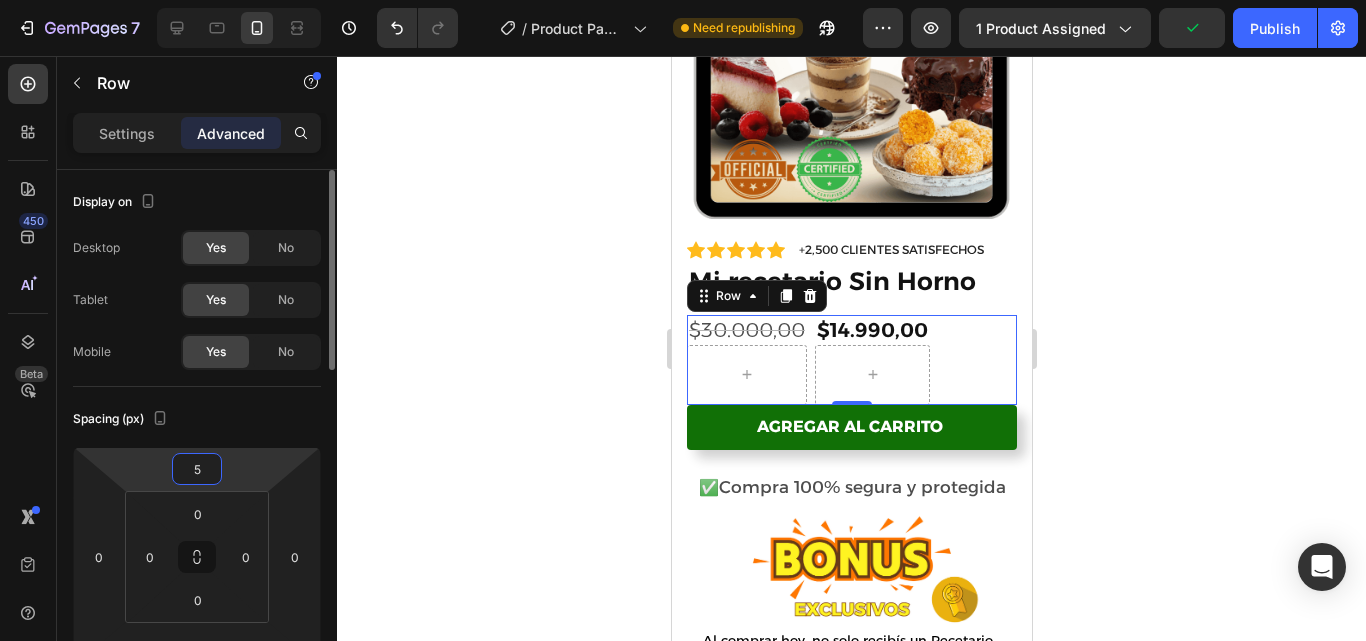 type on "0" 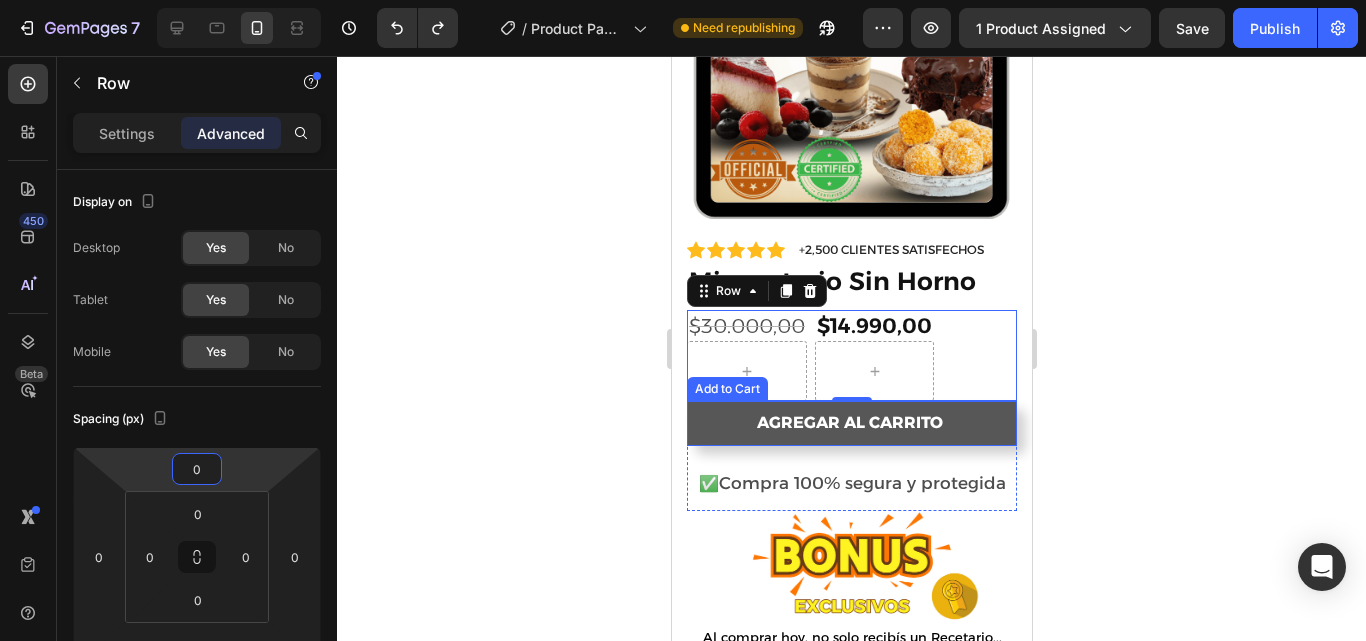 click on "Agregar al carrito" at bounding box center [851, 423] 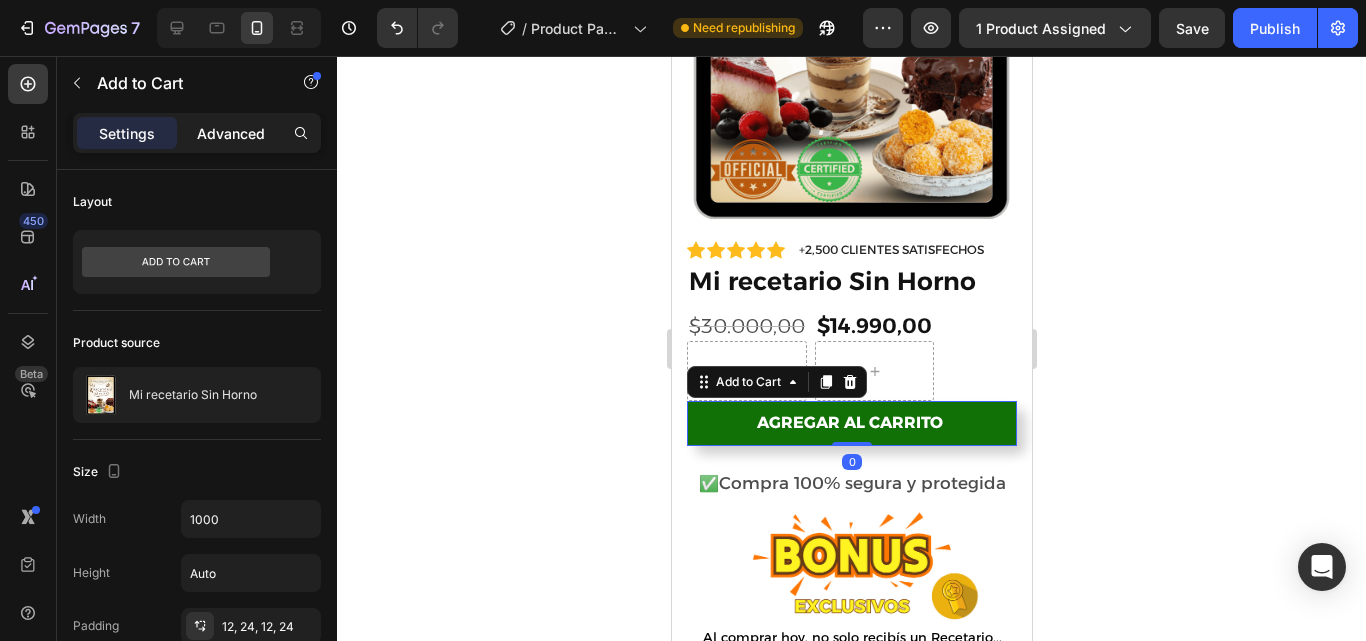 click on "Advanced" 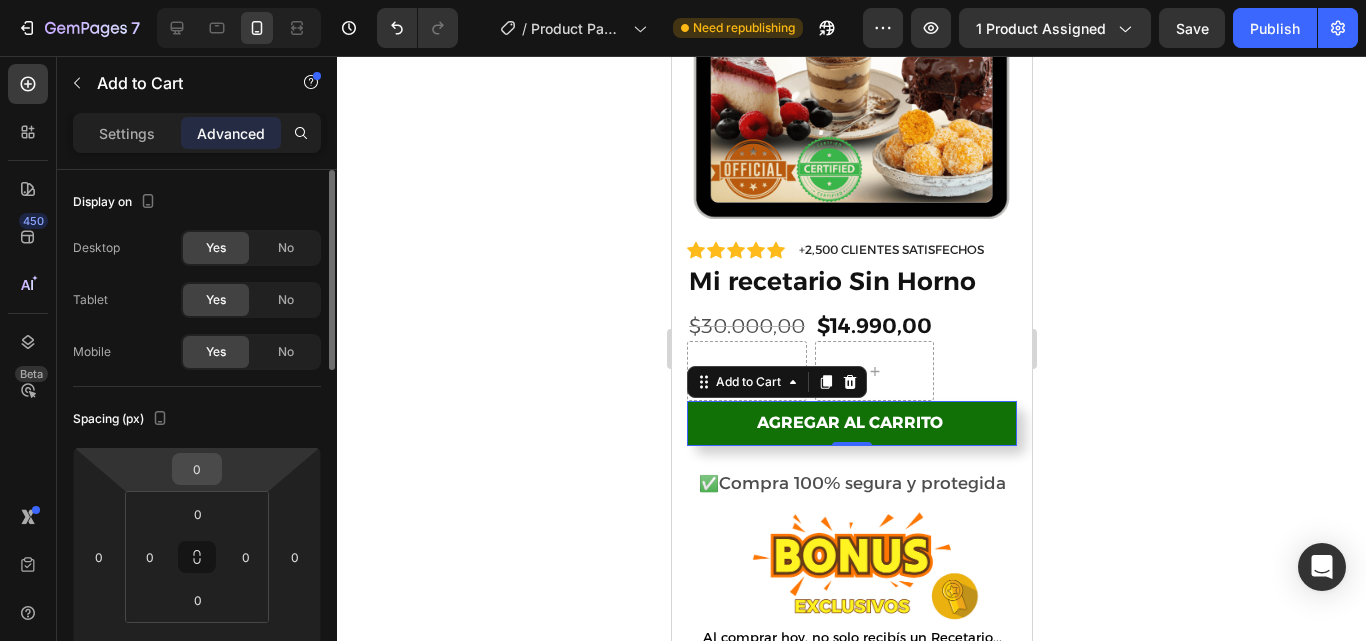 click on "0" at bounding box center [197, 469] 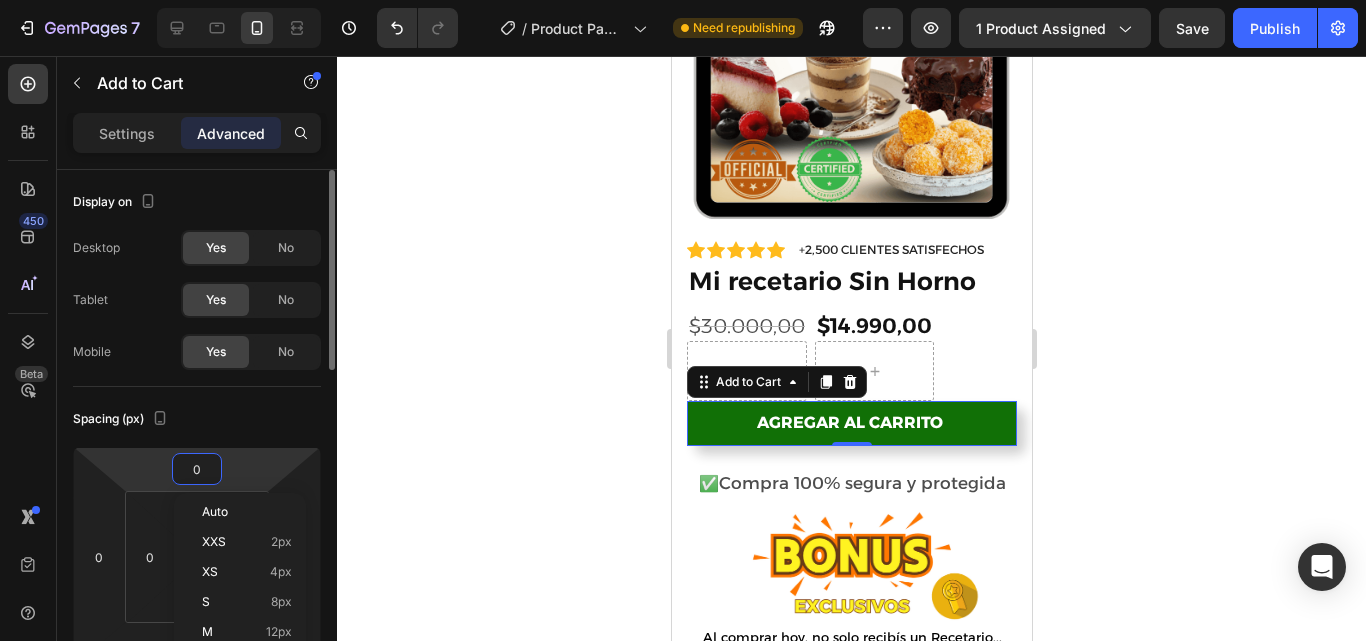 type on "5" 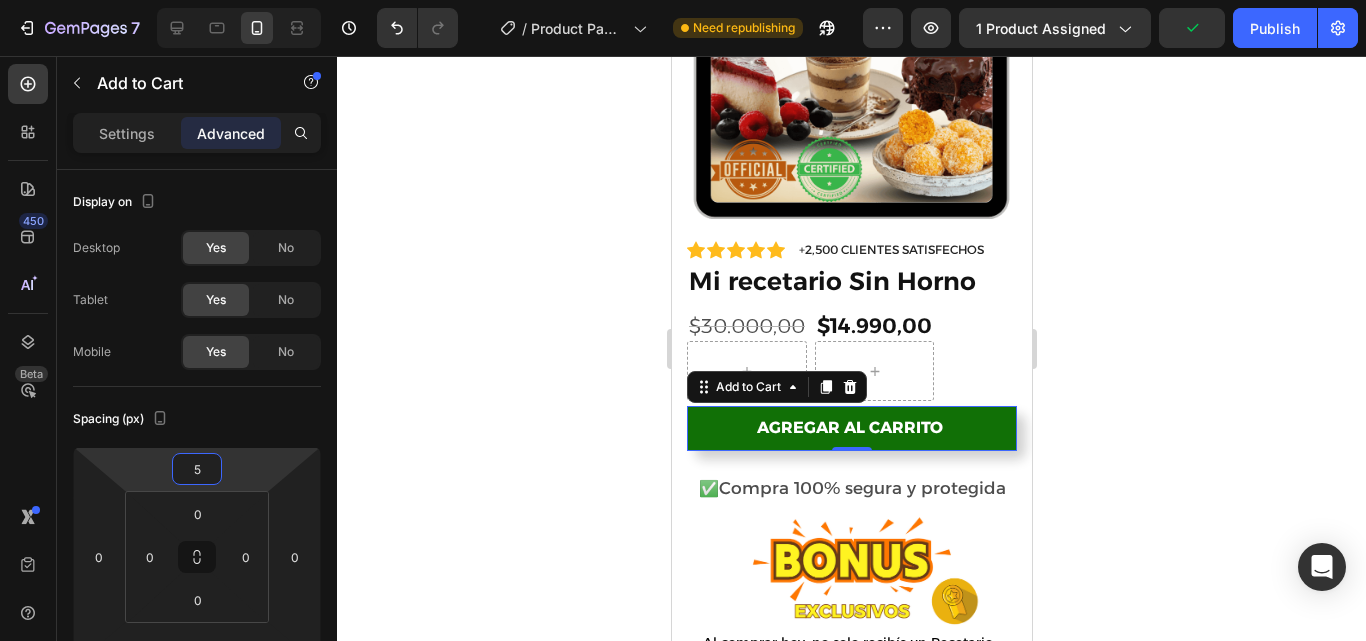 click 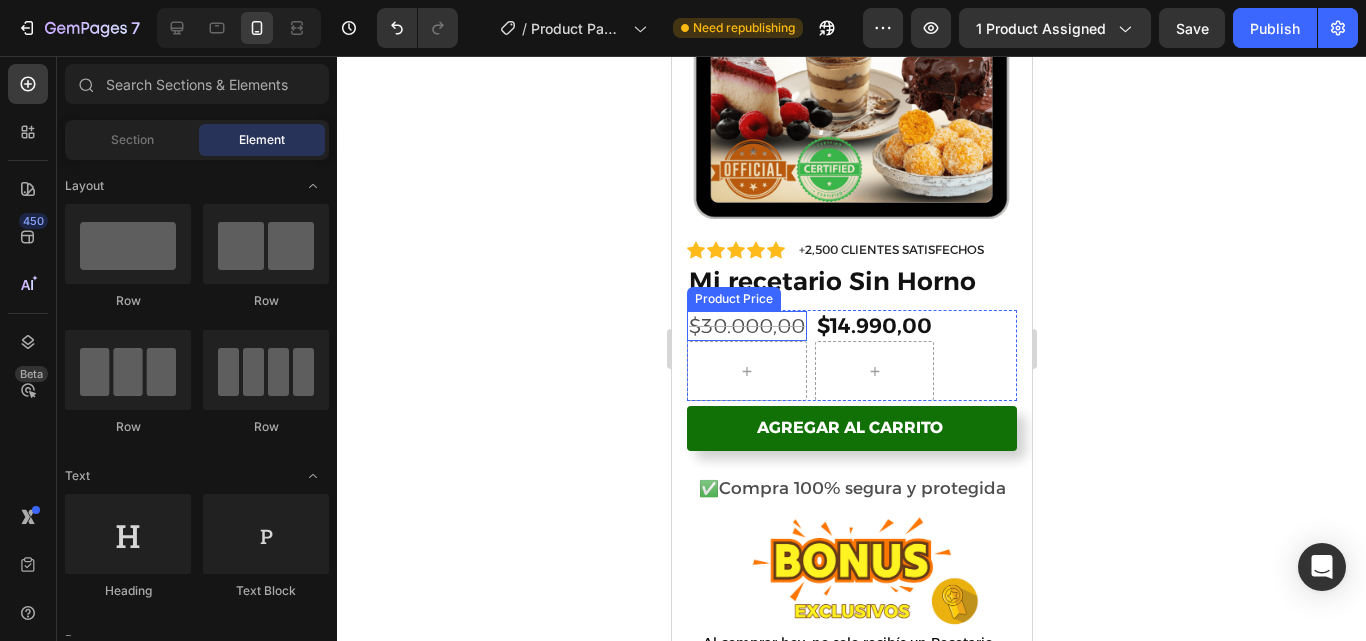 click on "$30.000,00" at bounding box center [746, 326] 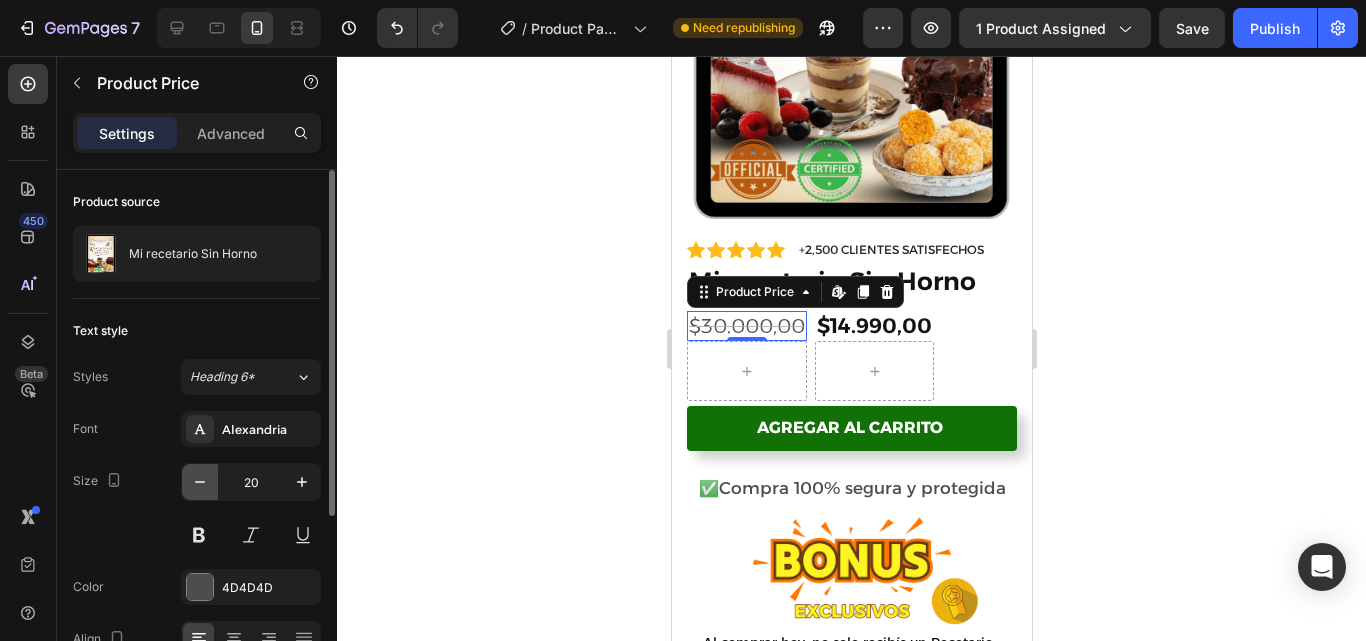 click 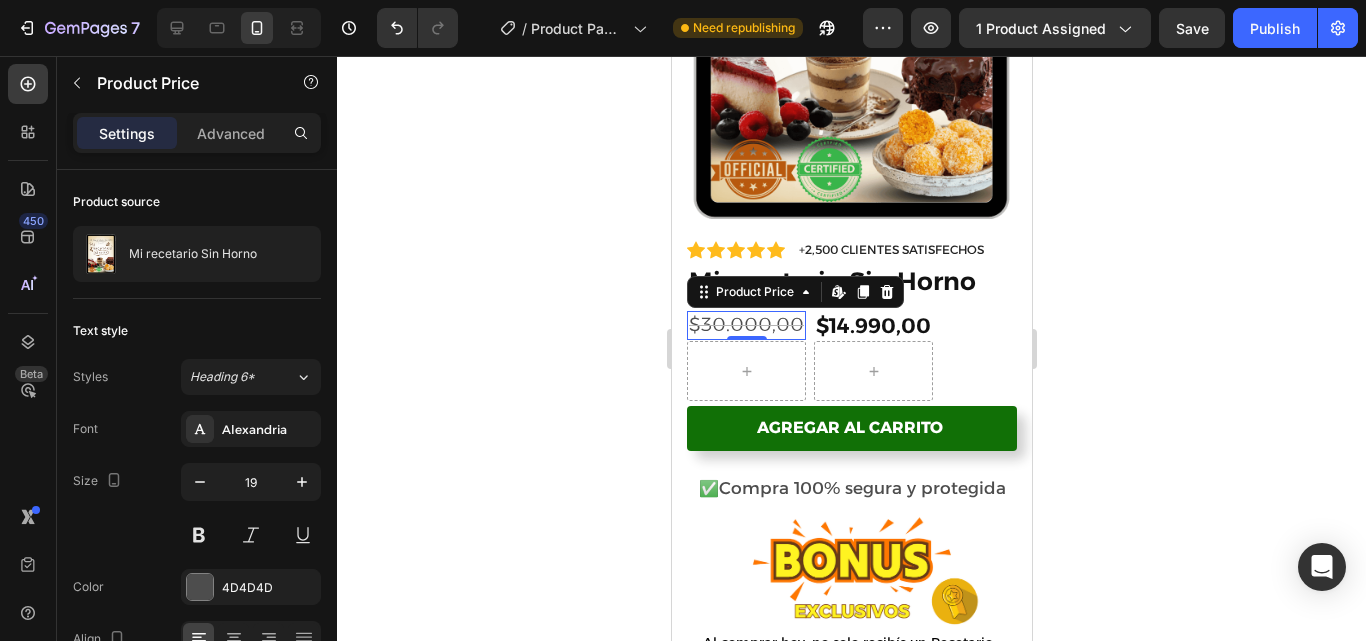 click 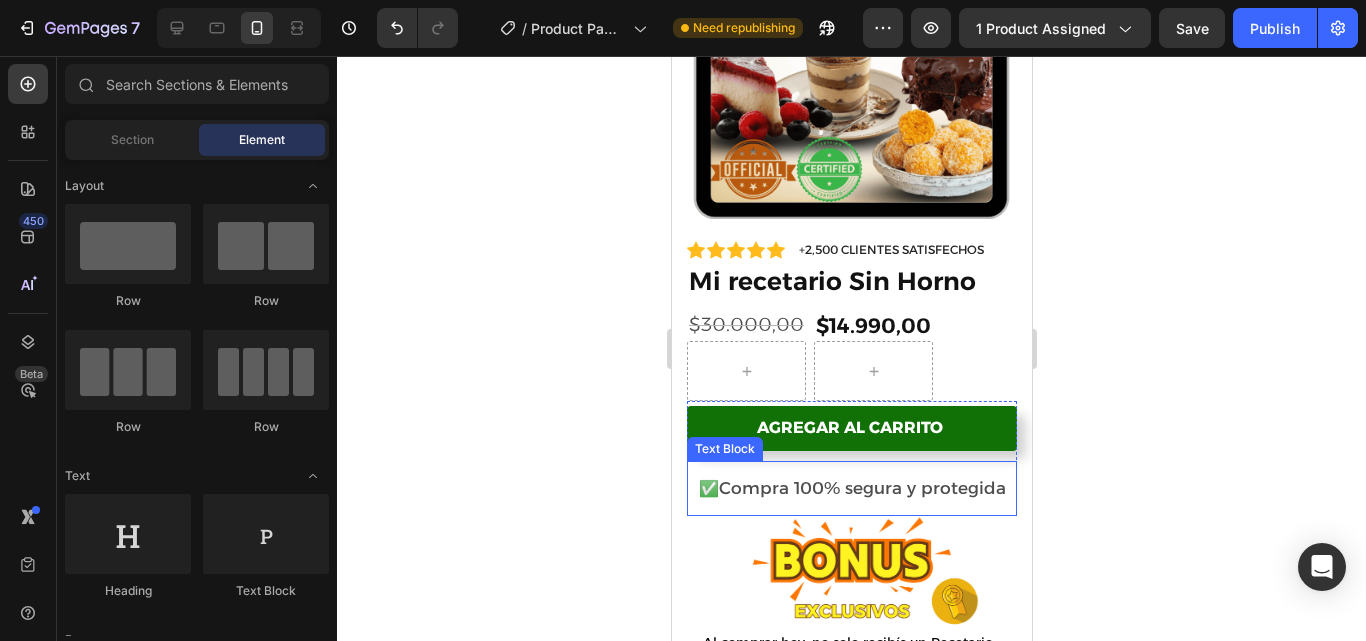 click on "✅ Compra 100% segura y protegida" at bounding box center [851, 488] 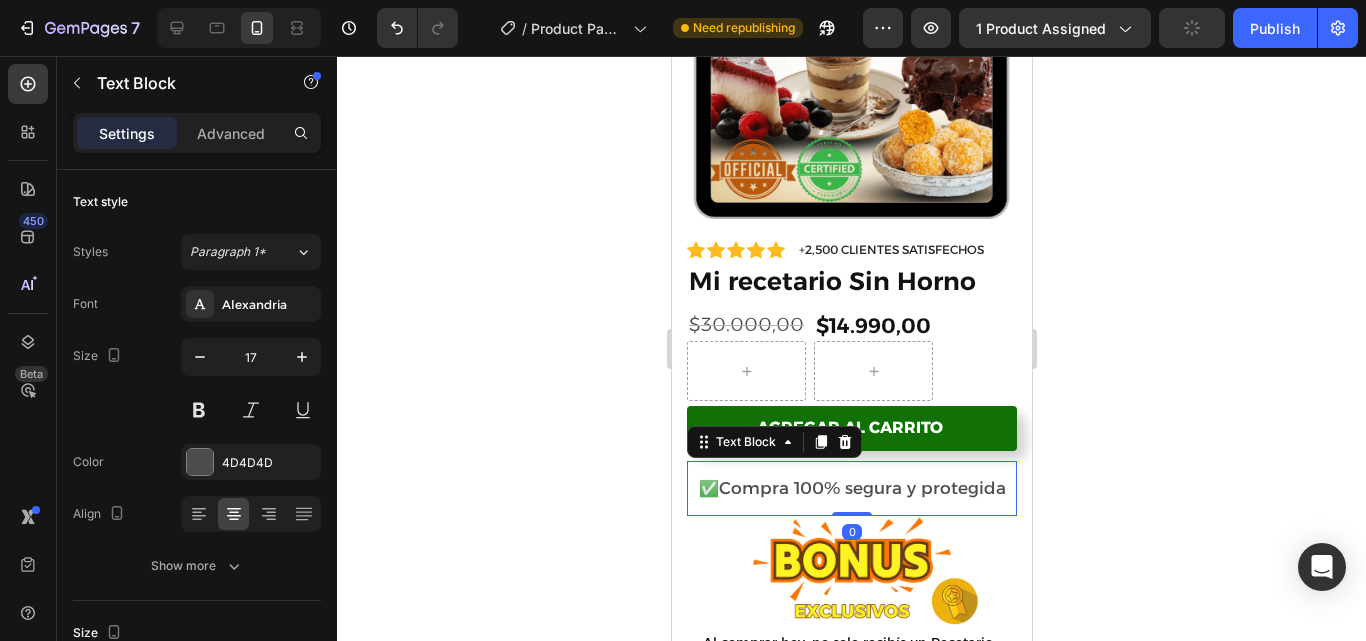 click on "✅ Compra 100% segura y protegida" at bounding box center [851, 488] 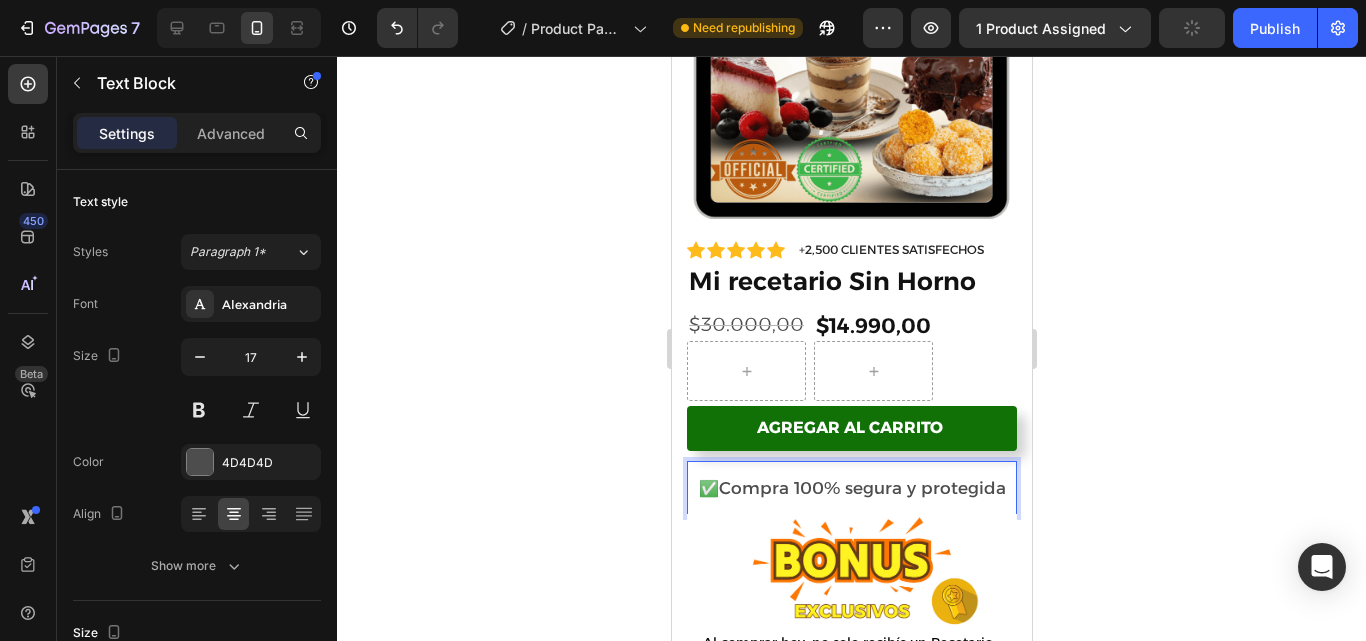 click on "✅ Compra 100% segura y protegida" at bounding box center (851, 488) 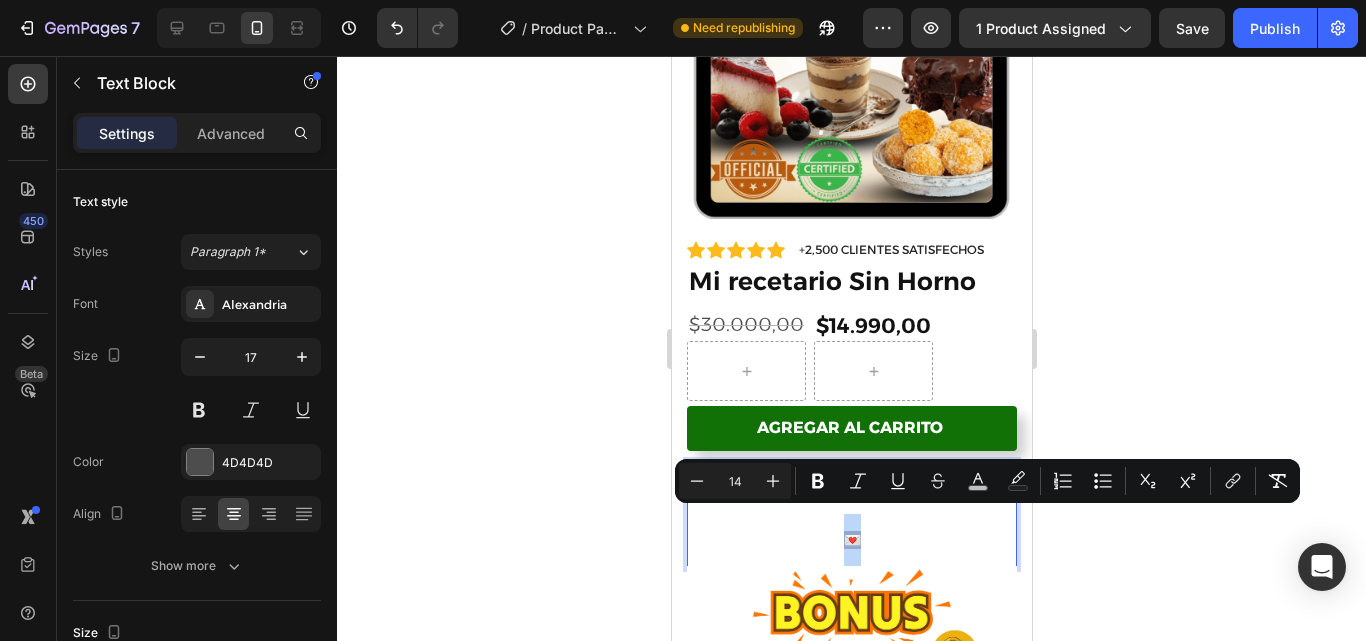 drag, startPoint x: 854, startPoint y: 515, endPoint x: 837, endPoint y: 517, distance: 17.117243 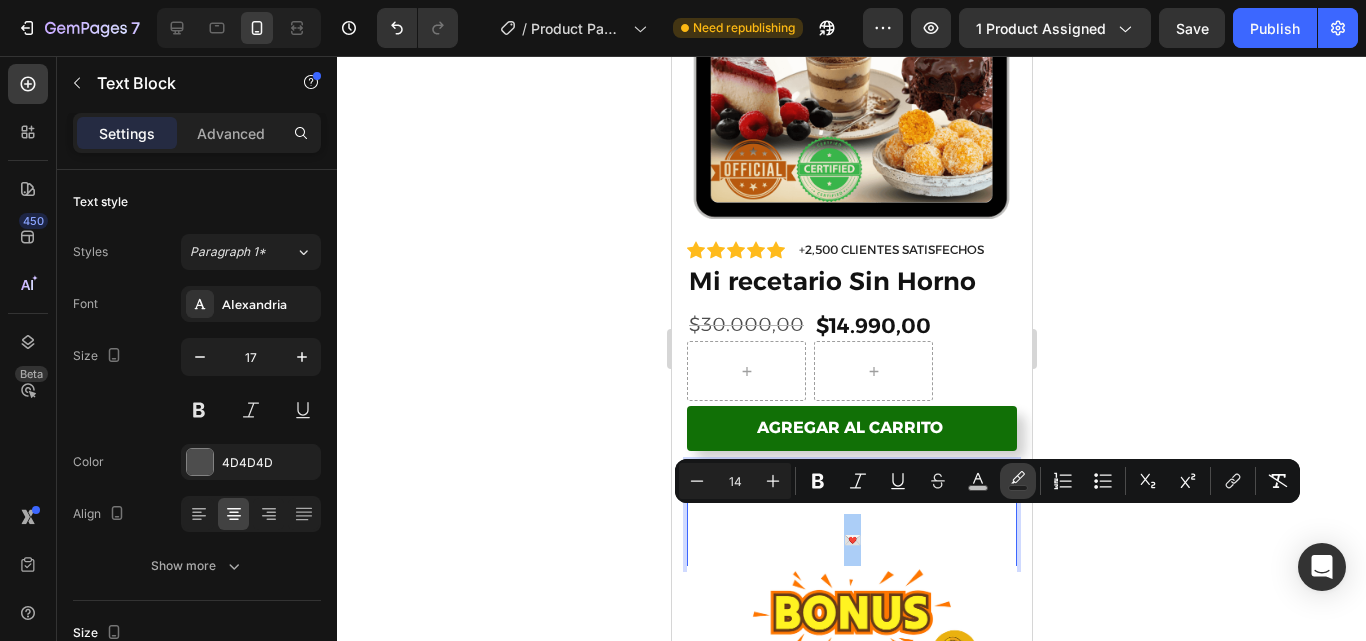 click 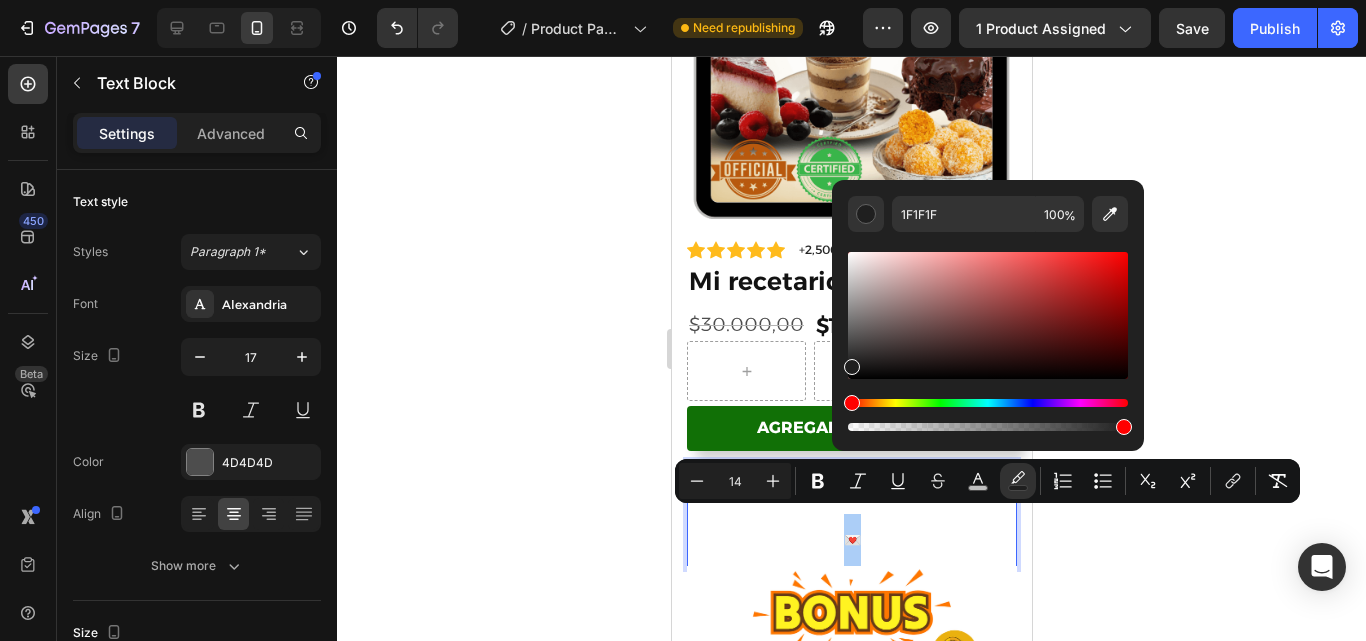 click at bounding box center [988, 427] 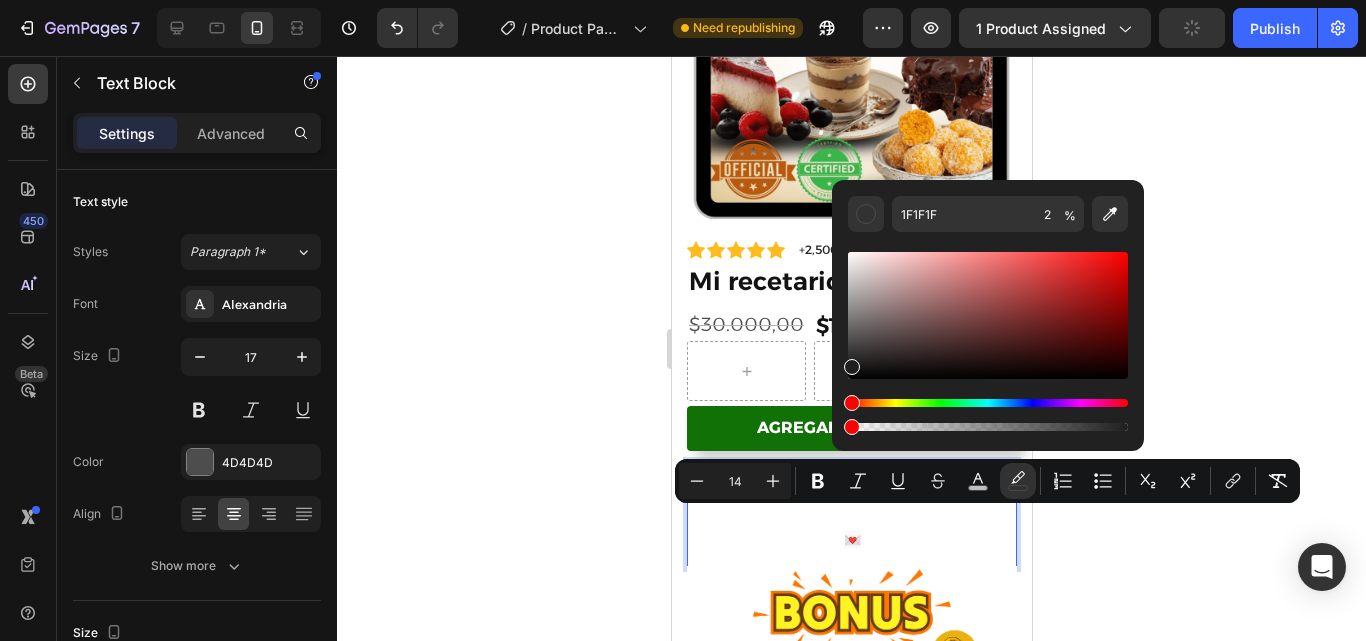 drag, startPoint x: 854, startPoint y: 426, endPoint x: 835, endPoint y: 427, distance: 19.026299 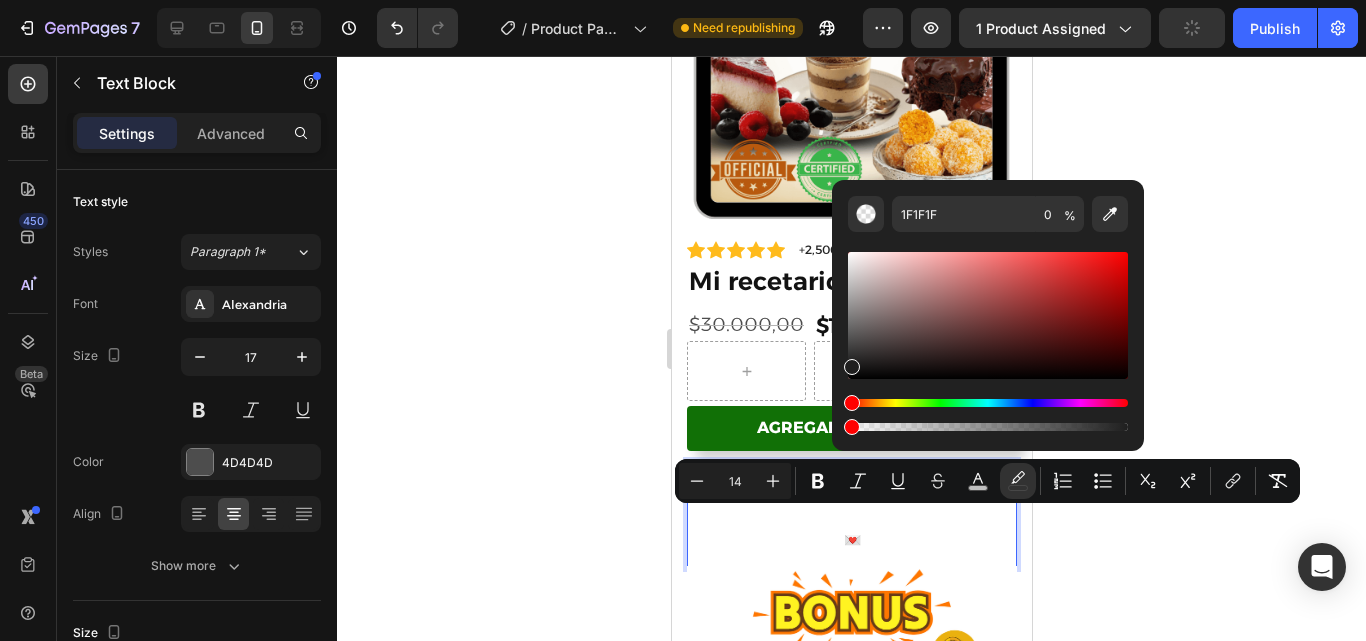 click on "💌" at bounding box center [851, 540] 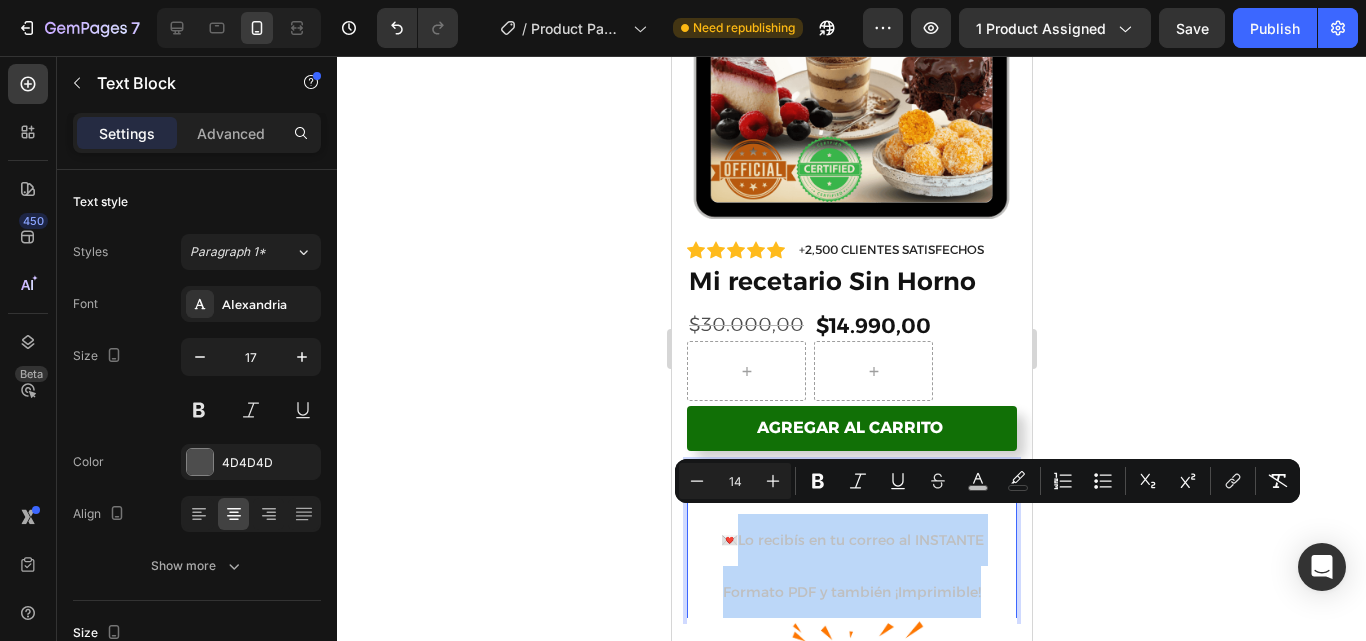 drag, startPoint x: 974, startPoint y: 573, endPoint x: 729, endPoint y: 523, distance: 250.04999 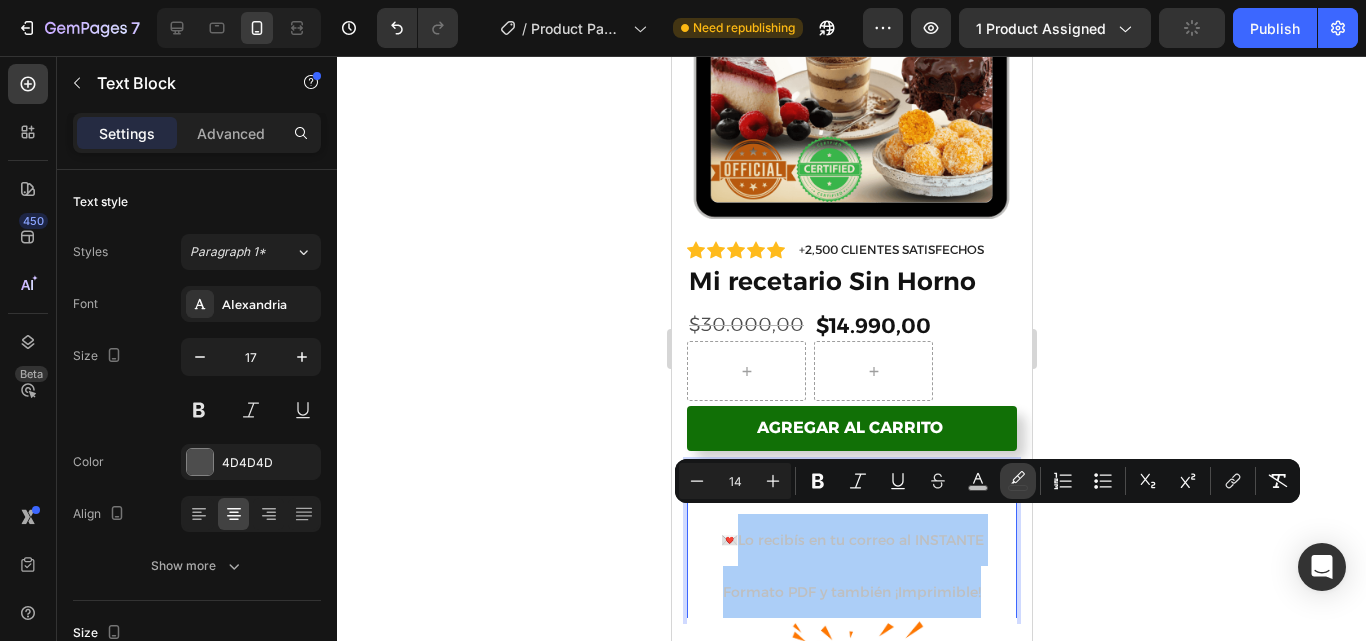 click 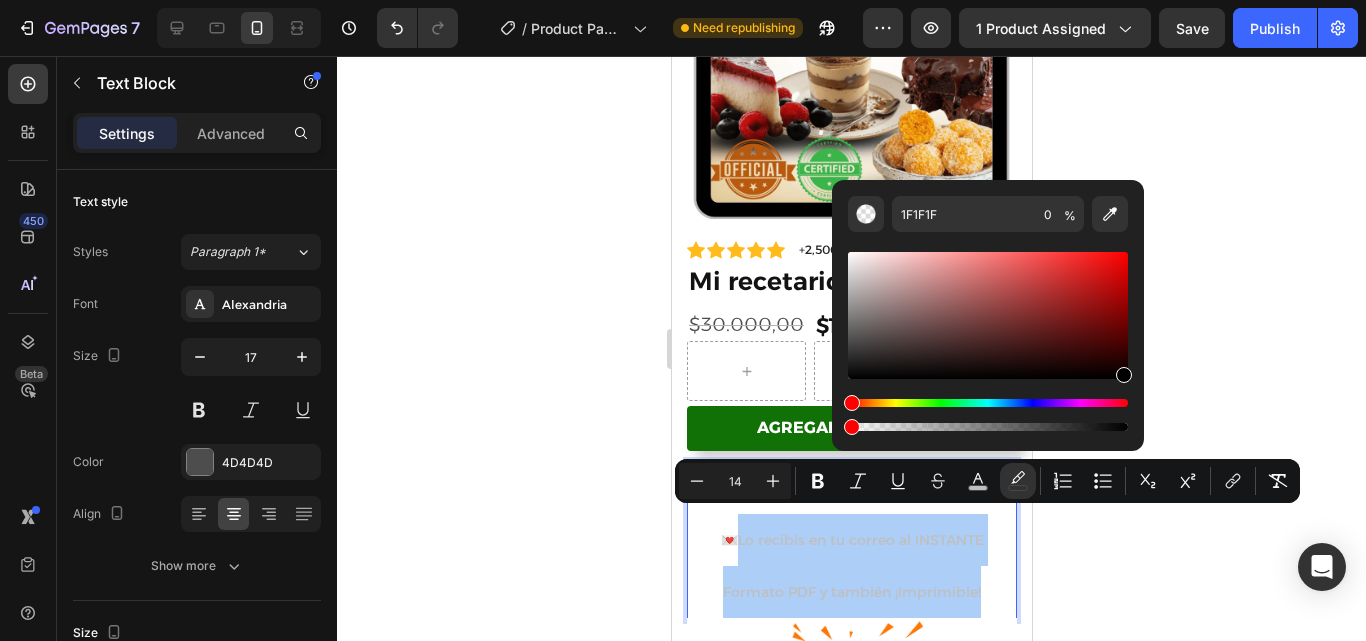 drag, startPoint x: 850, startPoint y: 366, endPoint x: 1192, endPoint y: 392, distance: 342.98688 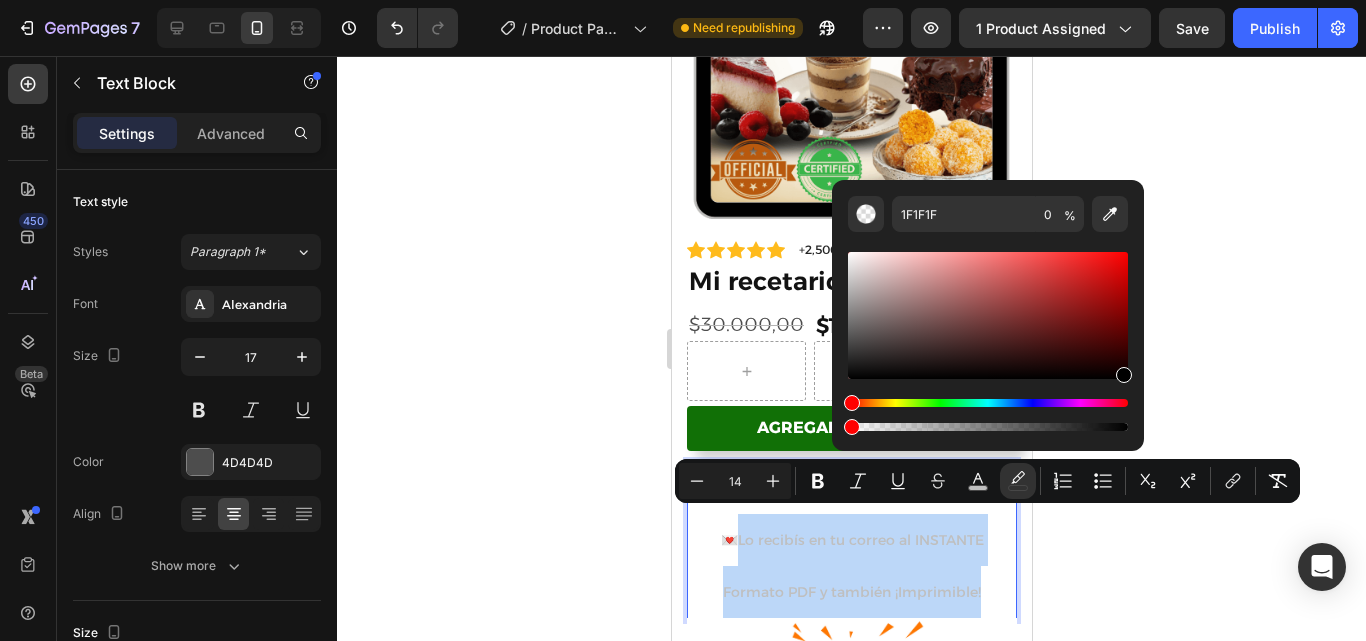 type on "000000" 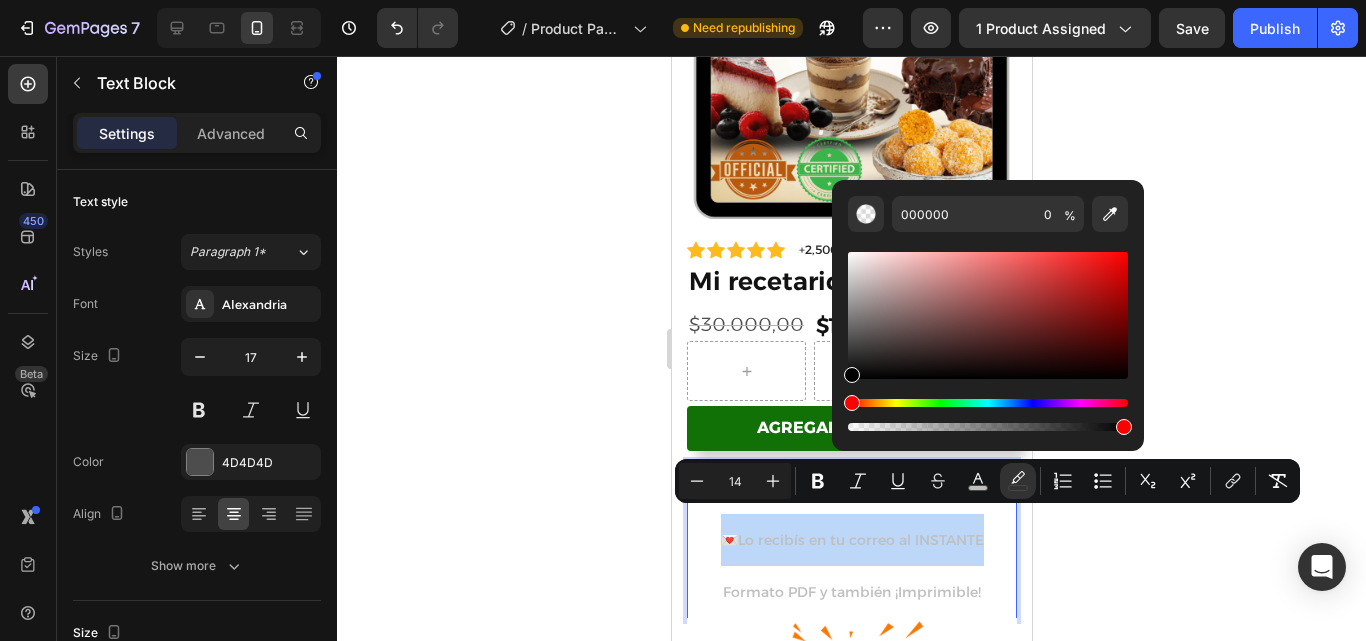 drag, startPoint x: 850, startPoint y: 428, endPoint x: 1155, endPoint y: 429, distance: 305.00165 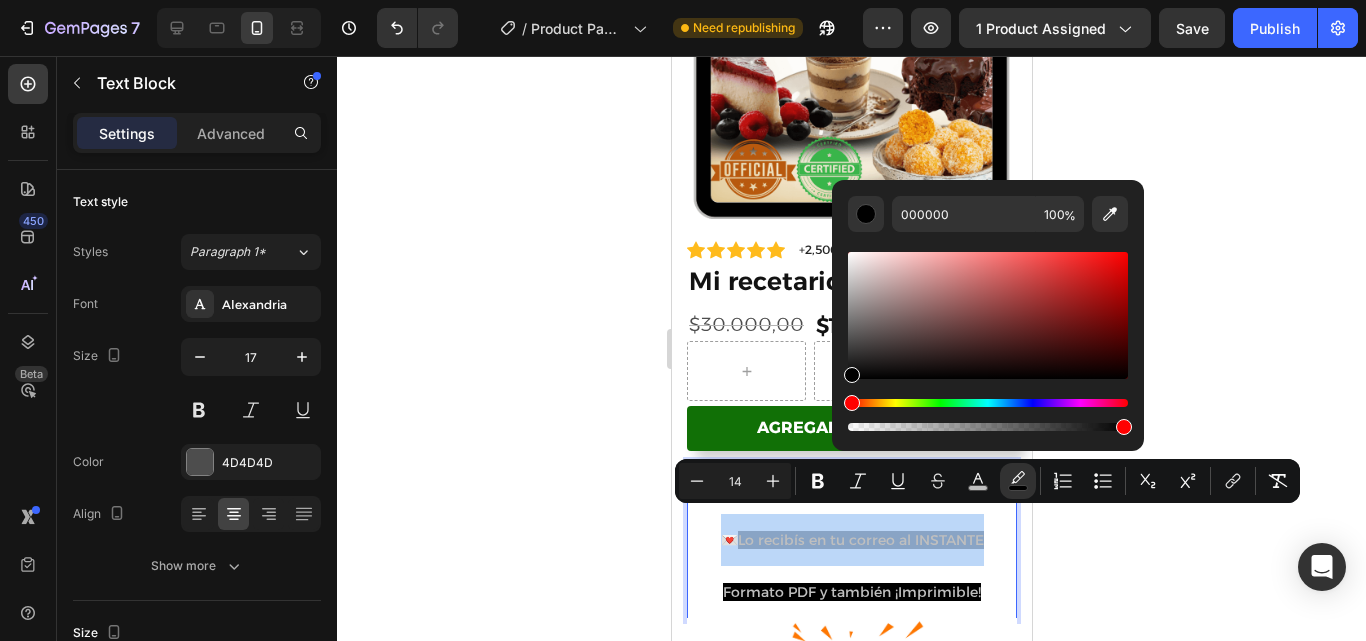 click at bounding box center [988, 427] 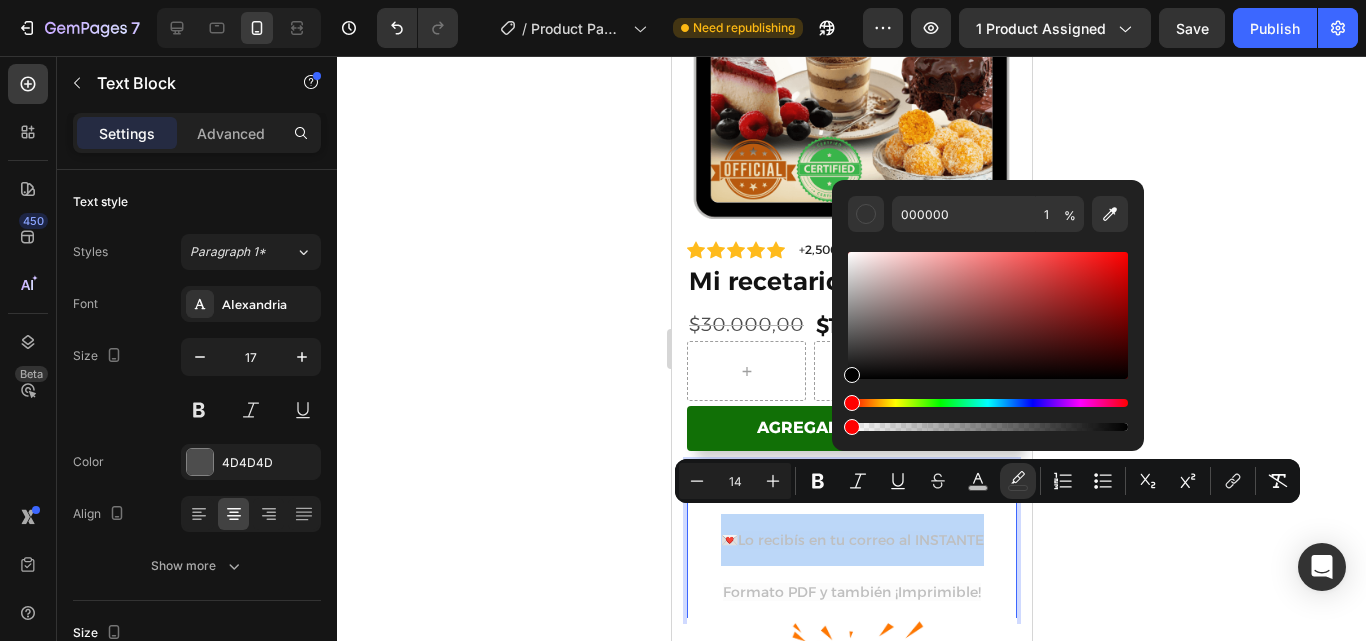 drag, startPoint x: 851, startPoint y: 427, endPoint x: 834, endPoint y: 429, distance: 17.117243 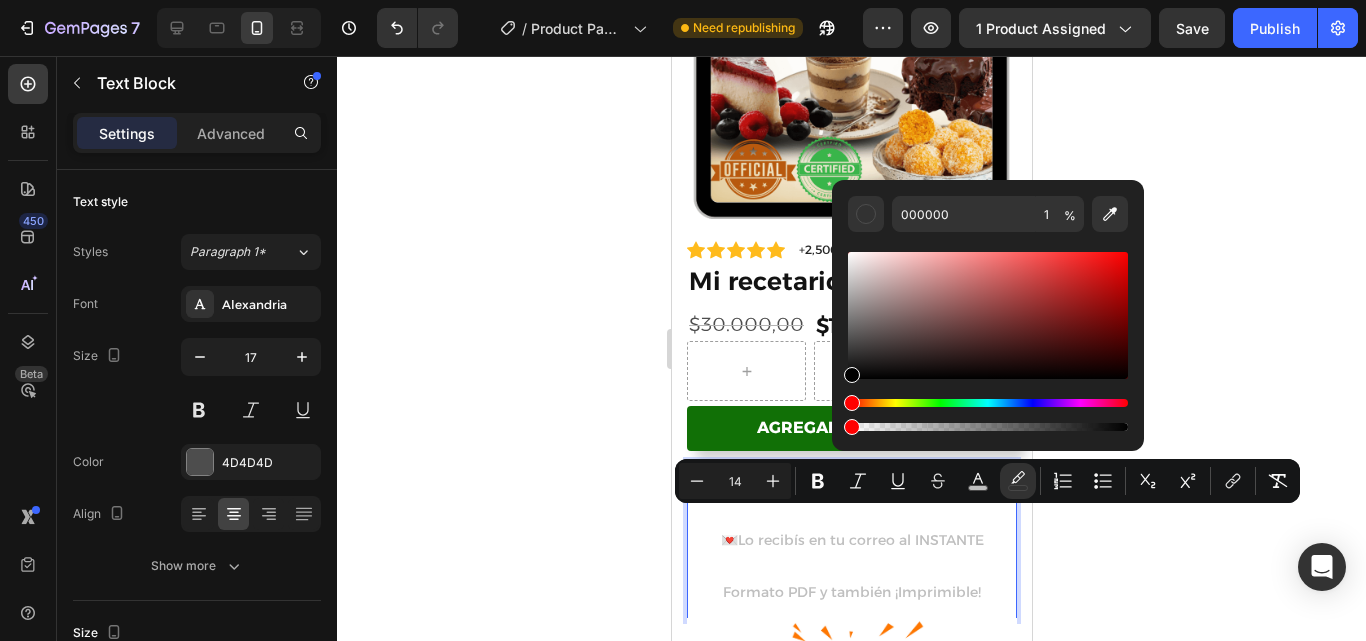 type on "0" 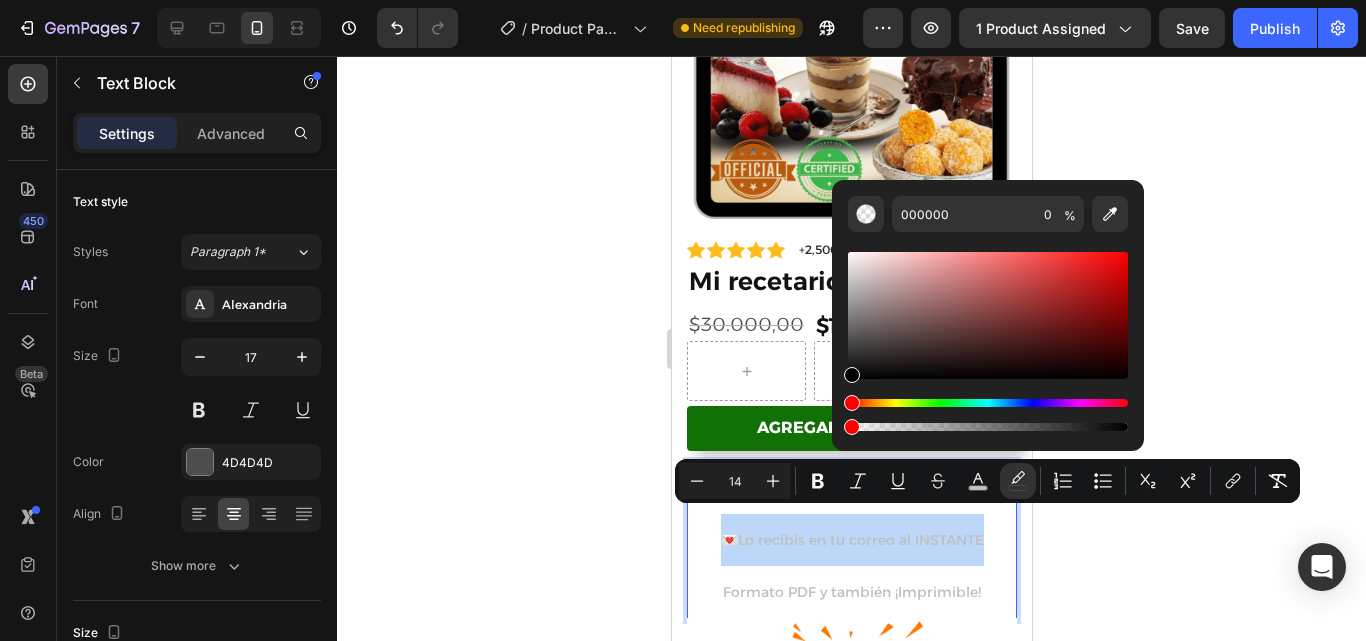 click on "Formato PDF y también ¡Imprimible!" at bounding box center [851, 592] 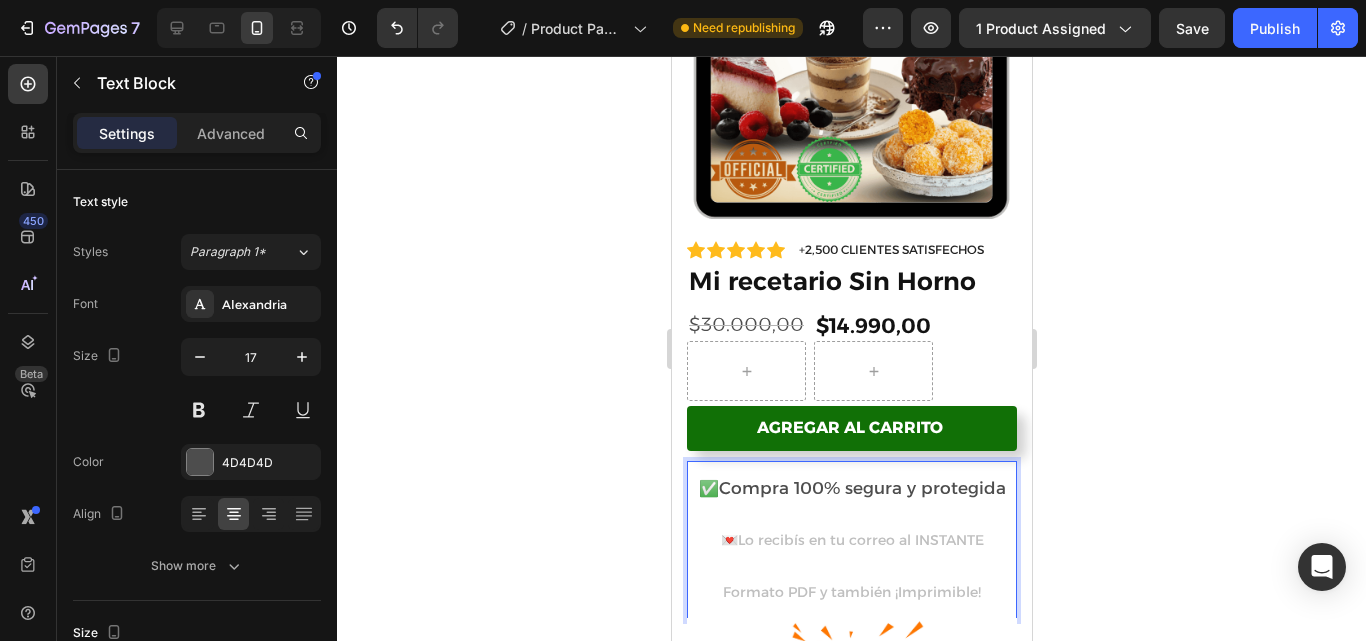 click on "Formato PDF y también ¡Imprimible!" at bounding box center (851, 592) 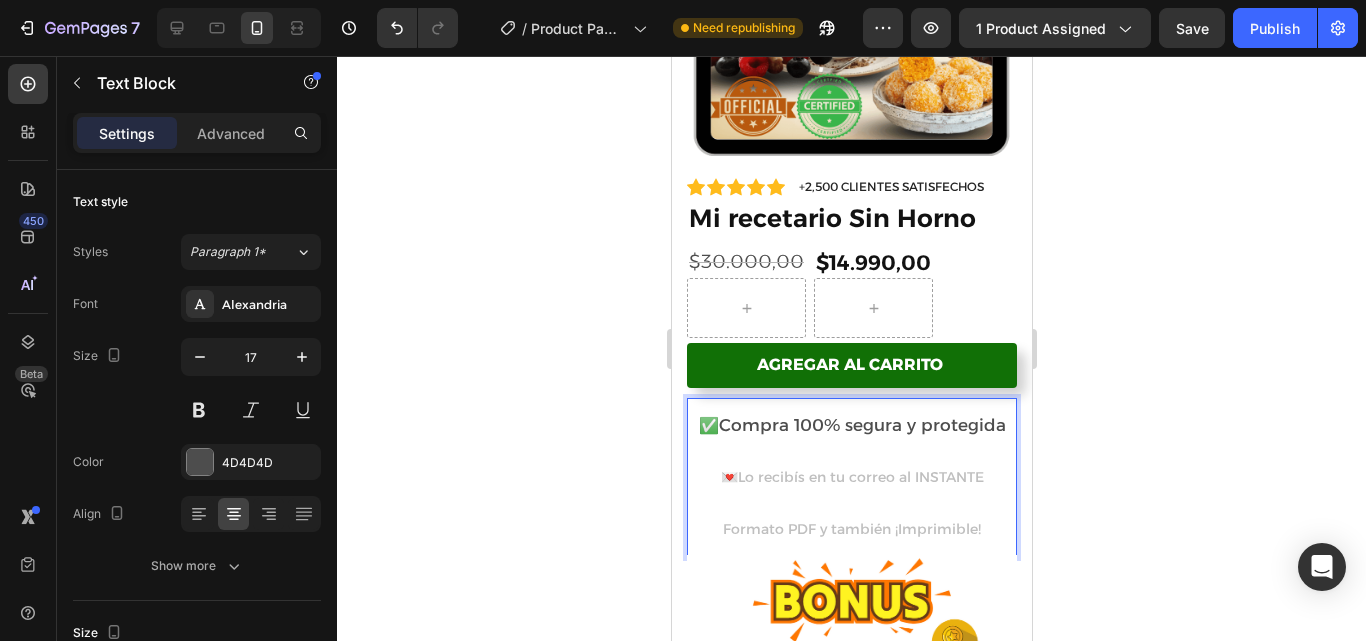 scroll, scrollTop: 1952, scrollLeft: 0, axis: vertical 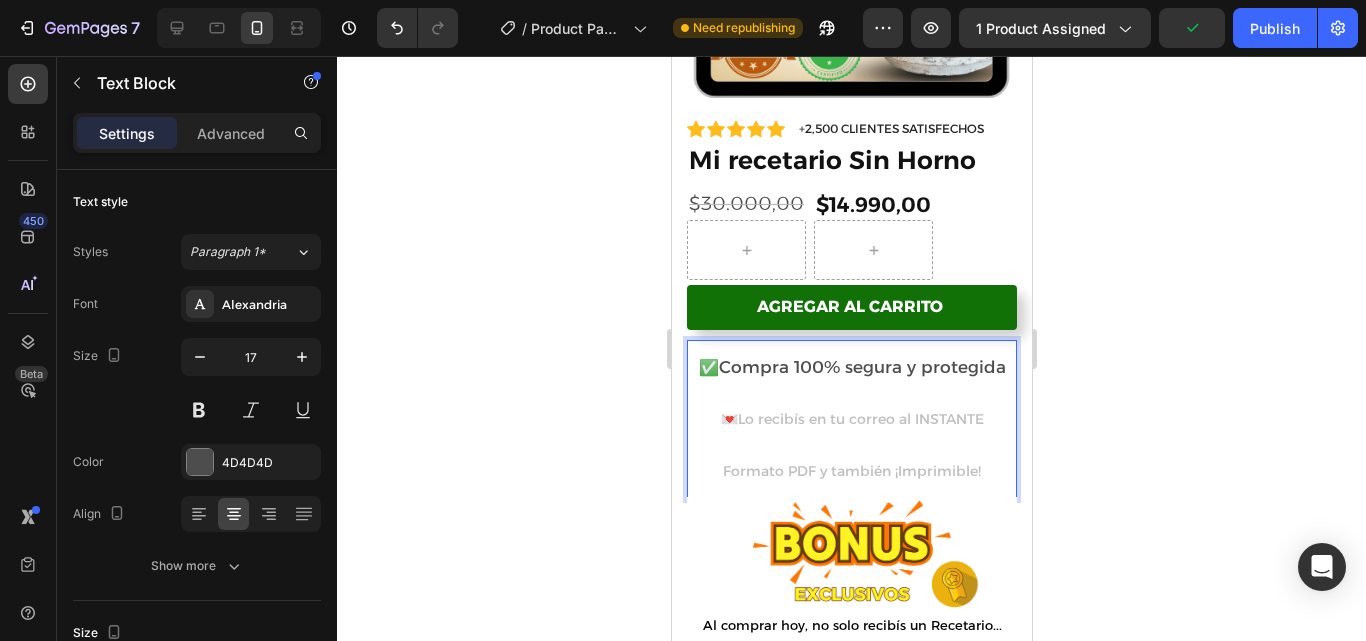 click on "💌 Lo recibís en tu correo al INSTANTE" at bounding box center [851, 419] 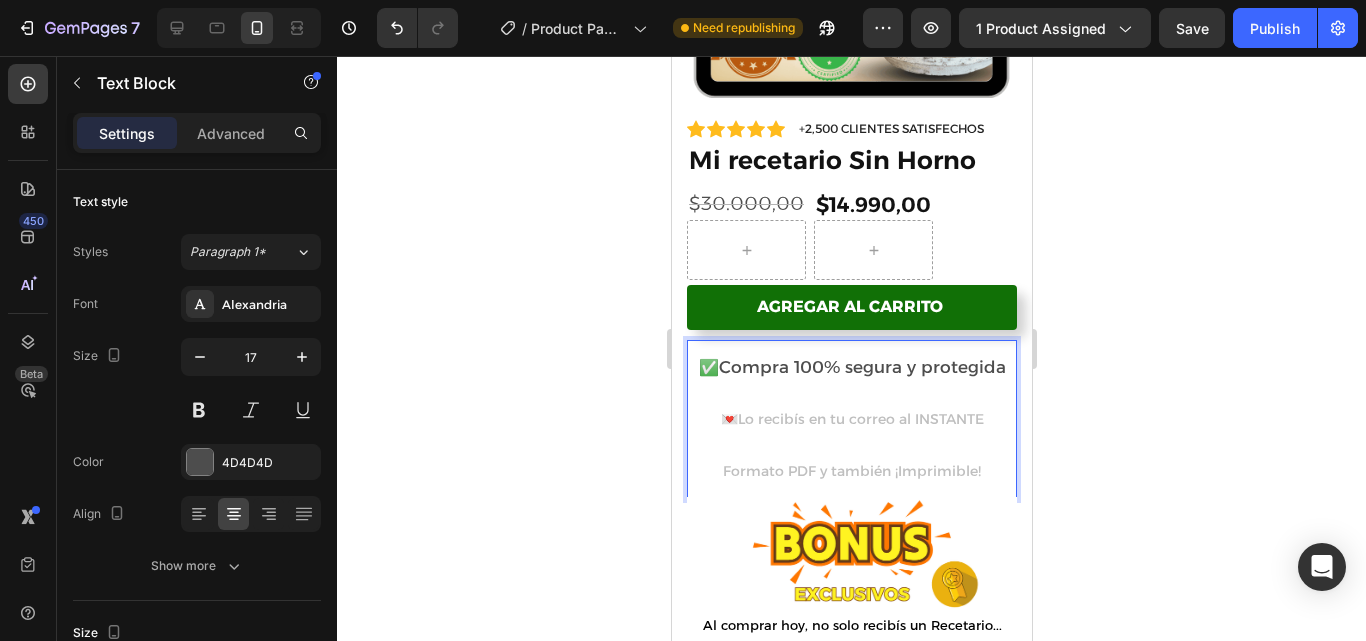 click on "Lo recibís en tu correo al INSTANTE" at bounding box center (860, 419) 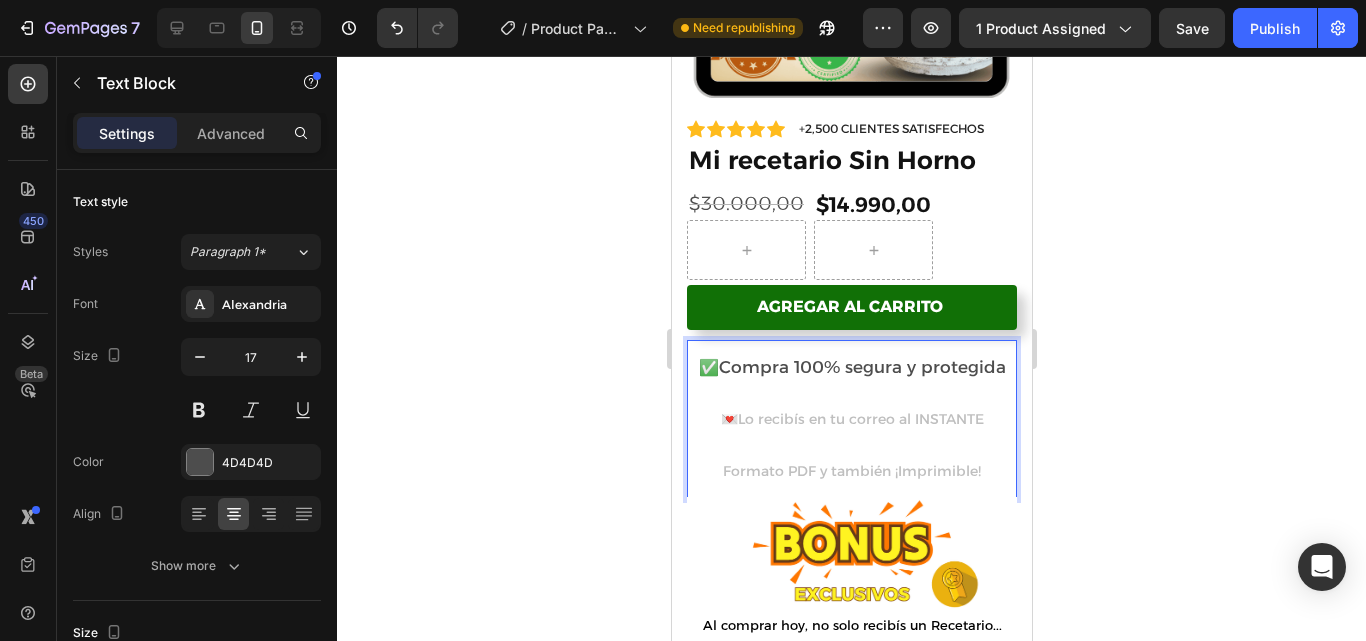 click on "Lo recibís en tu correo al INSTANTE" at bounding box center [860, 419] 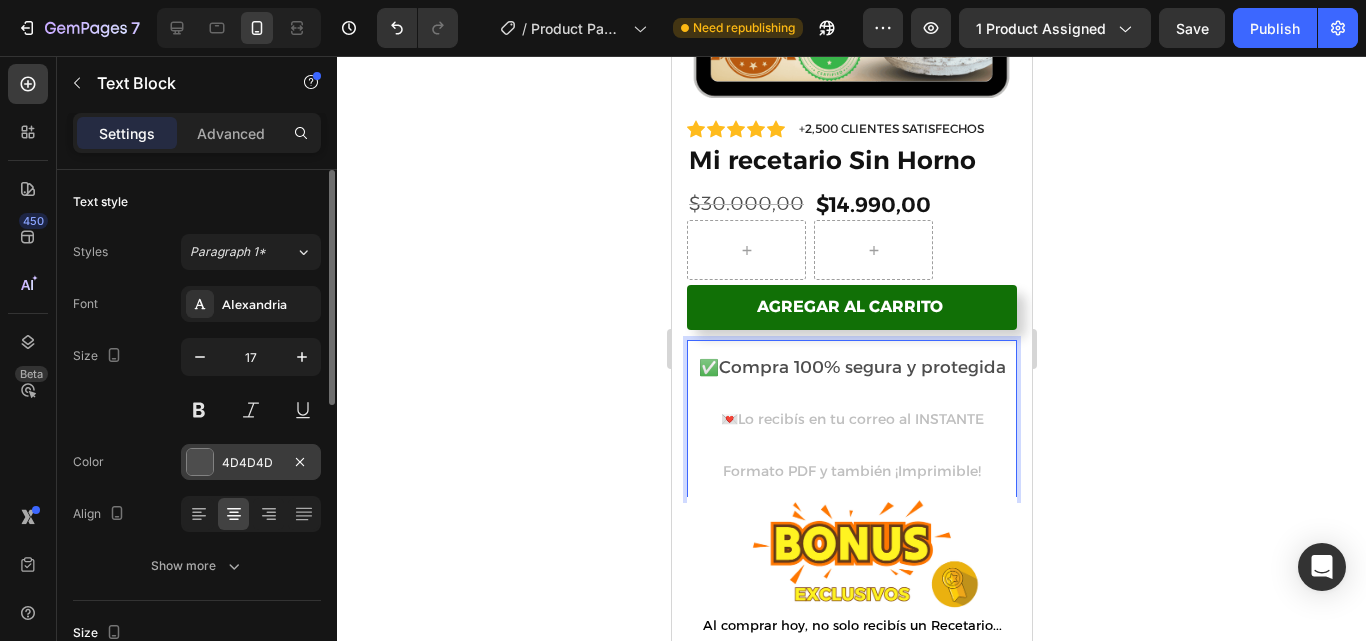 click on "4D4D4D" at bounding box center (251, 462) 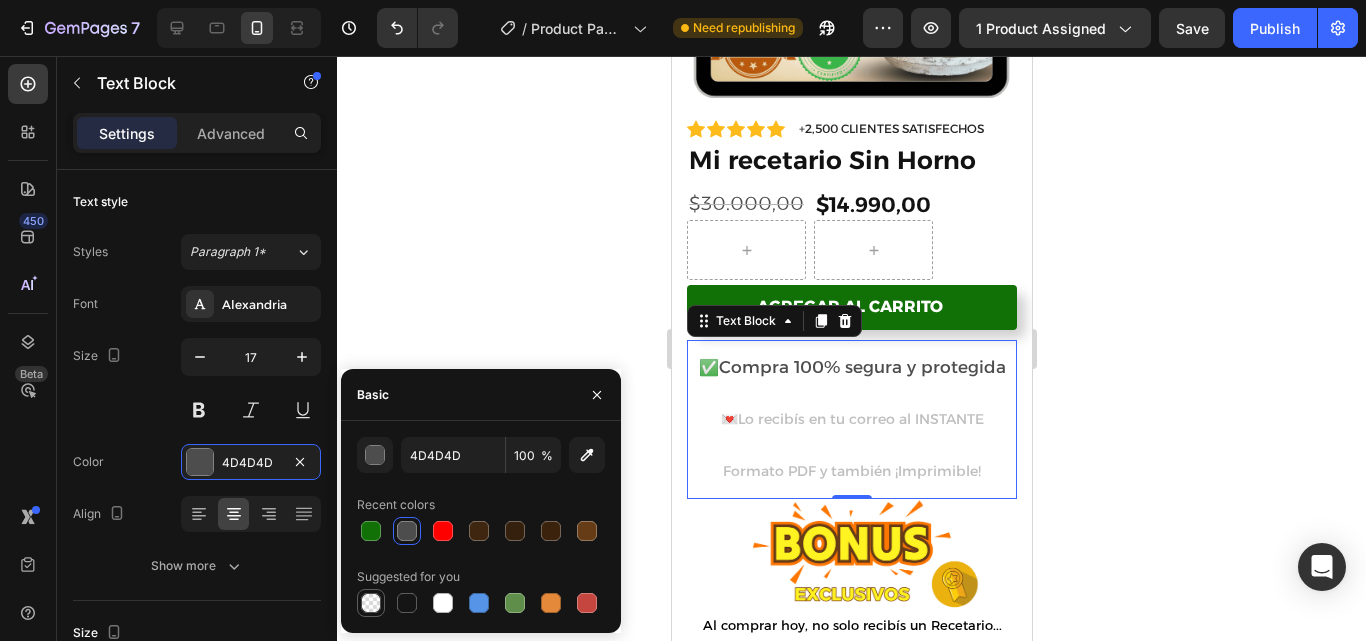 click at bounding box center (371, 603) 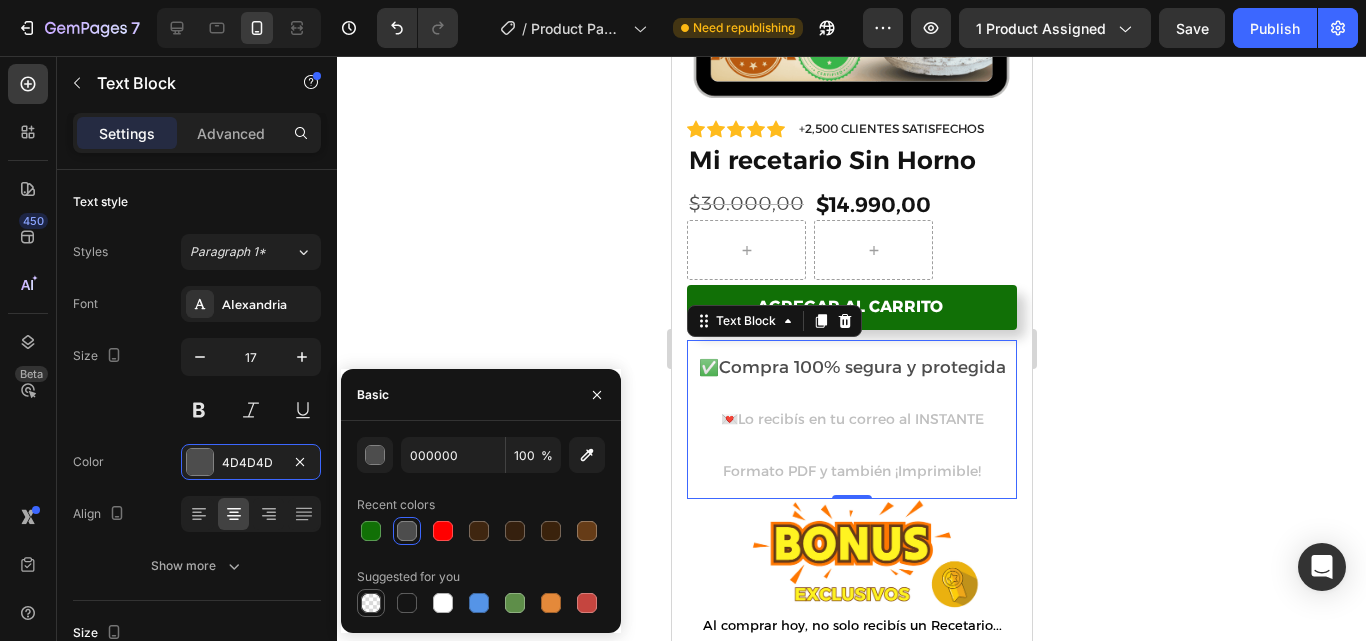 type on "0" 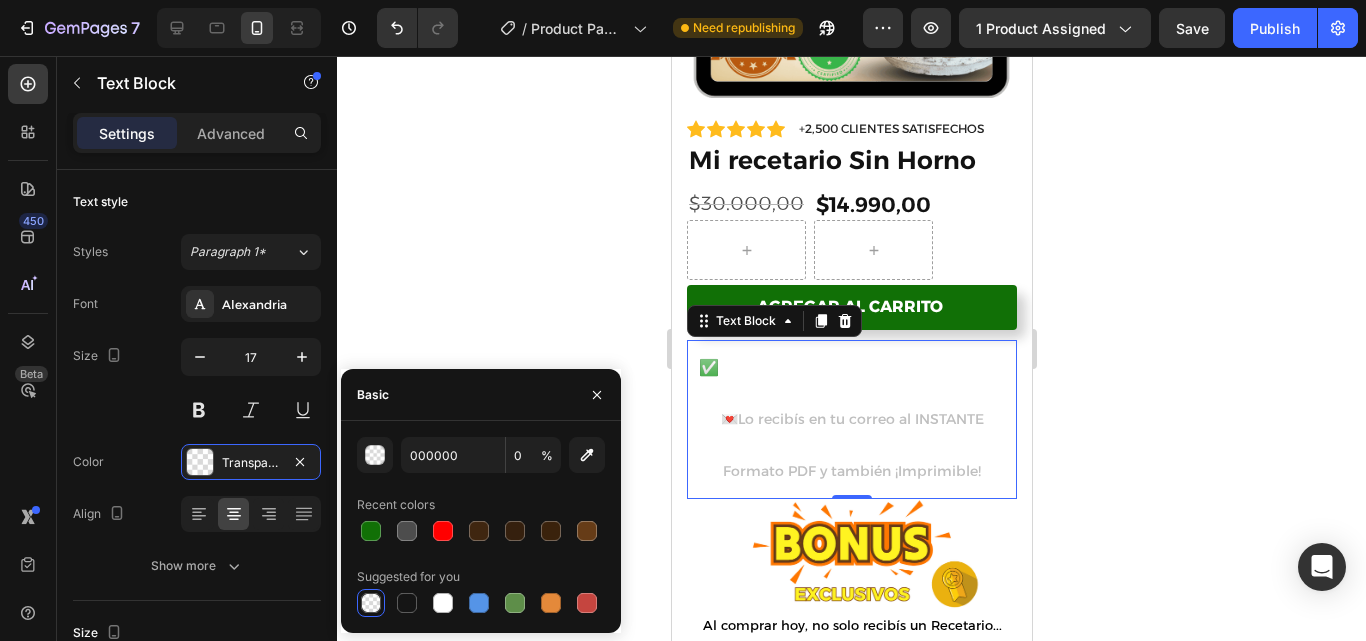 type on "4D4D4D" 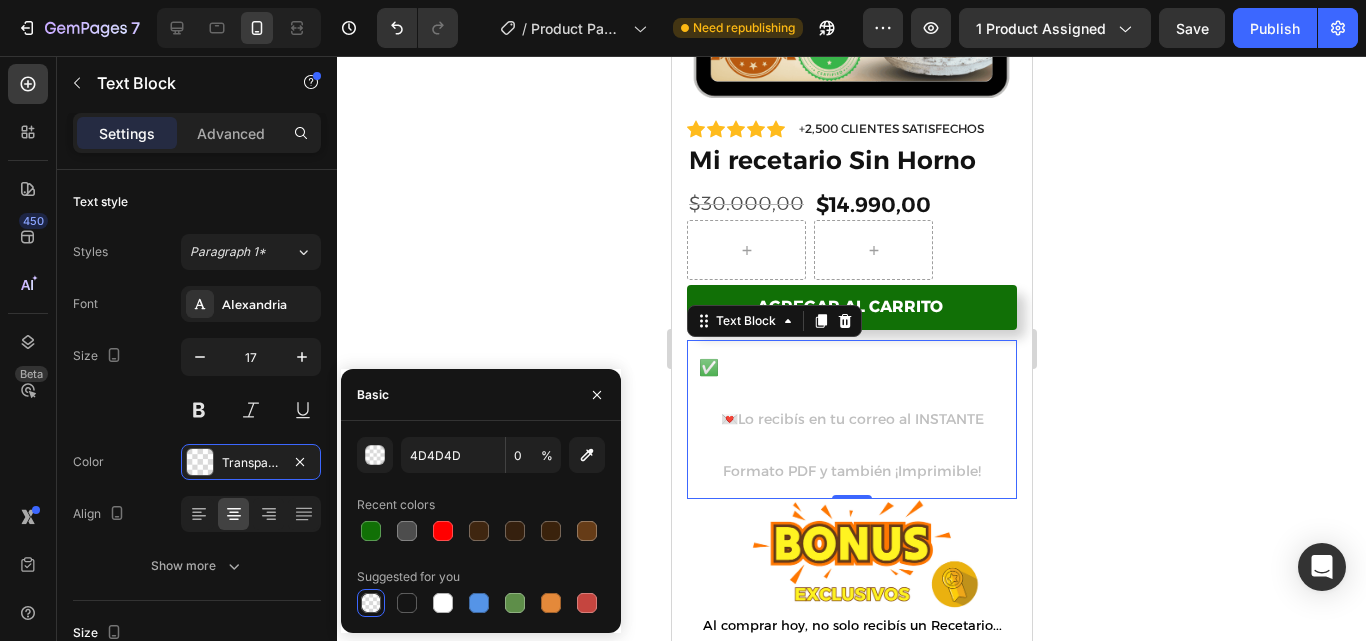 type on "100" 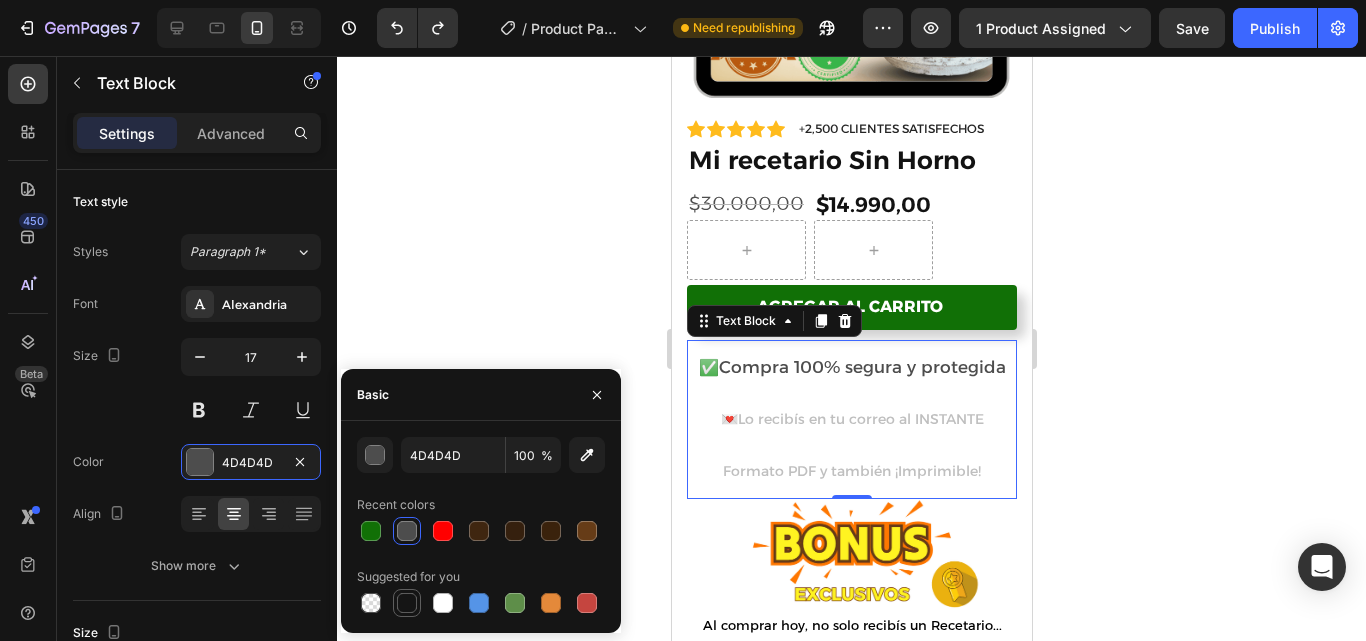 click at bounding box center (407, 603) 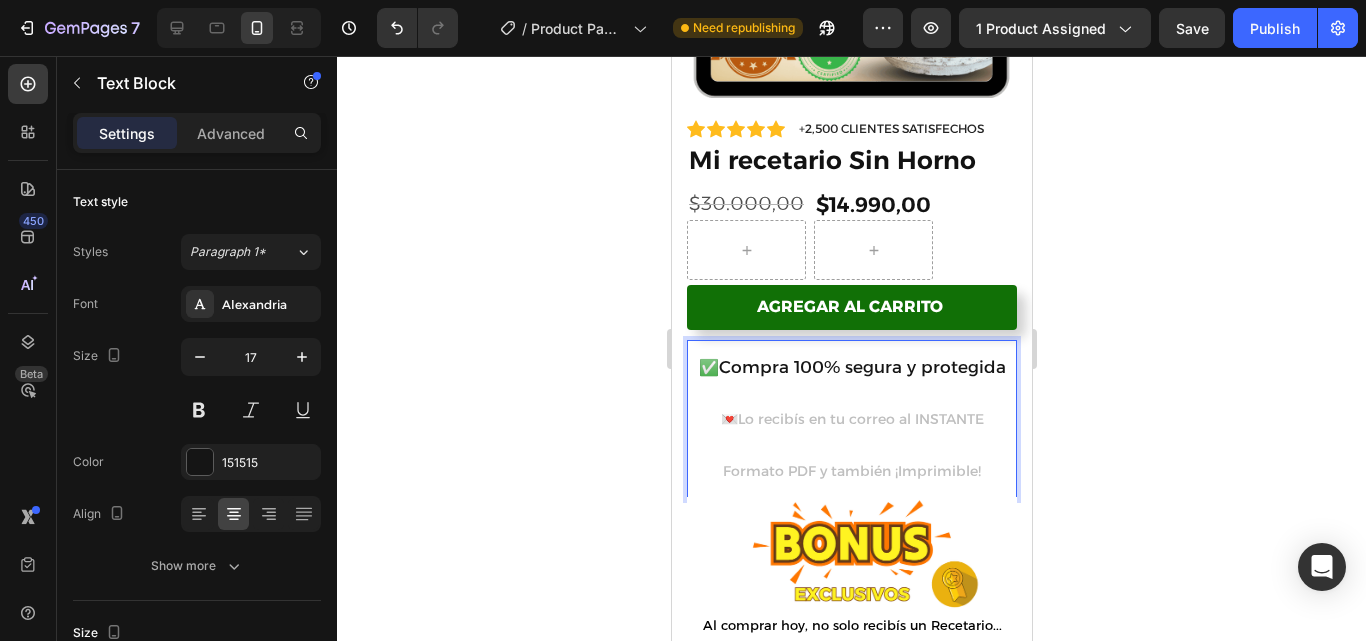click on "Lo recibís en tu correo al INSTANTE" at bounding box center [860, 419] 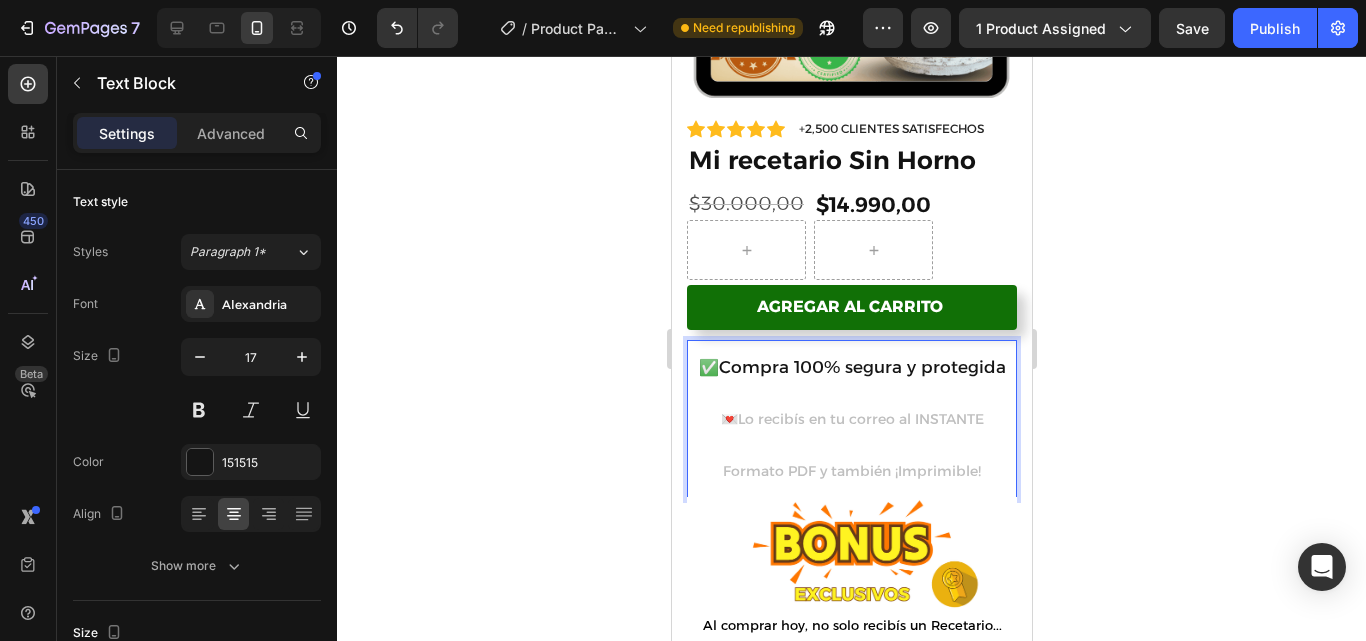 click on "✅ Compra 100% segura y protegida" at bounding box center [851, 367] 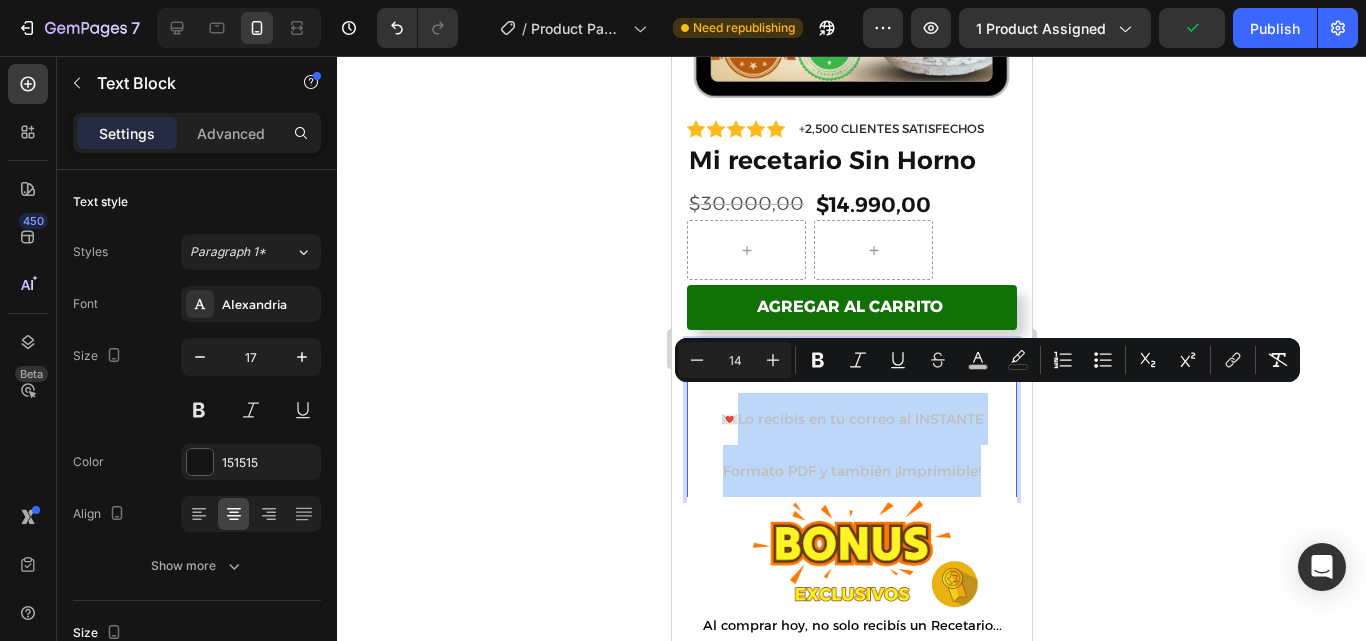 drag, startPoint x: 972, startPoint y: 452, endPoint x: 734, endPoint y: 398, distance: 244.04918 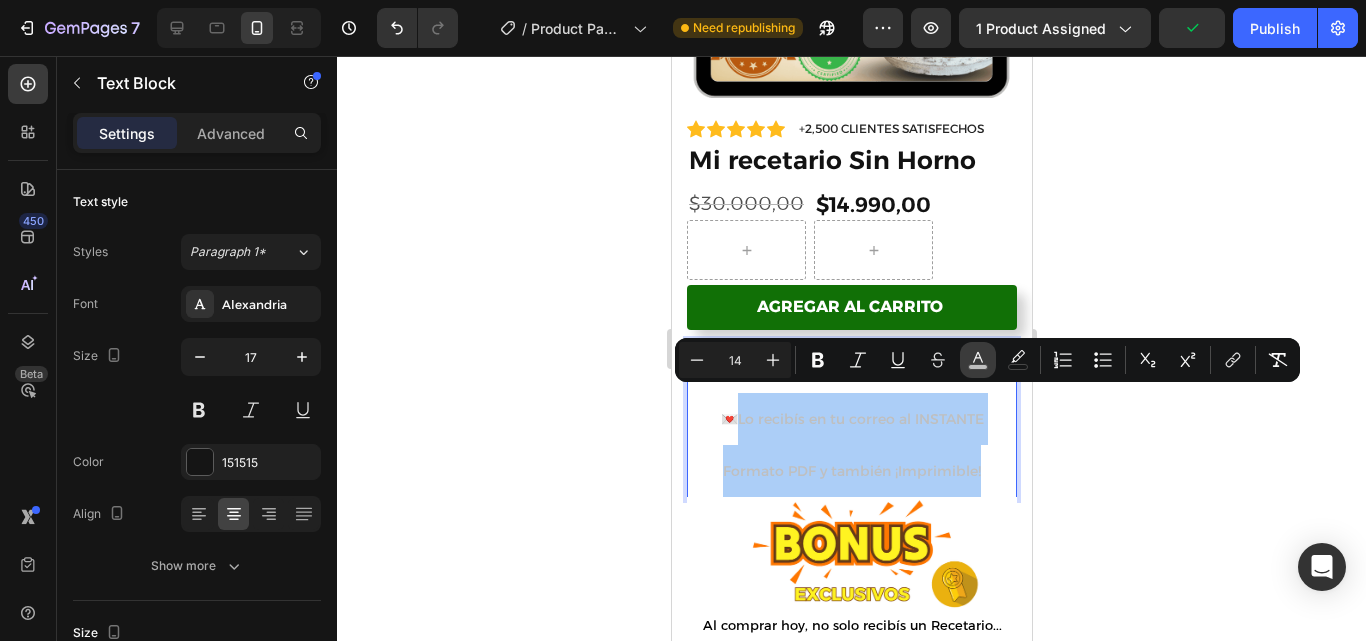 click 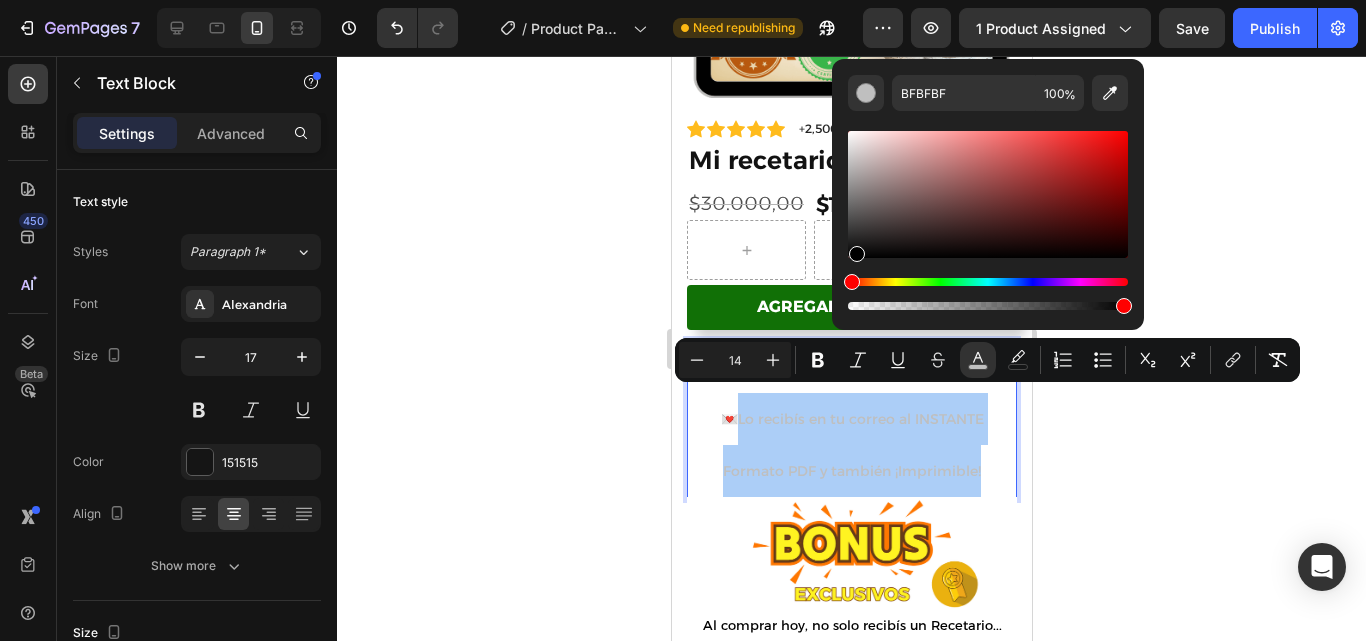 drag, startPoint x: 853, startPoint y: 163, endPoint x: 854, endPoint y: 300, distance: 137.00365 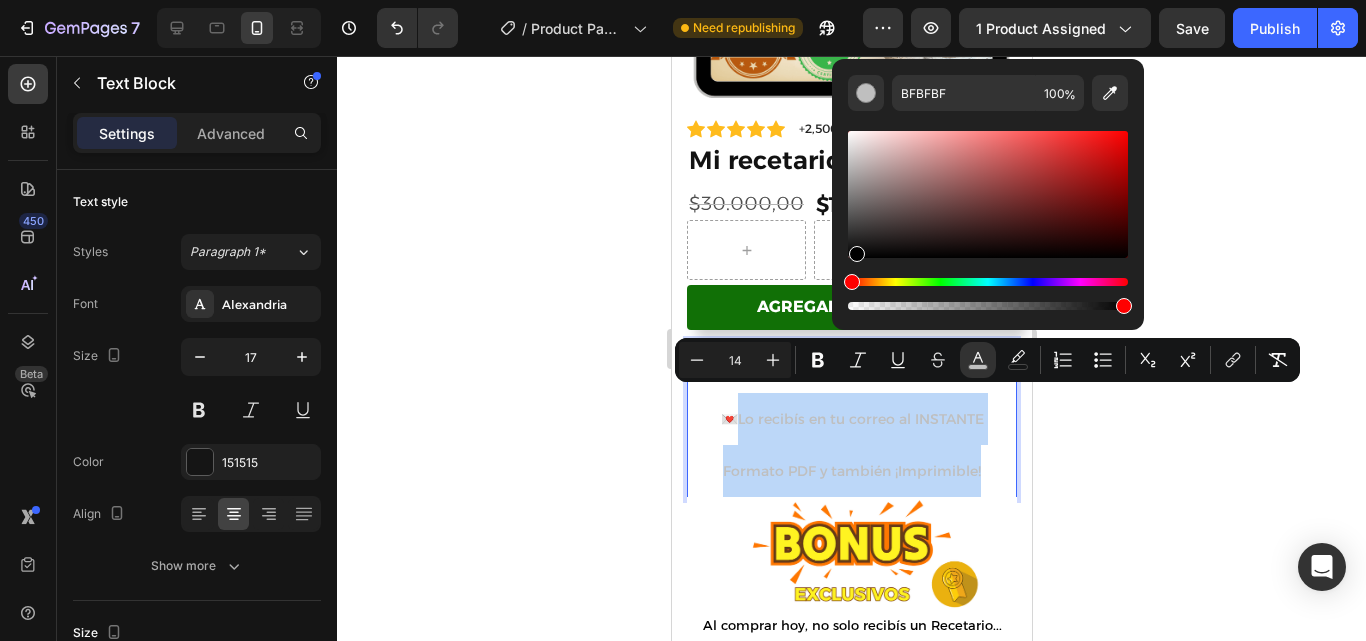 type on "000000" 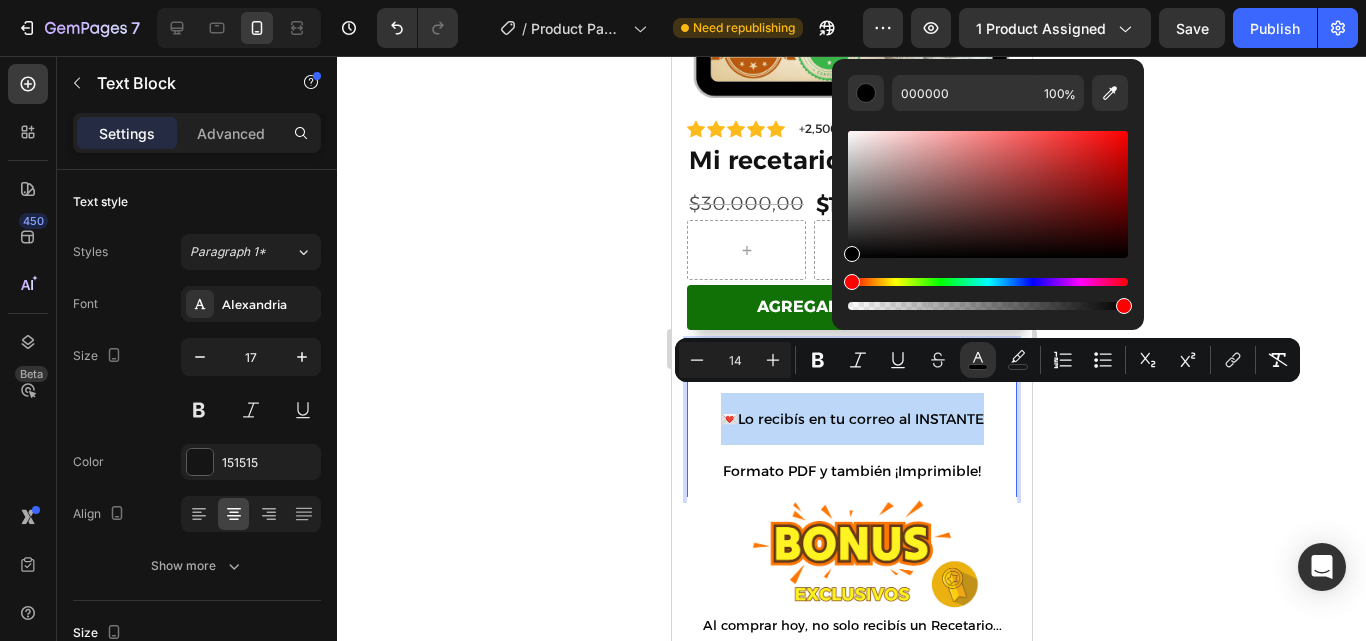 click on "Formato PDF y también ¡Imprimible!" at bounding box center [851, 471] 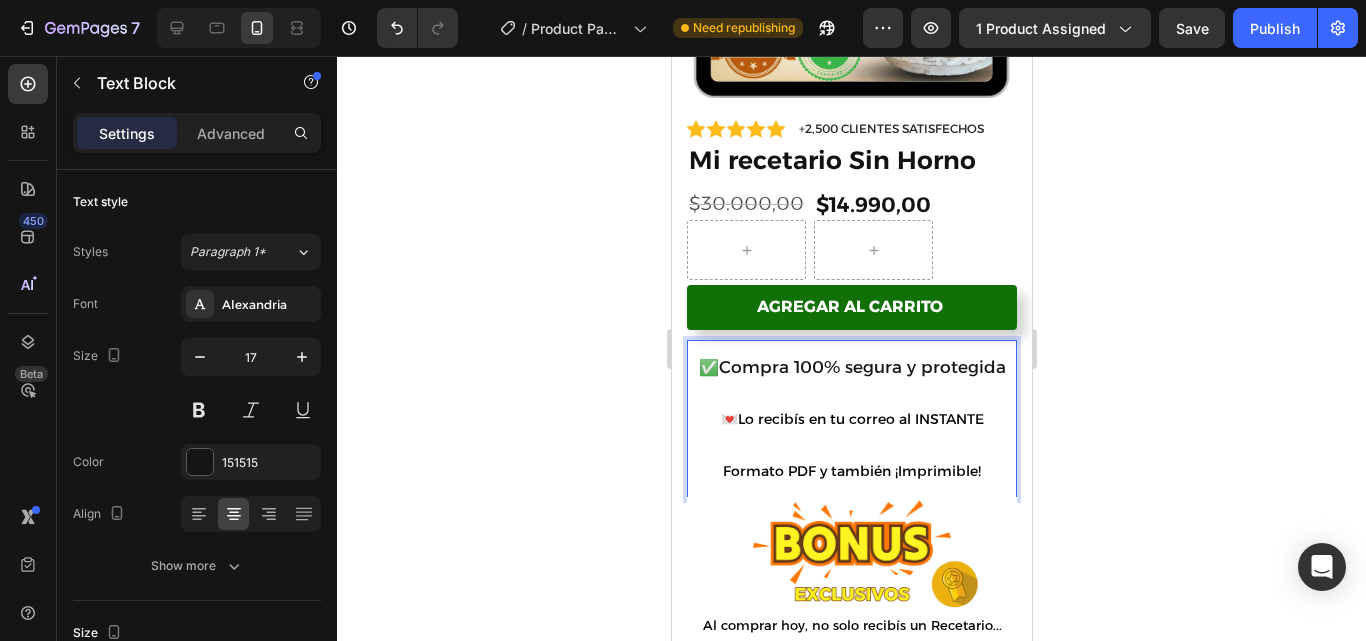 click on "Formato PDF y también ¡Imprimible!" at bounding box center (851, 471) 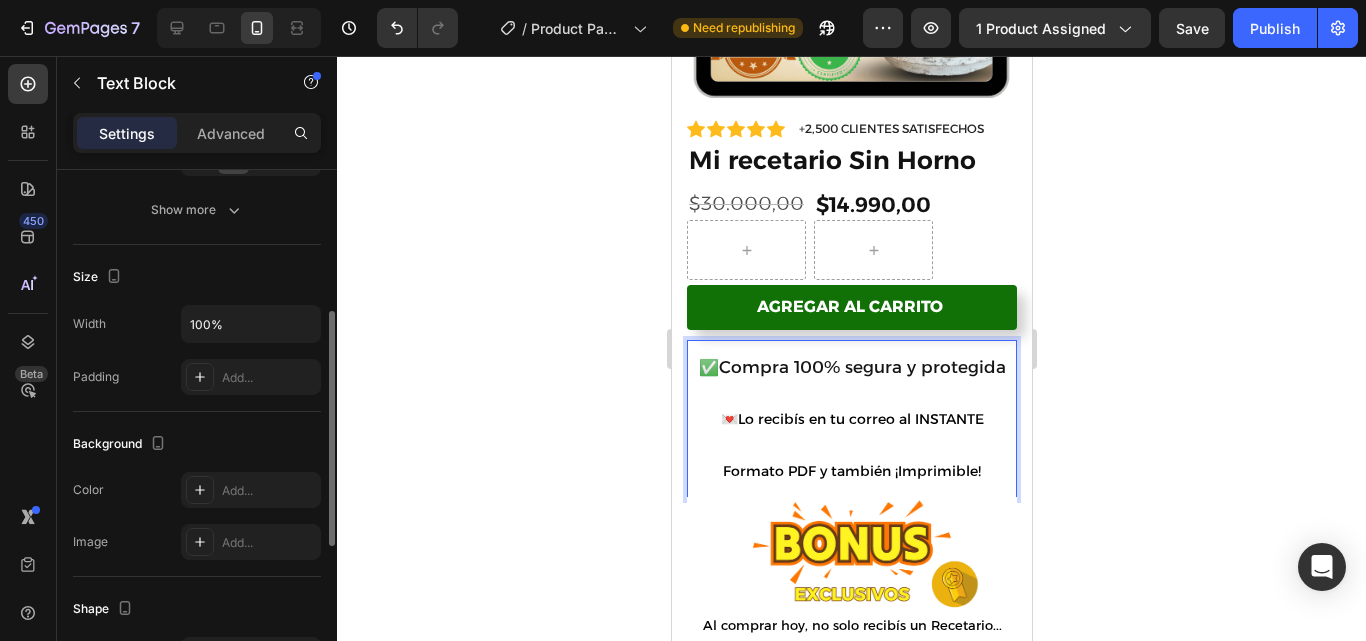 scroll, scrollTop: 344, scrollLeft: 0, axis: vertical 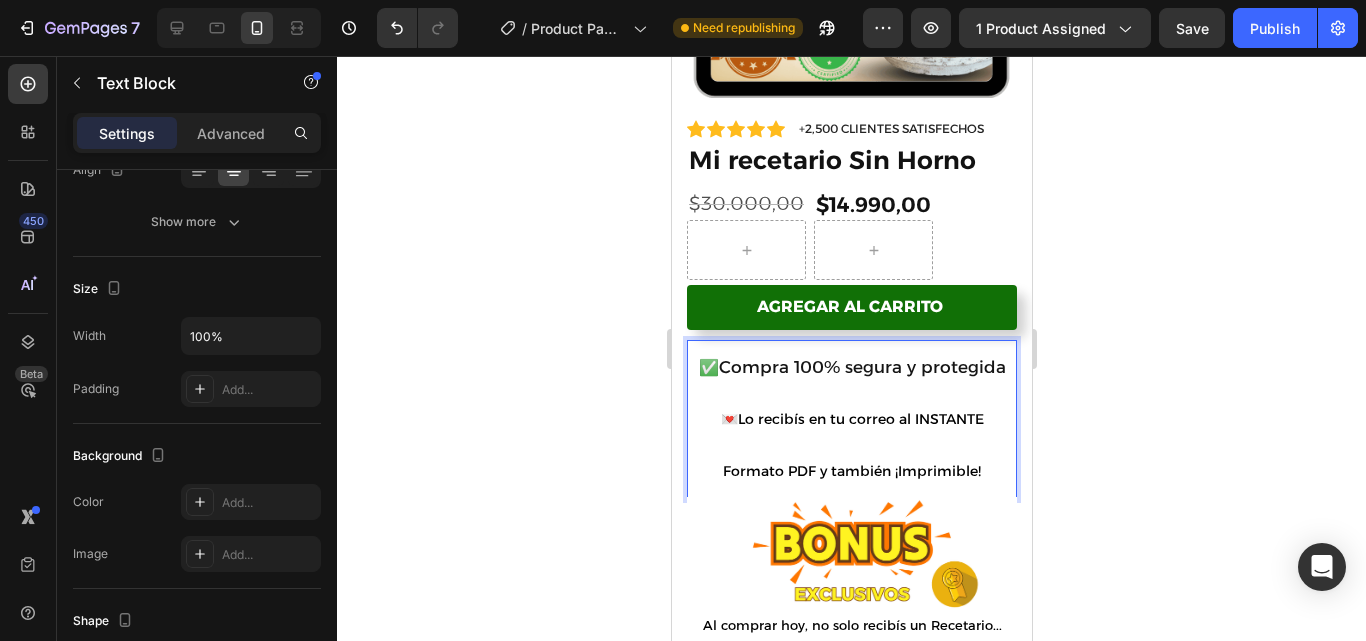 click on "💌 Lo recibís en tu correo al INSTANTE" at bounding box center (851, 419) 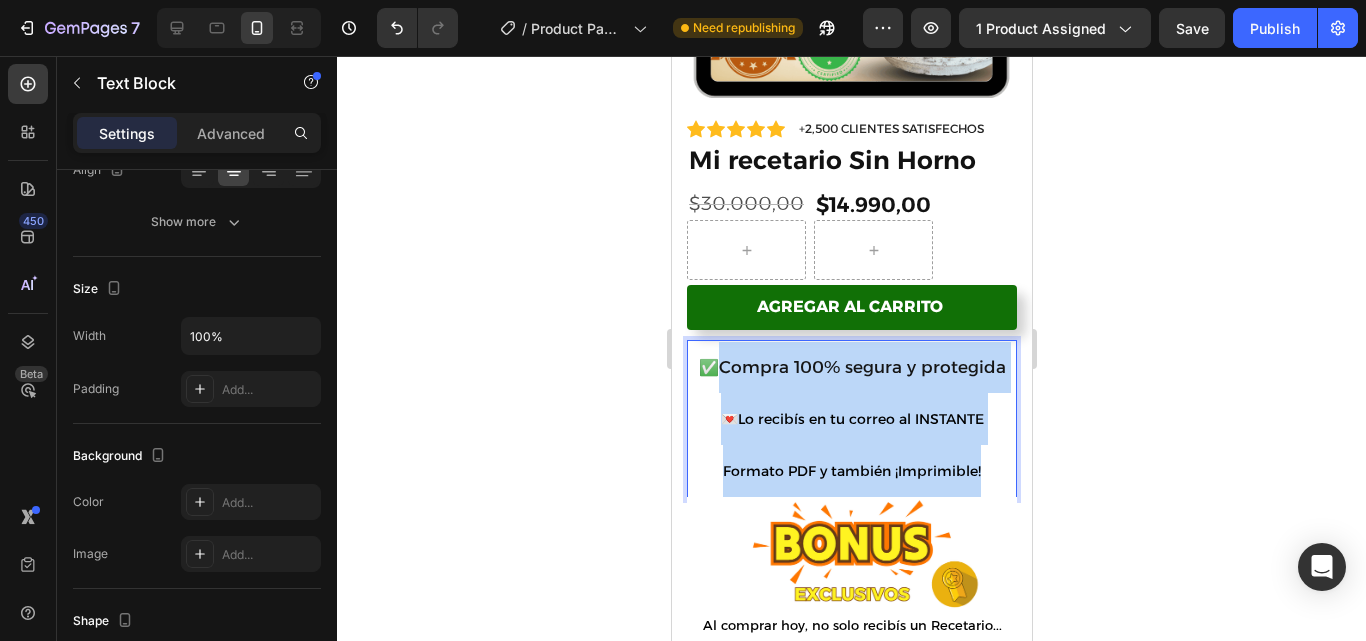 drag, startPoint x: 975, startPoint y: 451, endPoint x: 718, endPoint y: 356, distance: 273.99634 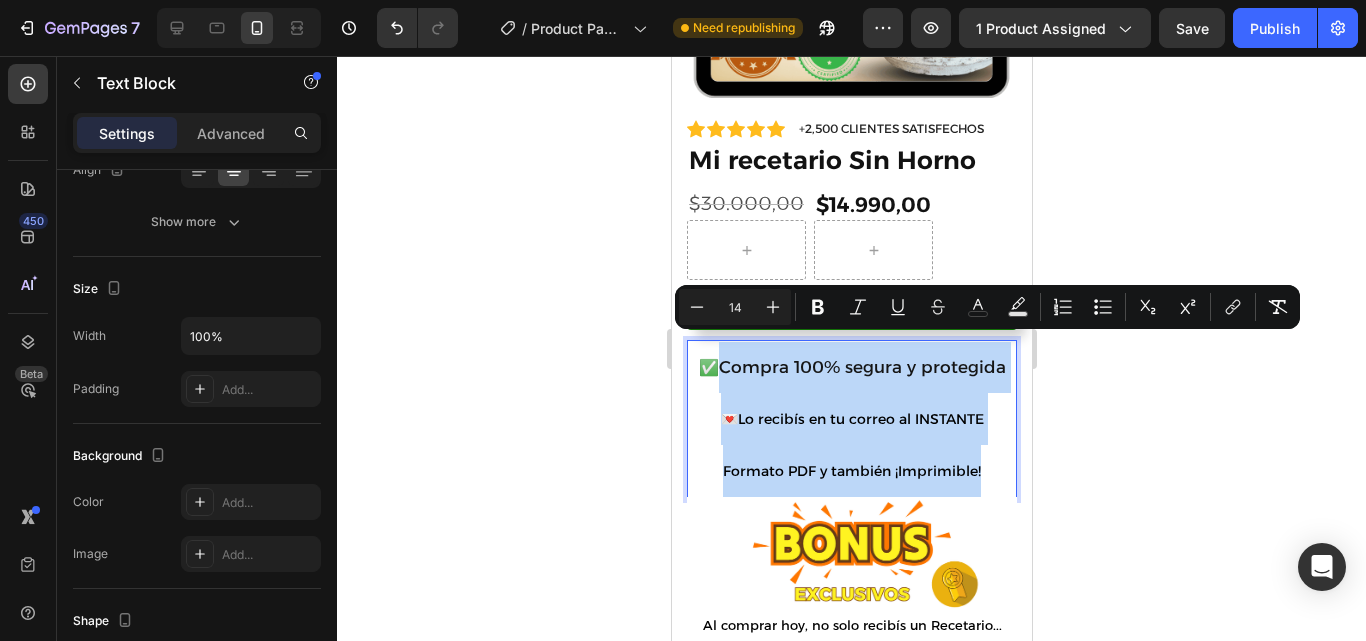 click on "Lo recibís en tu correo al INSTANTE" at bounding box center (860, 419) 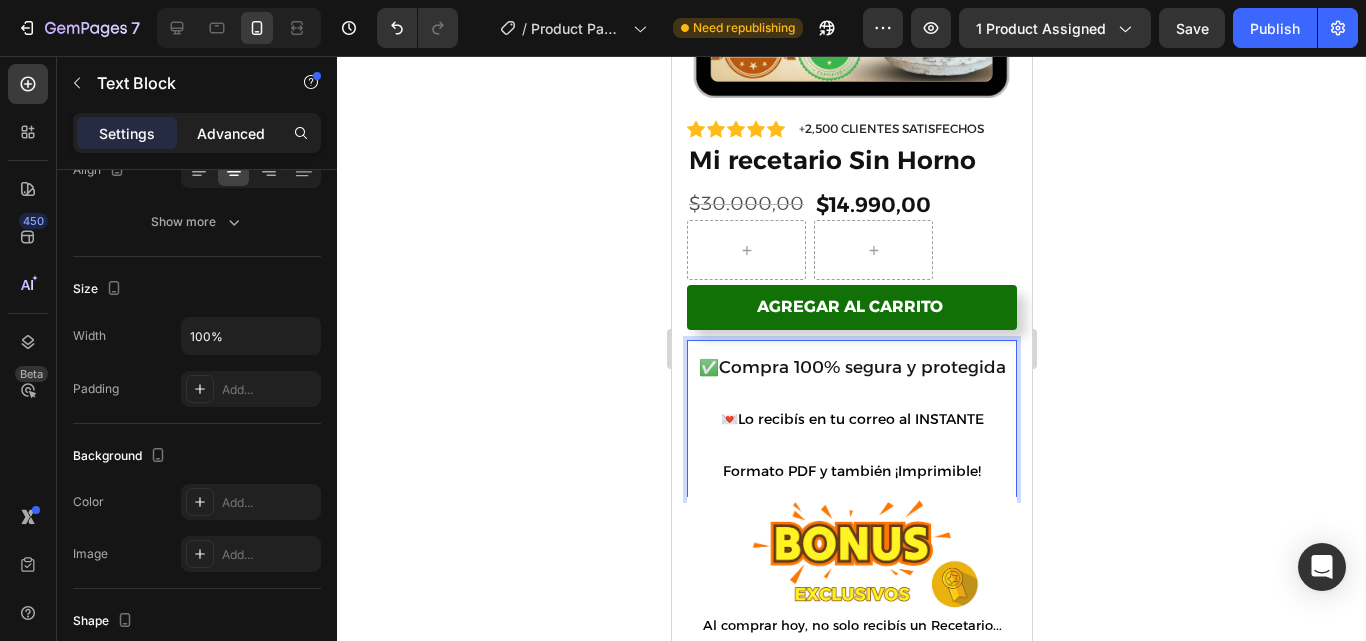 click on "Advanced" at bounding box center [231, 133] 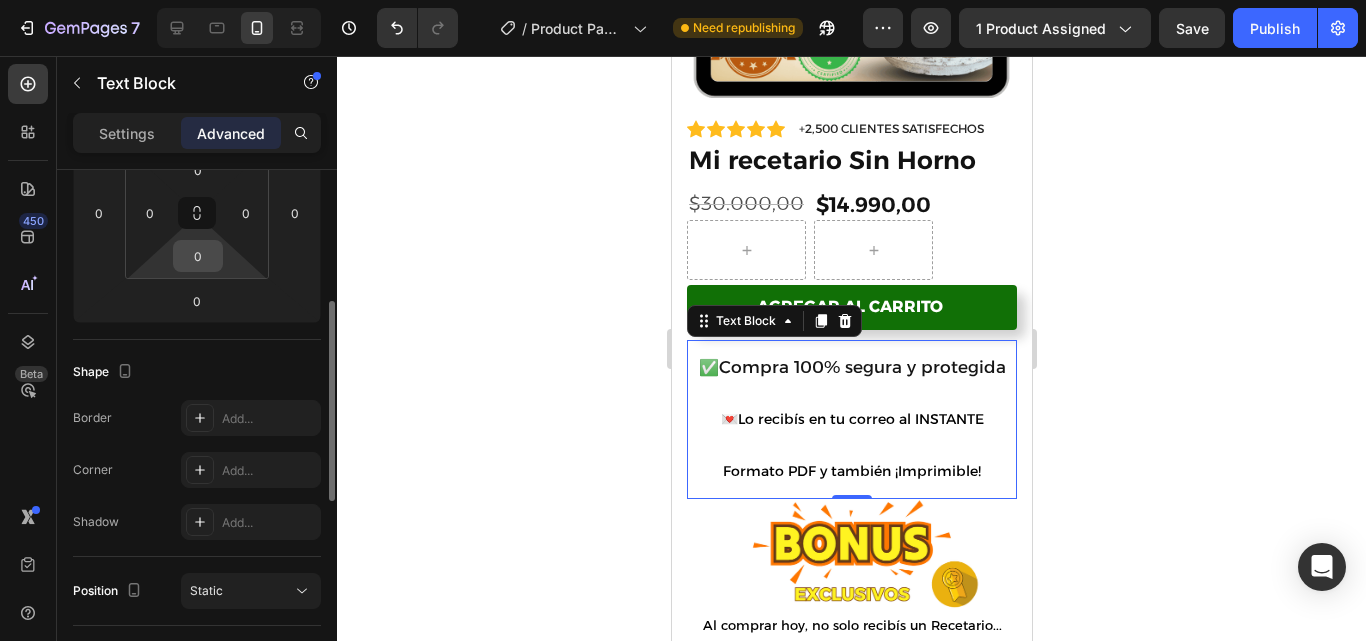 click on "0" at bounding box center [198, 256] 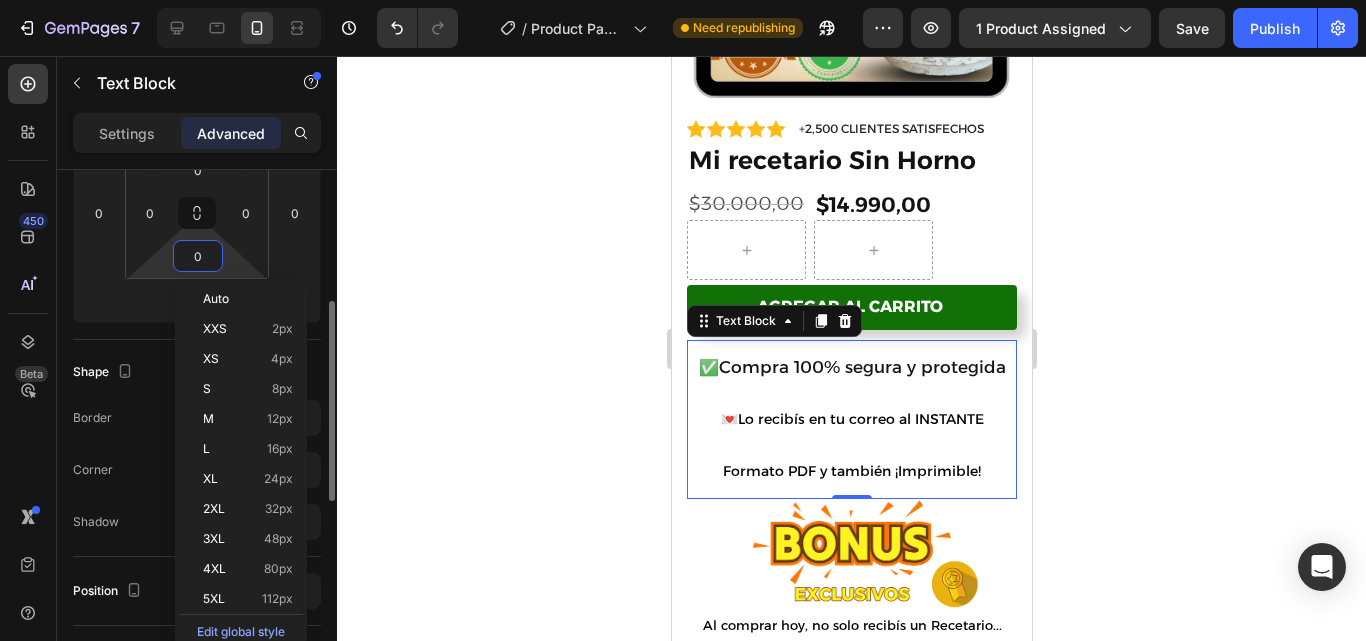 type on "3" 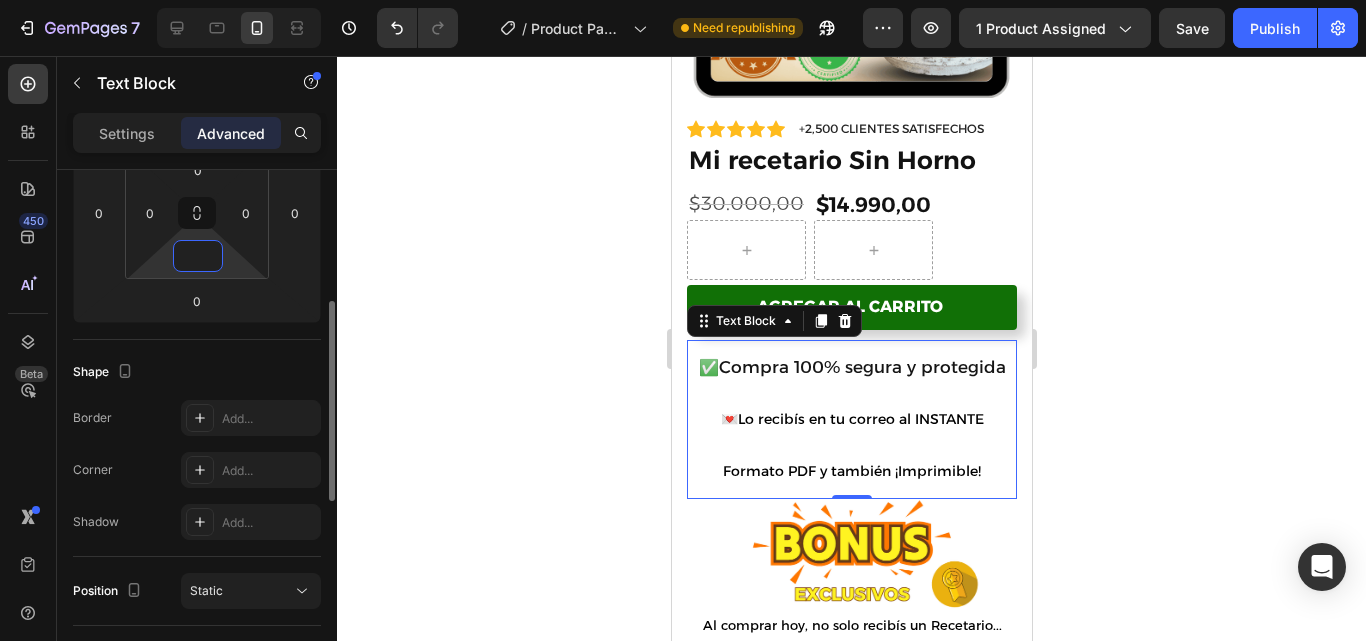 type on "0" 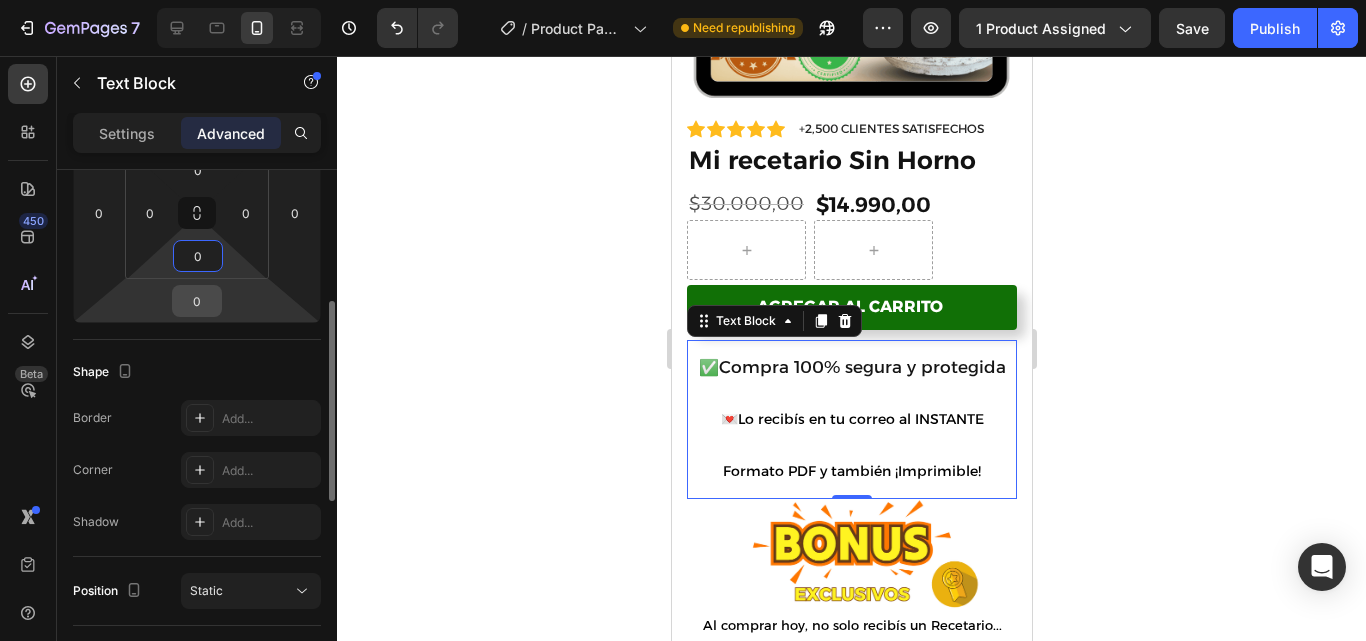 click on "0" at bounding box center [197, 301] 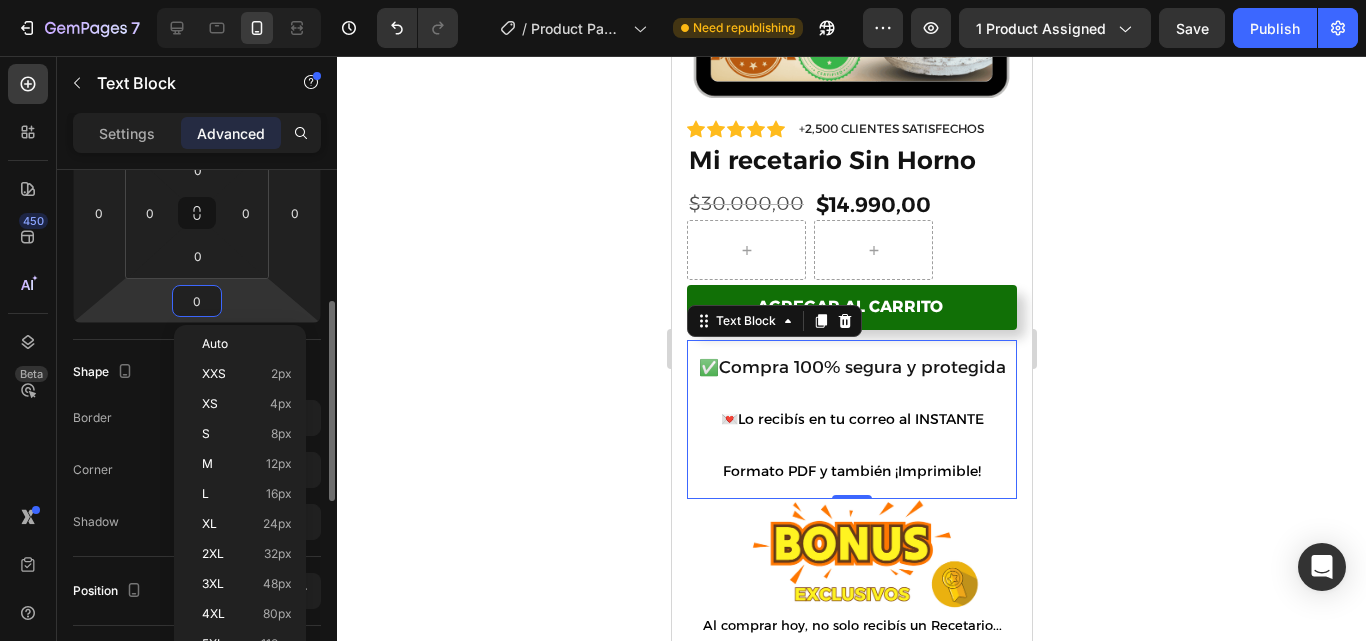type on "4" 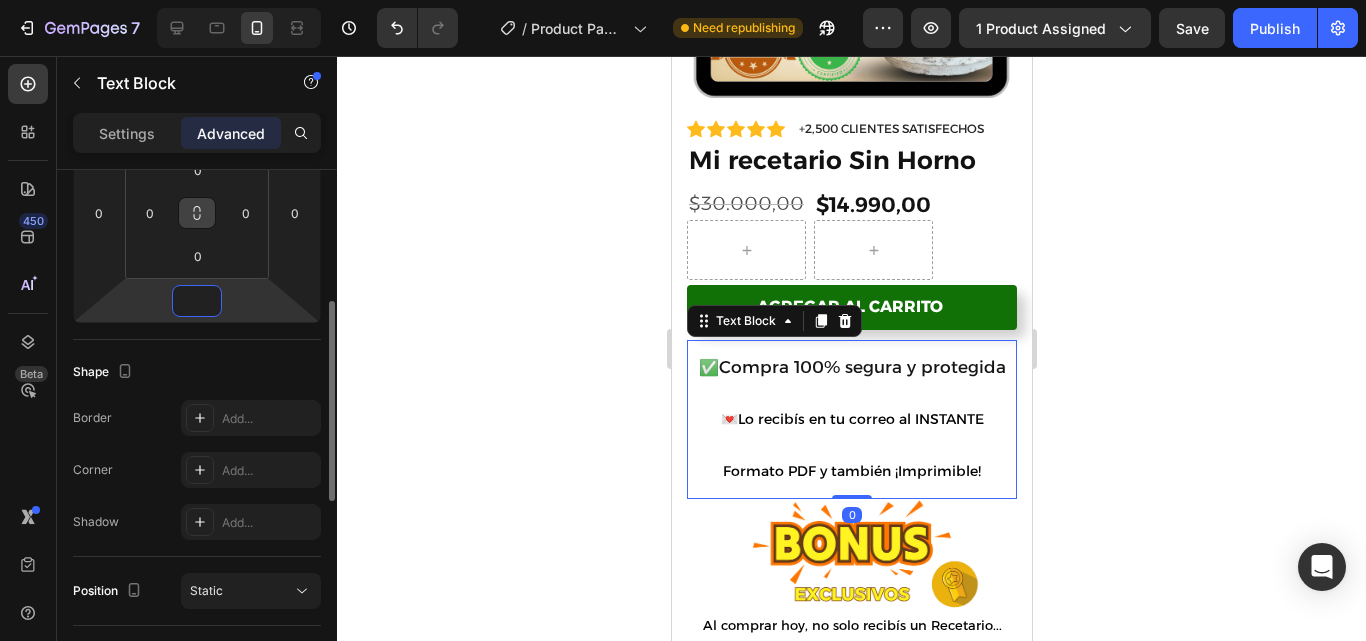 click 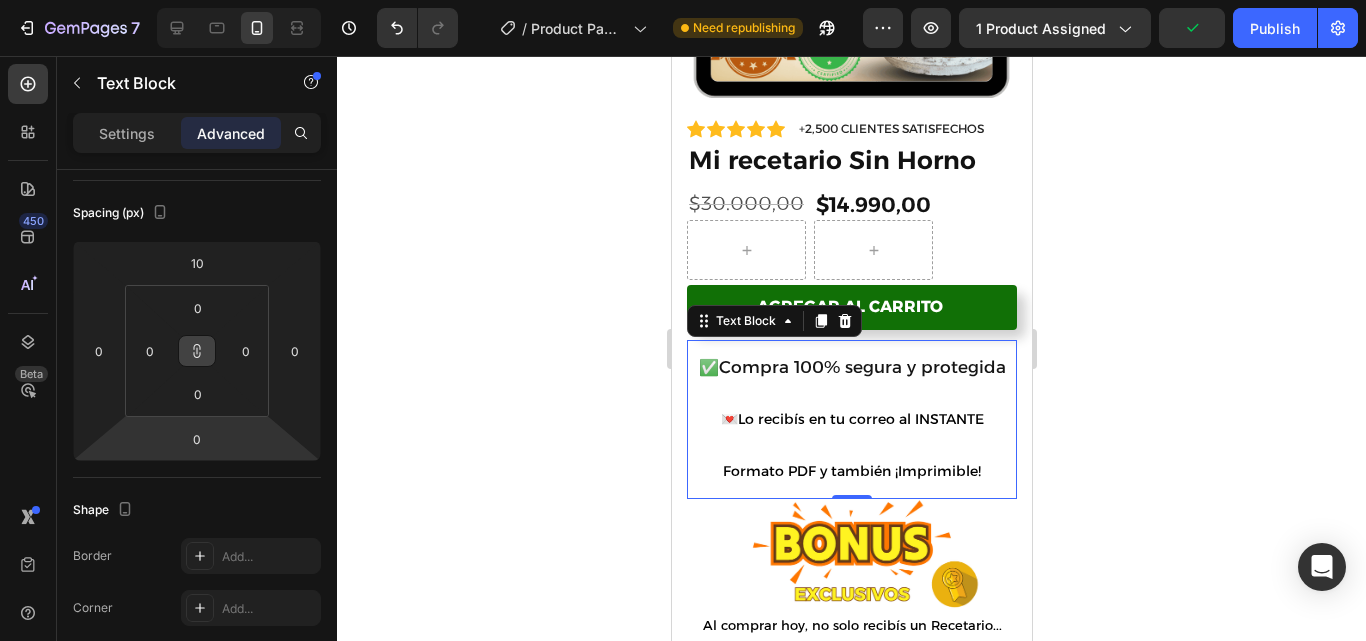 scroll, scrollTop: 0, scrollLeft: 0, axis: both 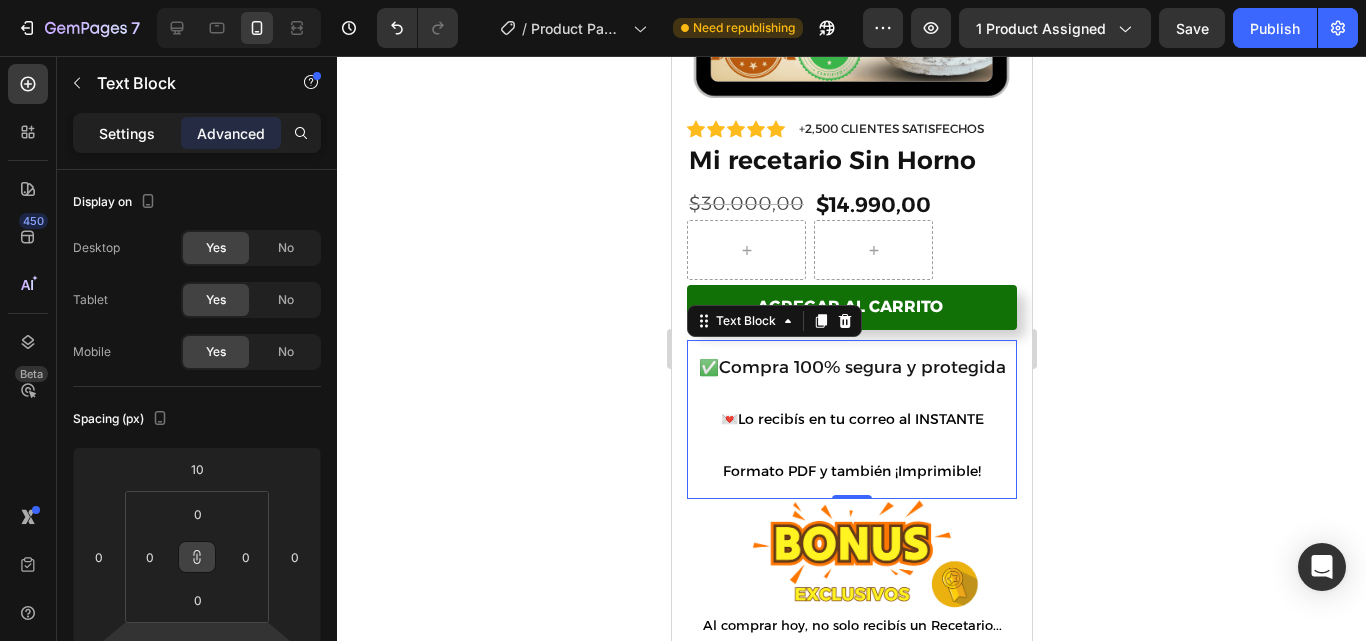 click on "Settings" at bounding box center (127, 133) 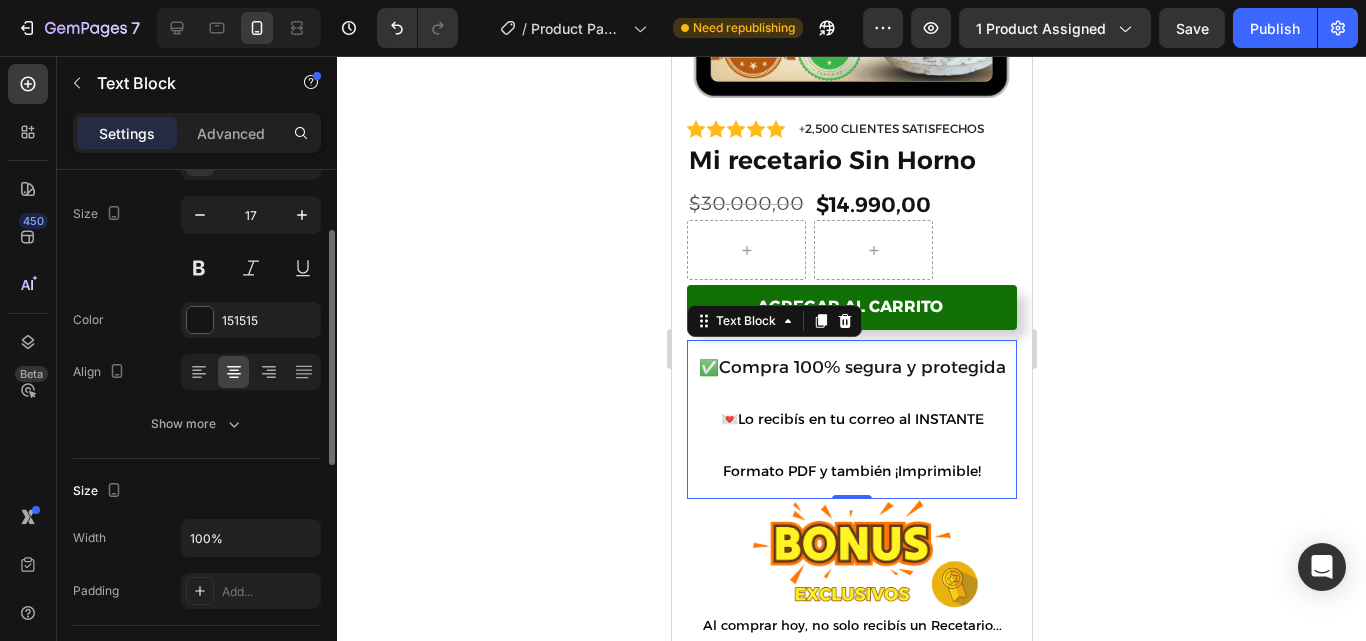 scroll, scrollTop: 144, scrollLeft: 0, axis: vertical 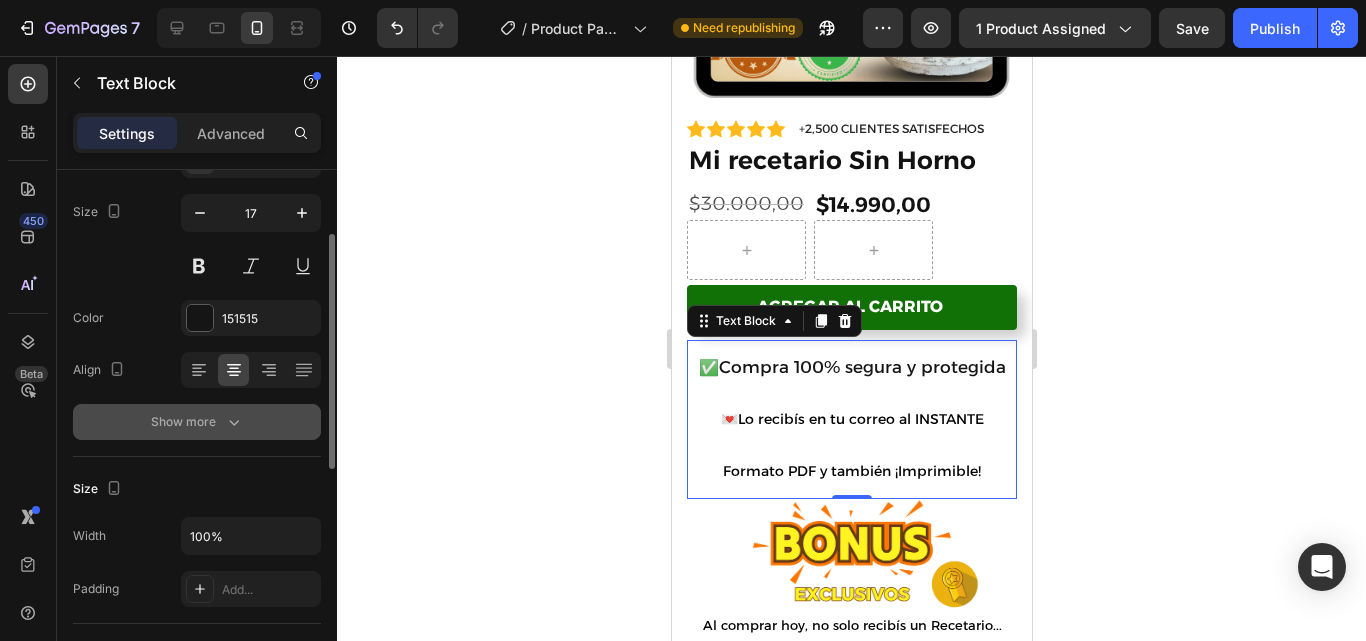 click on "Show more" at bounding box center [197, 422] 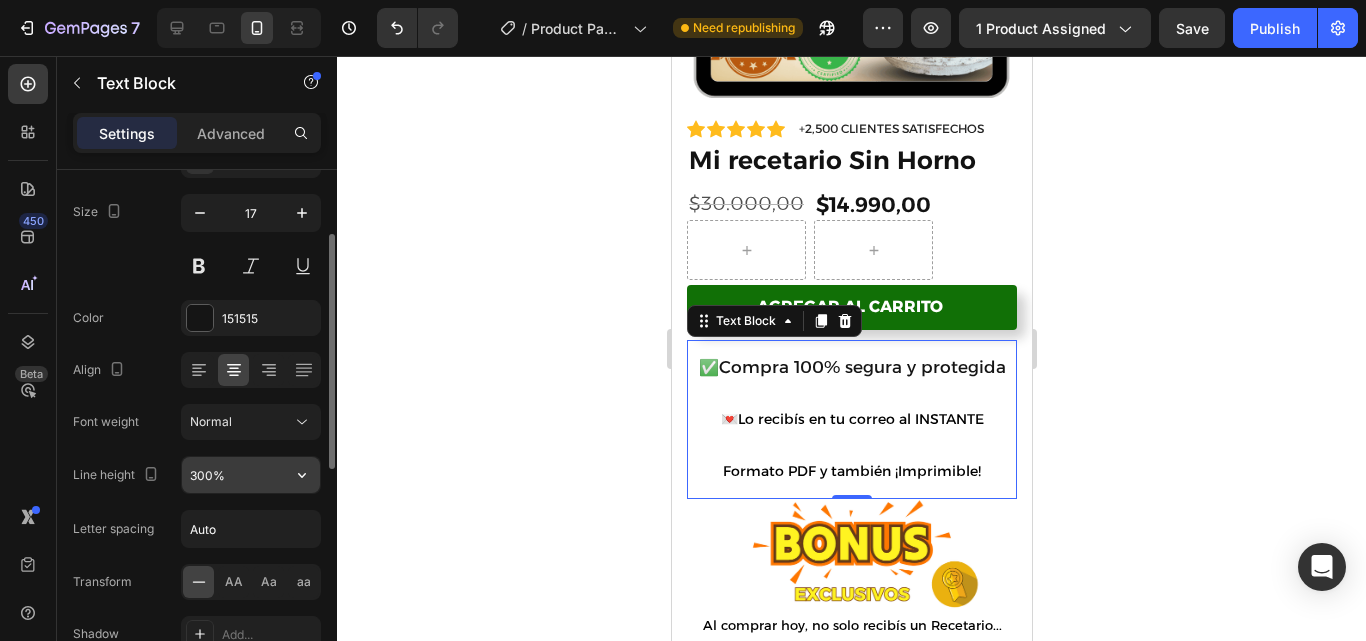 click on "300%" at bounding box center (251, 475) 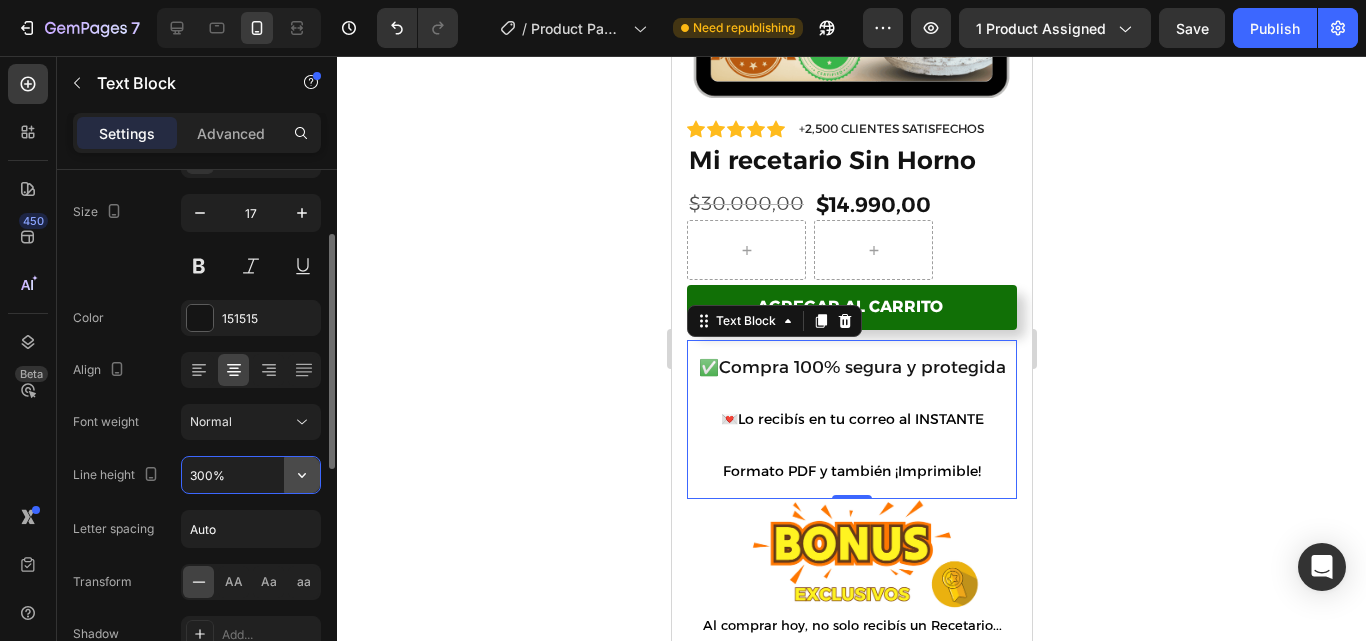 click 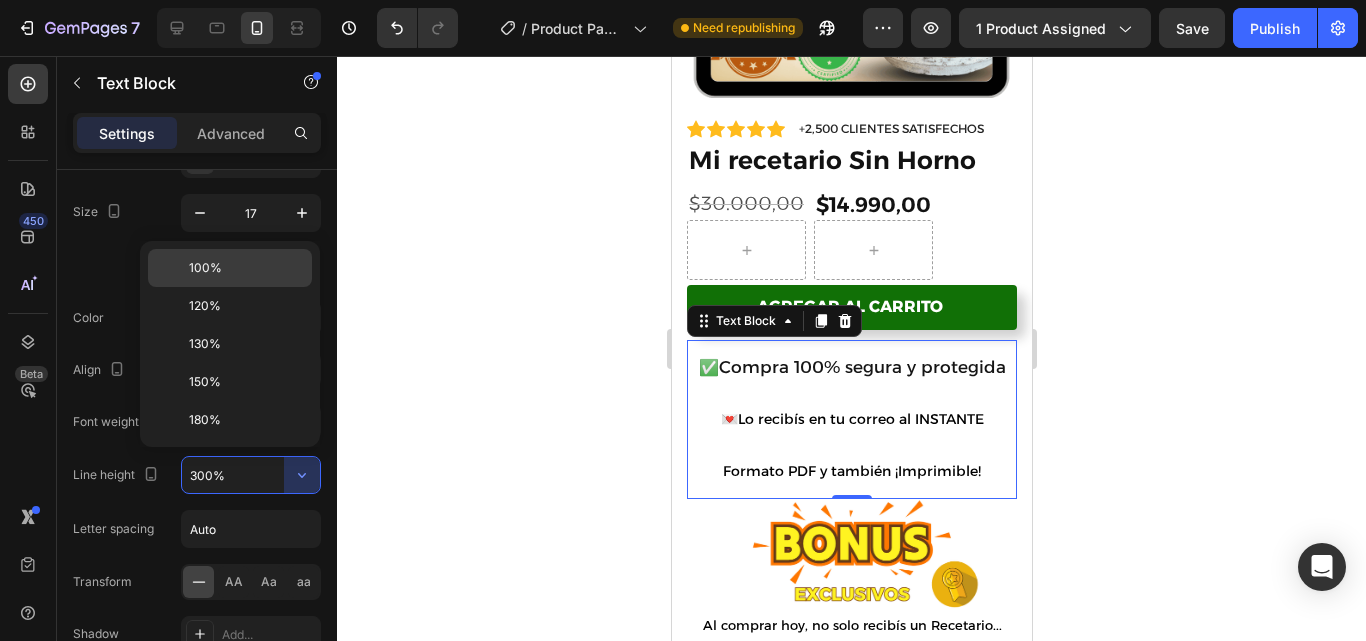 click on "100%" at bounding box center (246, 268) 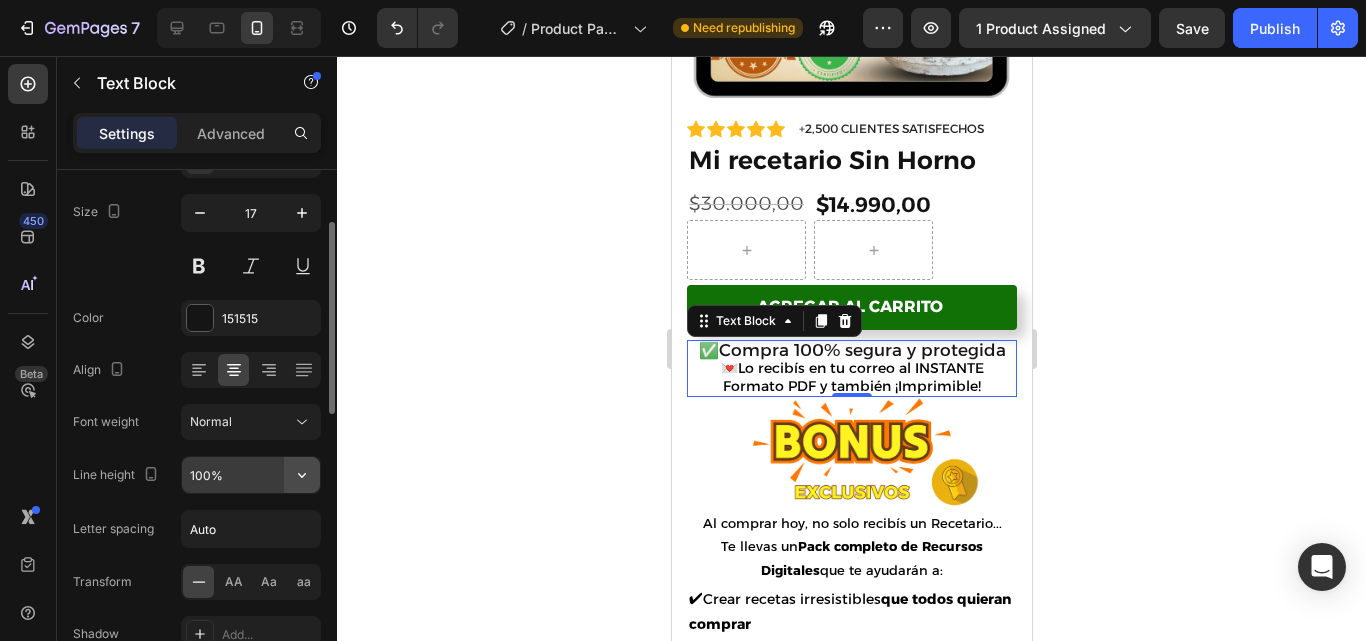click 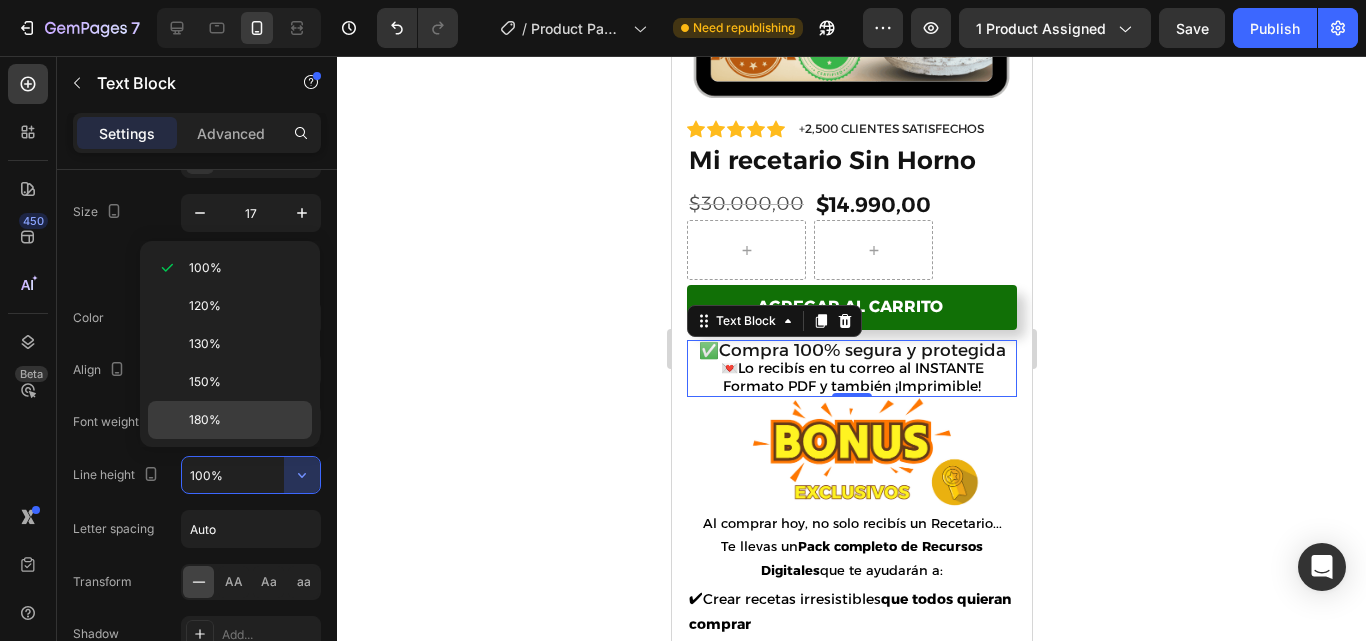 click on "180%" 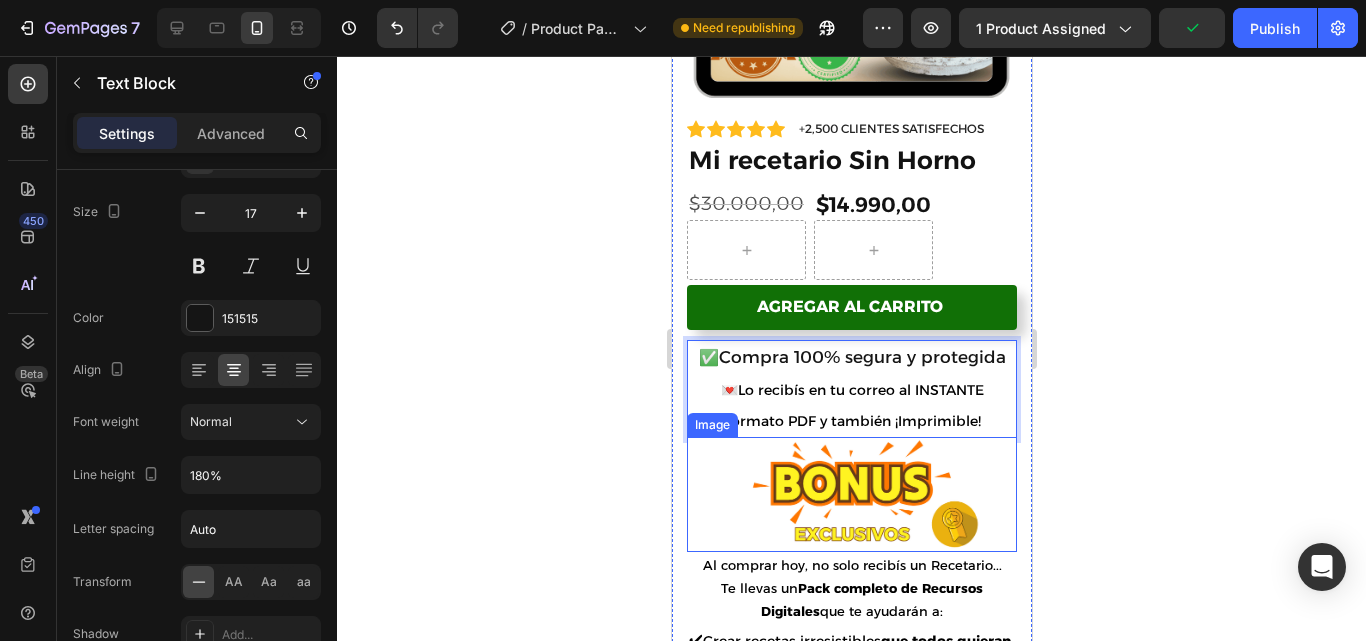 click at bounding box center (851, 494) 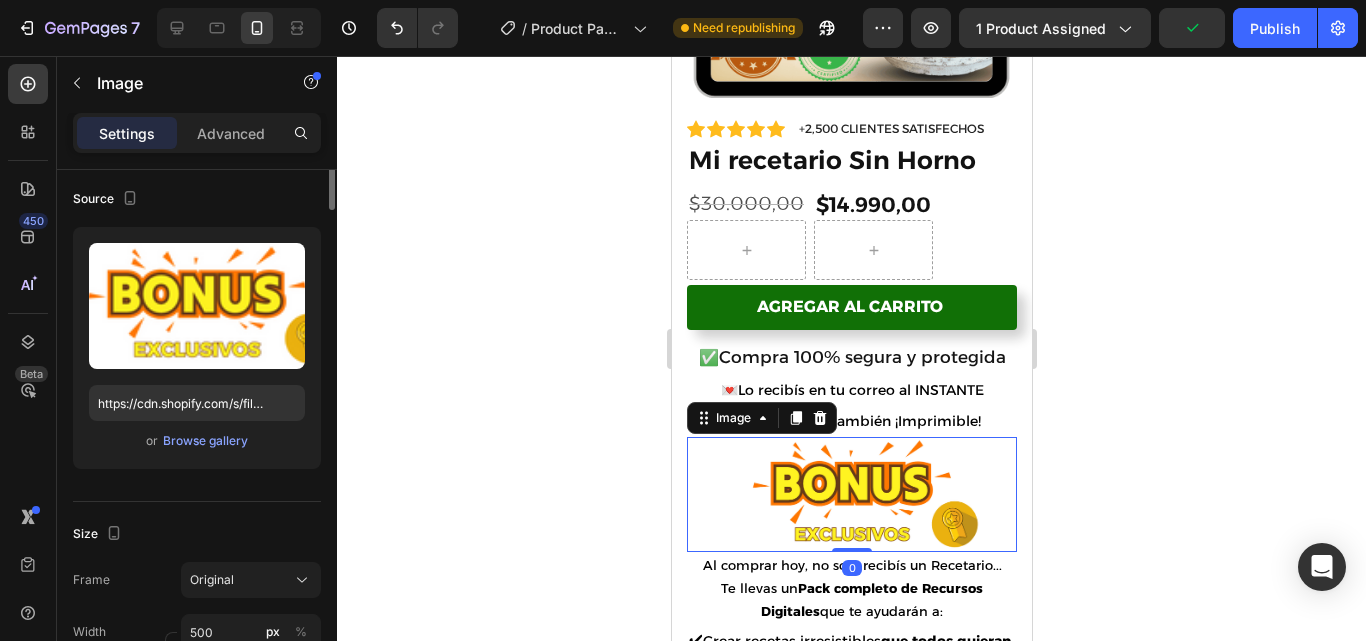 scroll, scrollTop: 0, scrollLeft: 0, axis: both 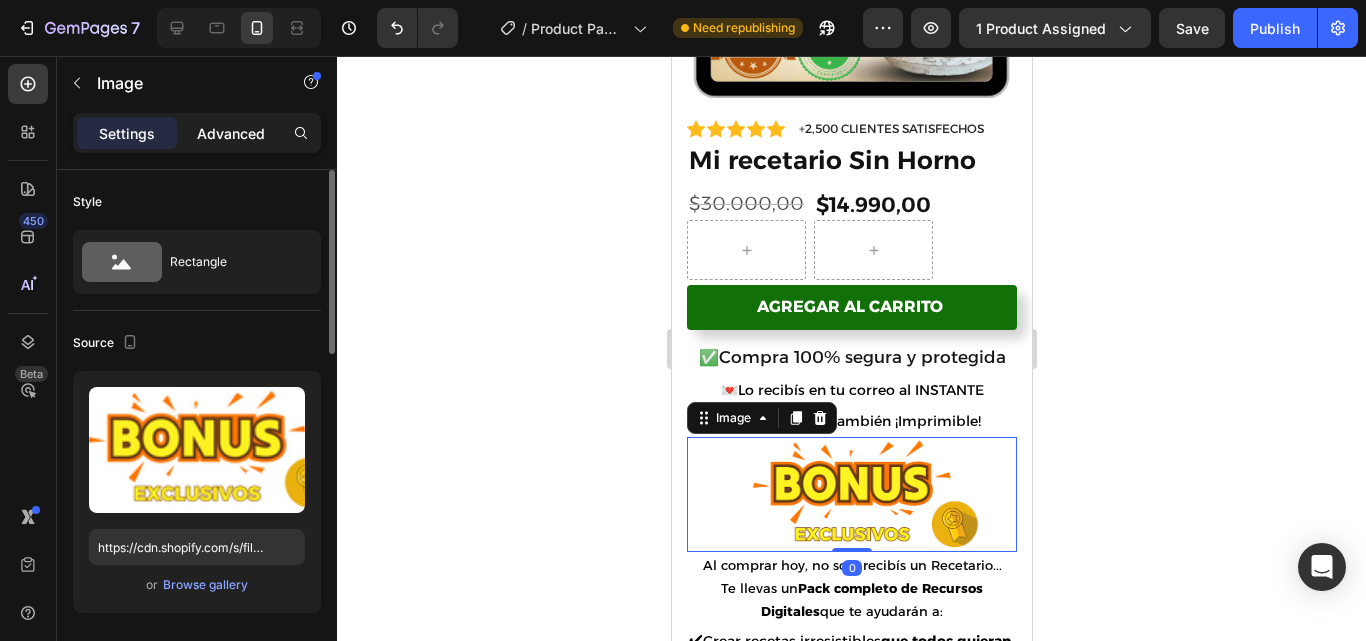click on "Advanced" at bounding box center (231, 133) 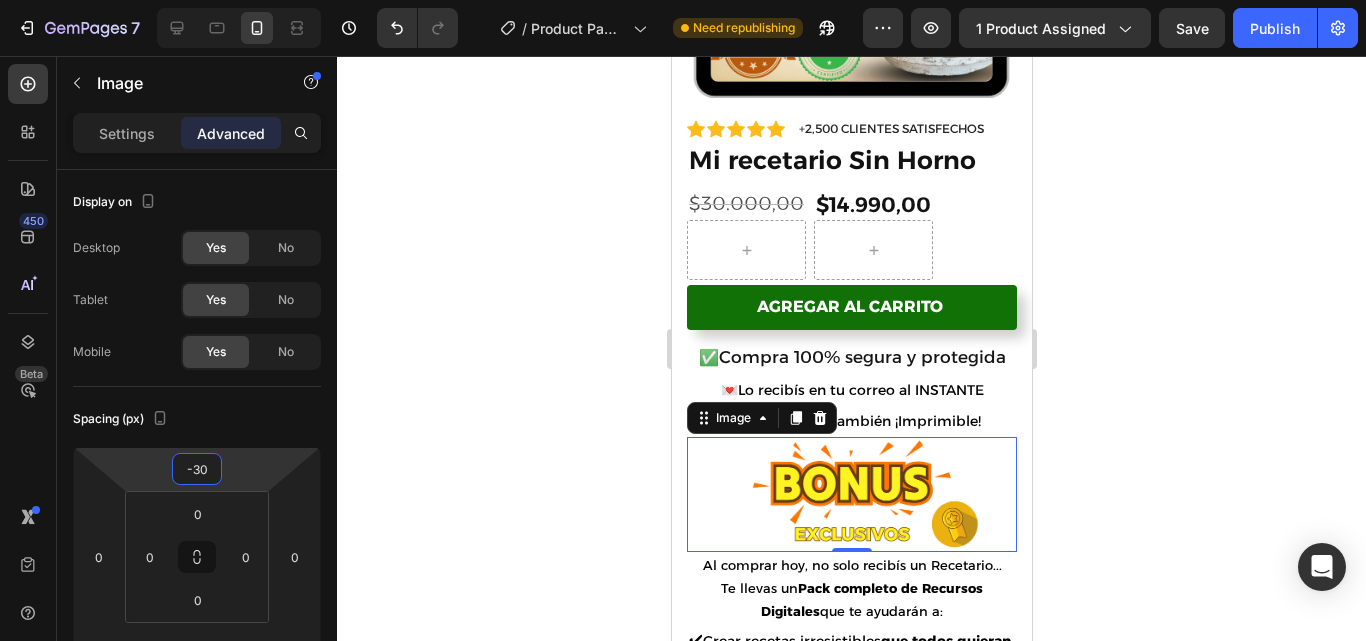 click on "-30" at bounding box center (197, 469) 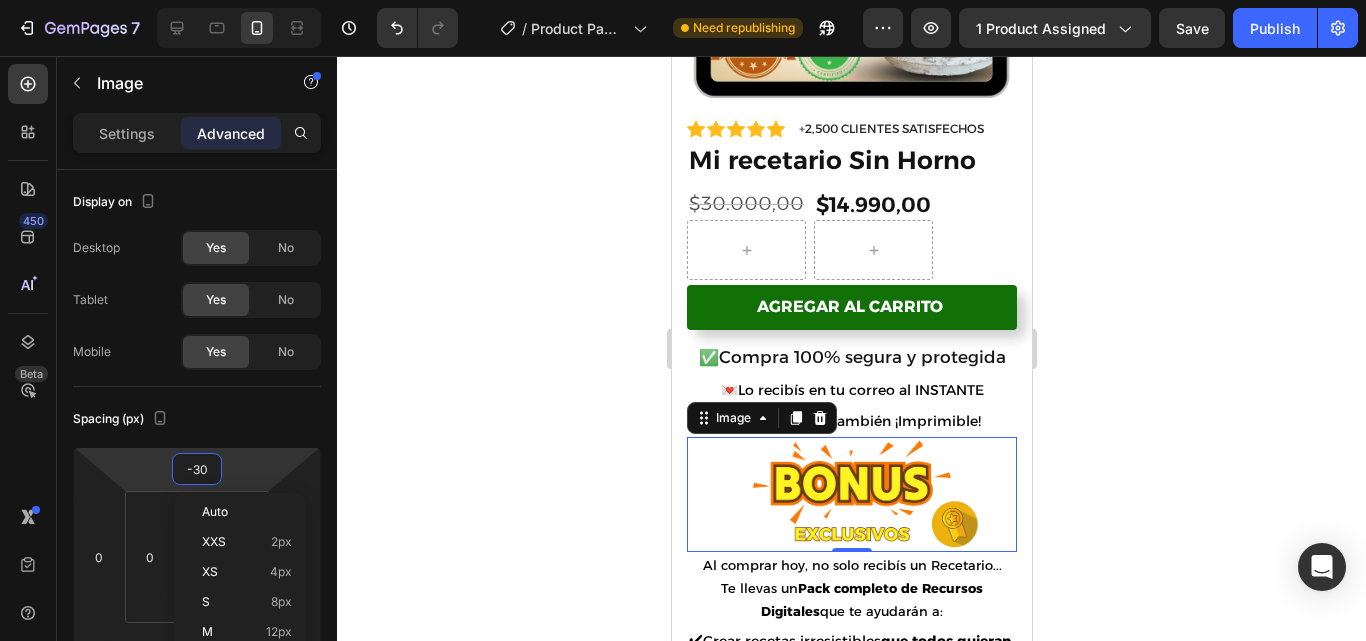click on "-30" at bounding box center (197, 469) 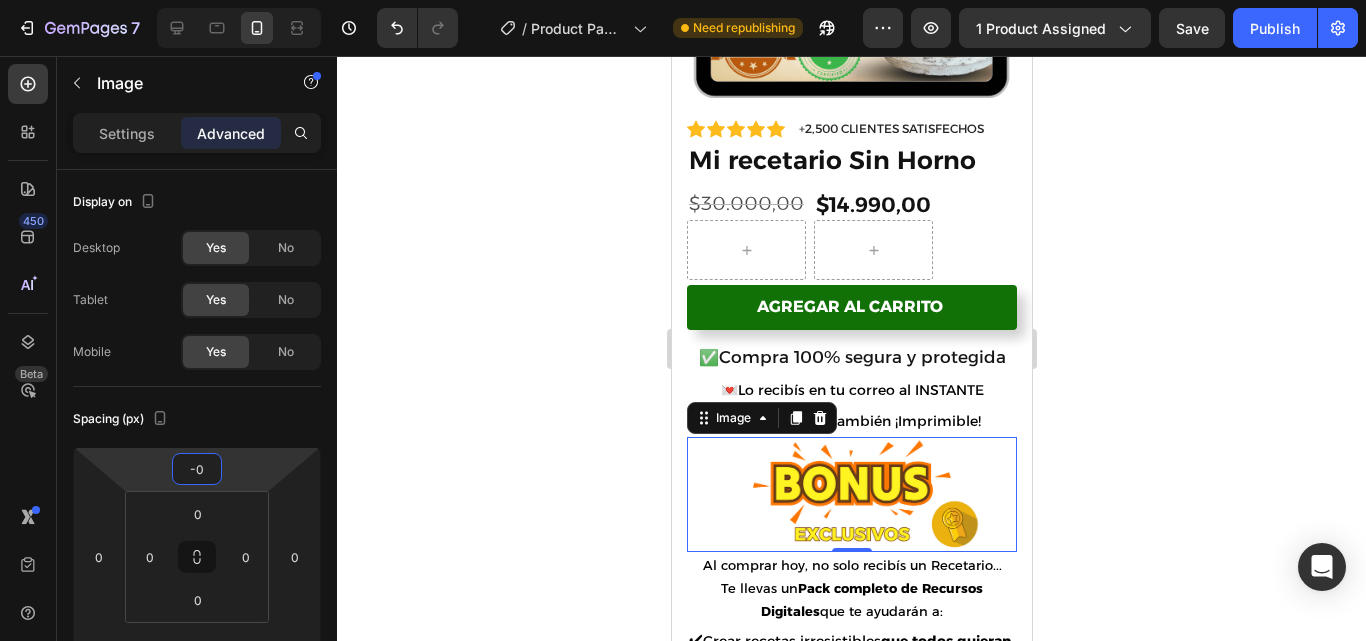 type on "-20" 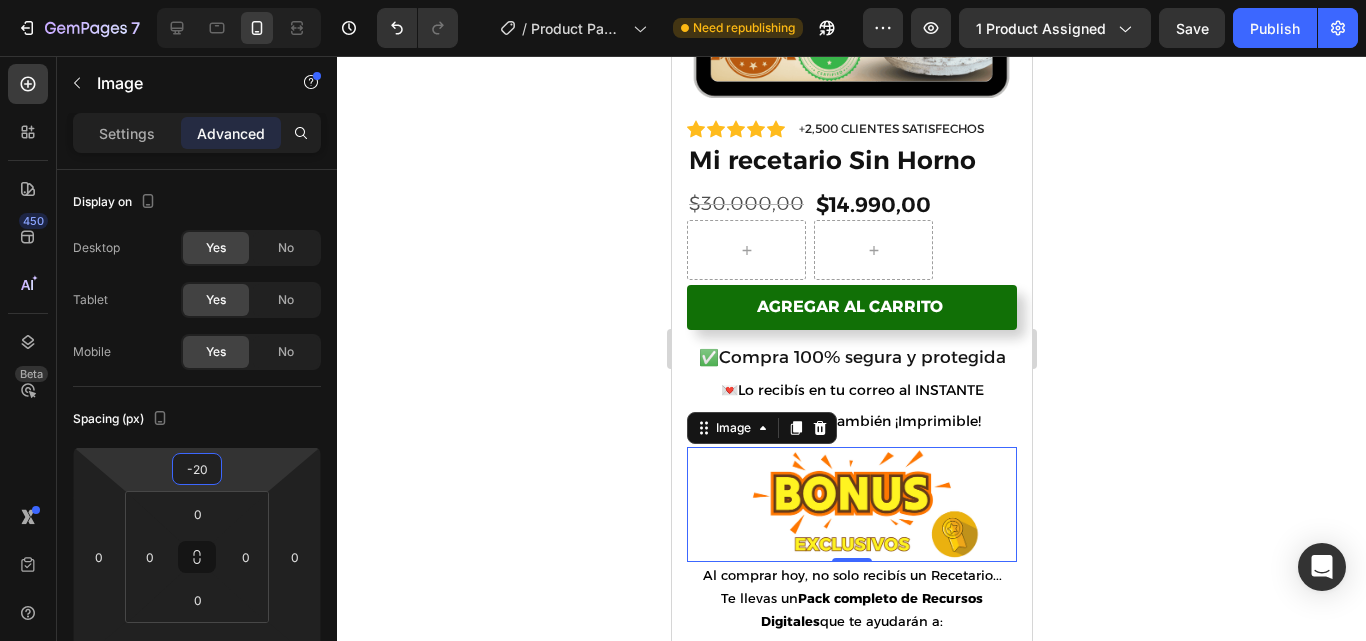 click 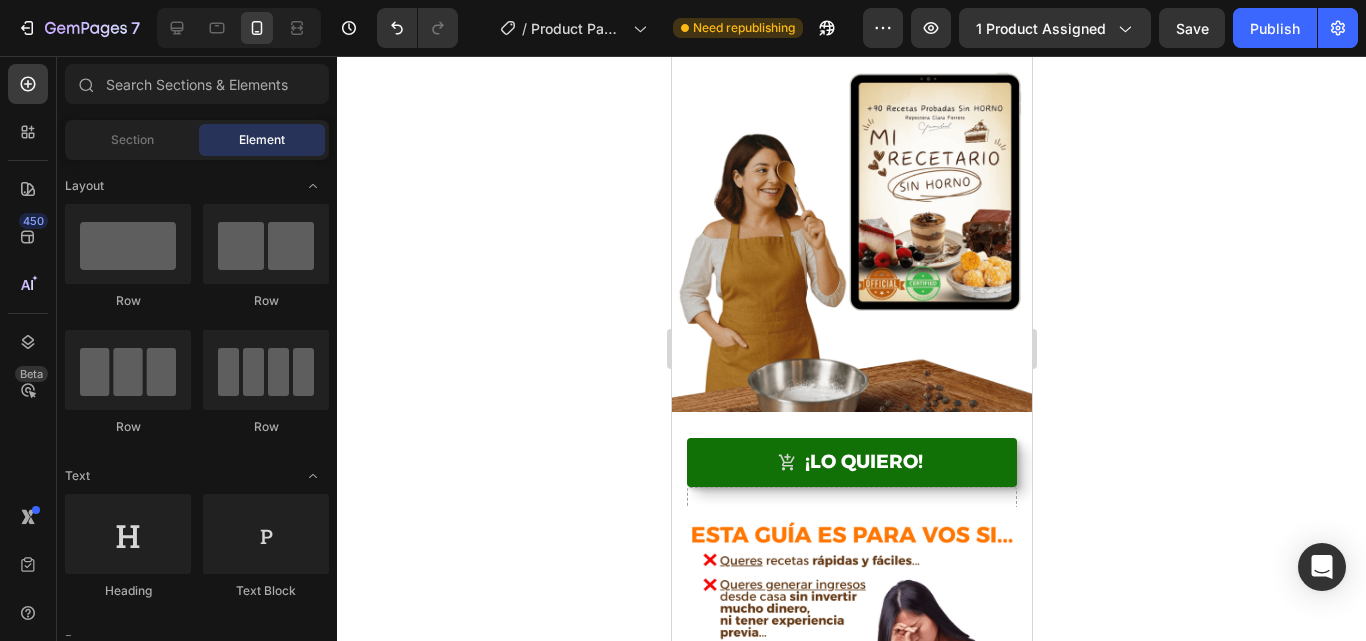 scroll, scrollTop: 474, scrollLeft: 0, axis: vertical 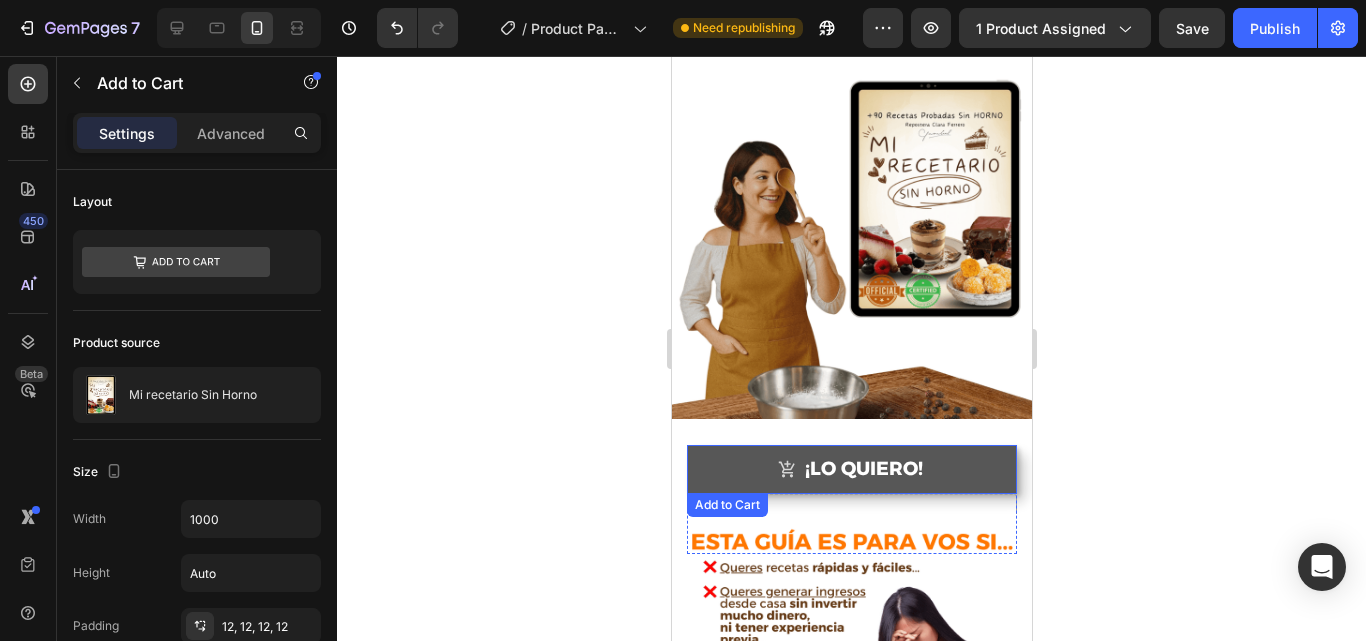 click on "¡LO QUIERO!" at bounding box center [851, 469] 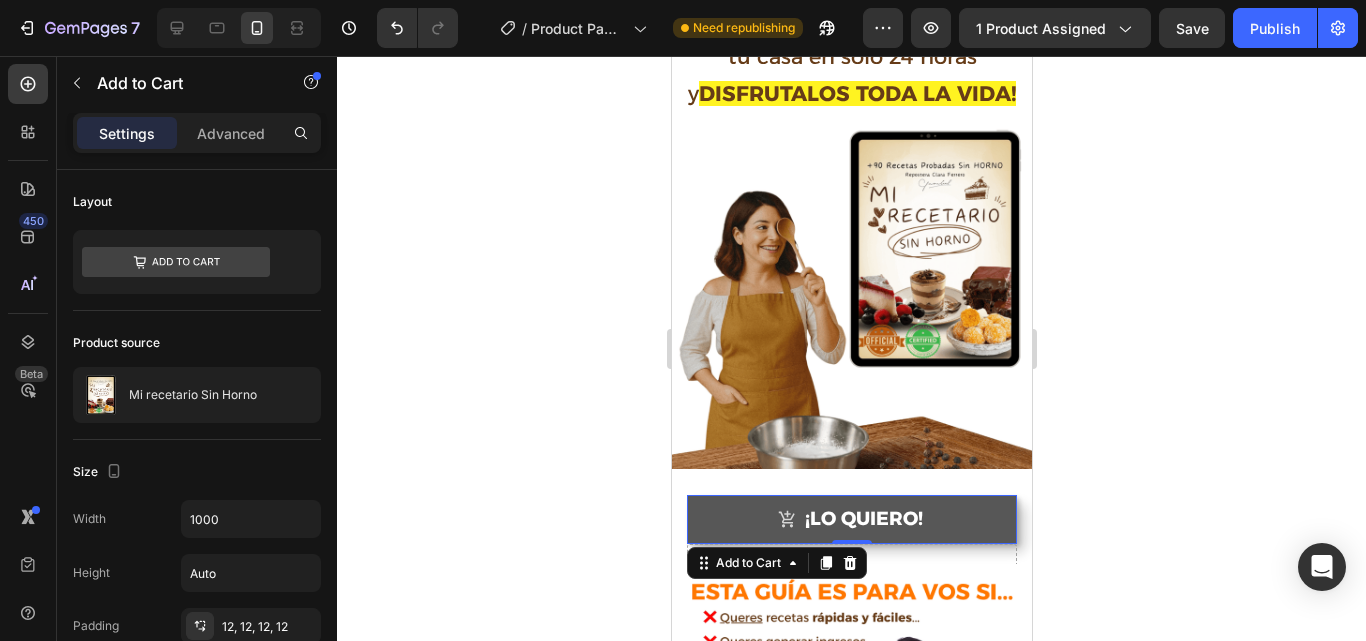 scroll, scrollTop: 422, scrollLeft: 0, axis: vertical 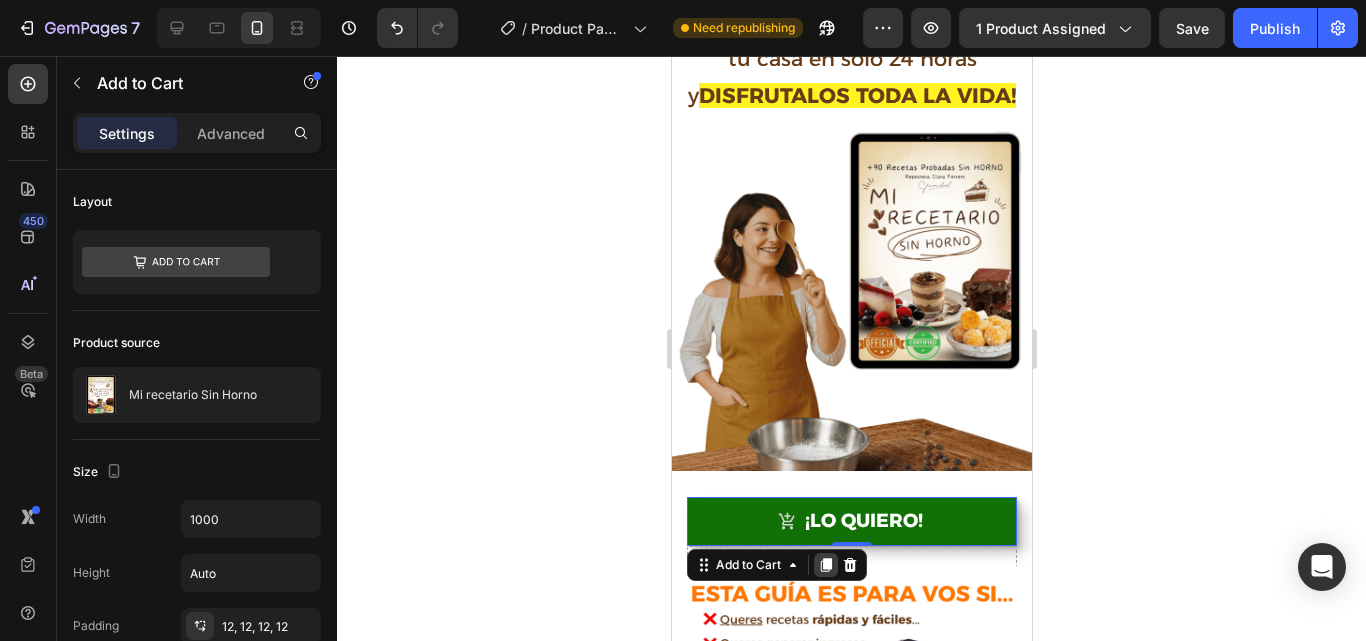 click 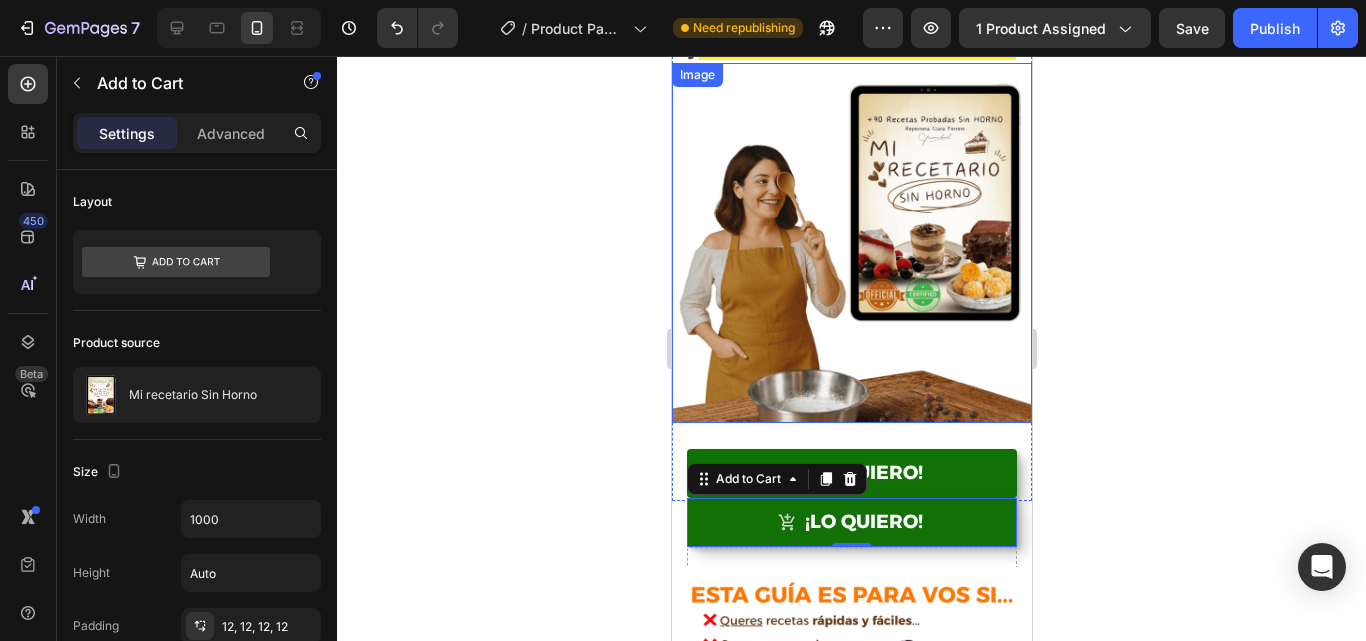 scroll, scrollTop: 532, scrollLeft: 0, axis: vertical 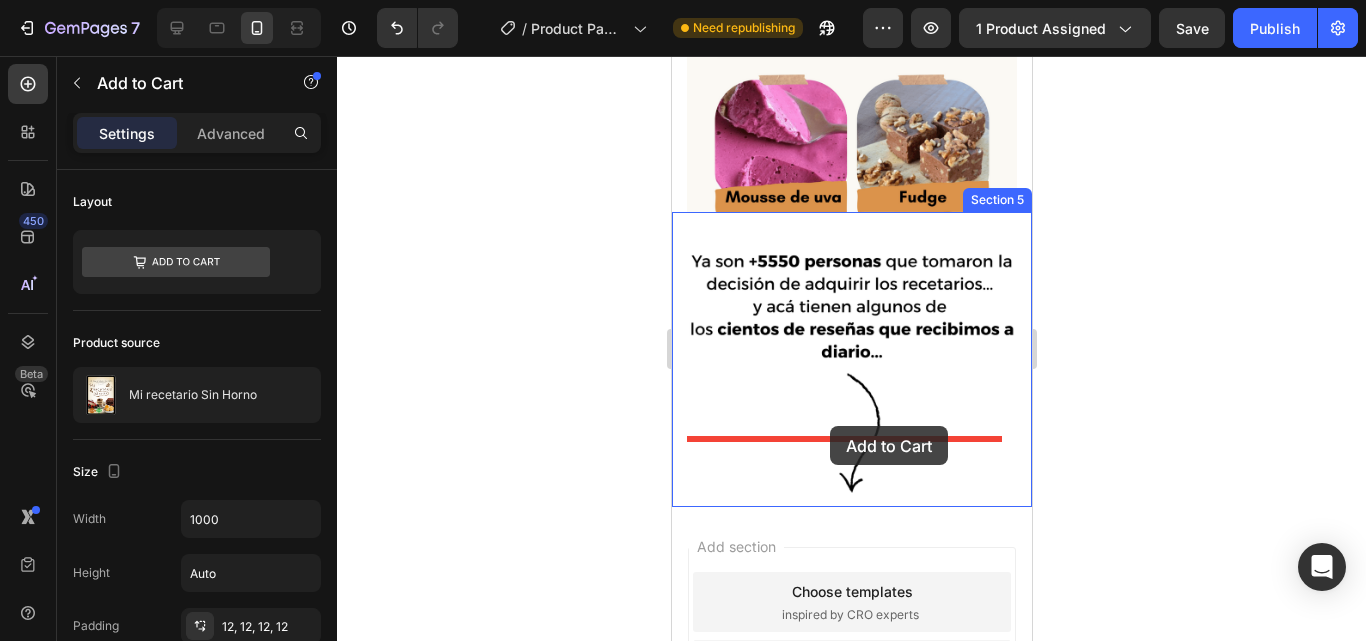 drag, startPoint x: 970, startPoint y: 443, endPoint x: 829, endPoint y: 426, distance: 142.02112 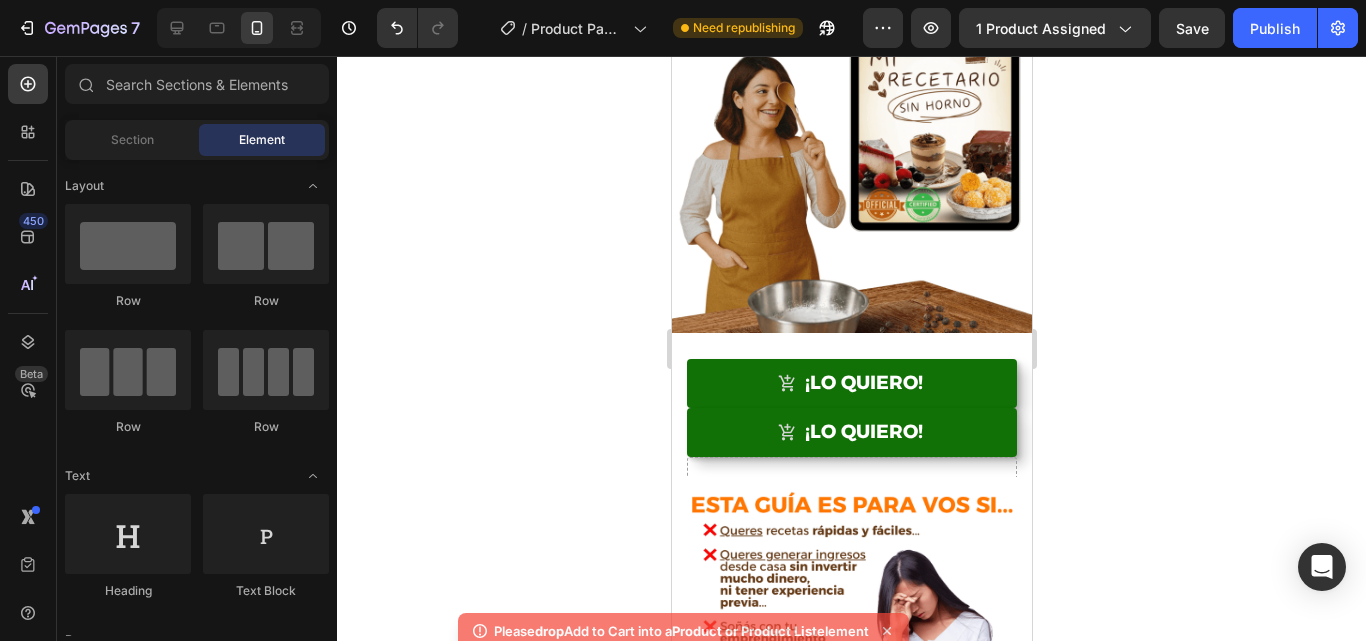 scroll, scrollTop: 569, scrollLeft: 0, axis: vertical 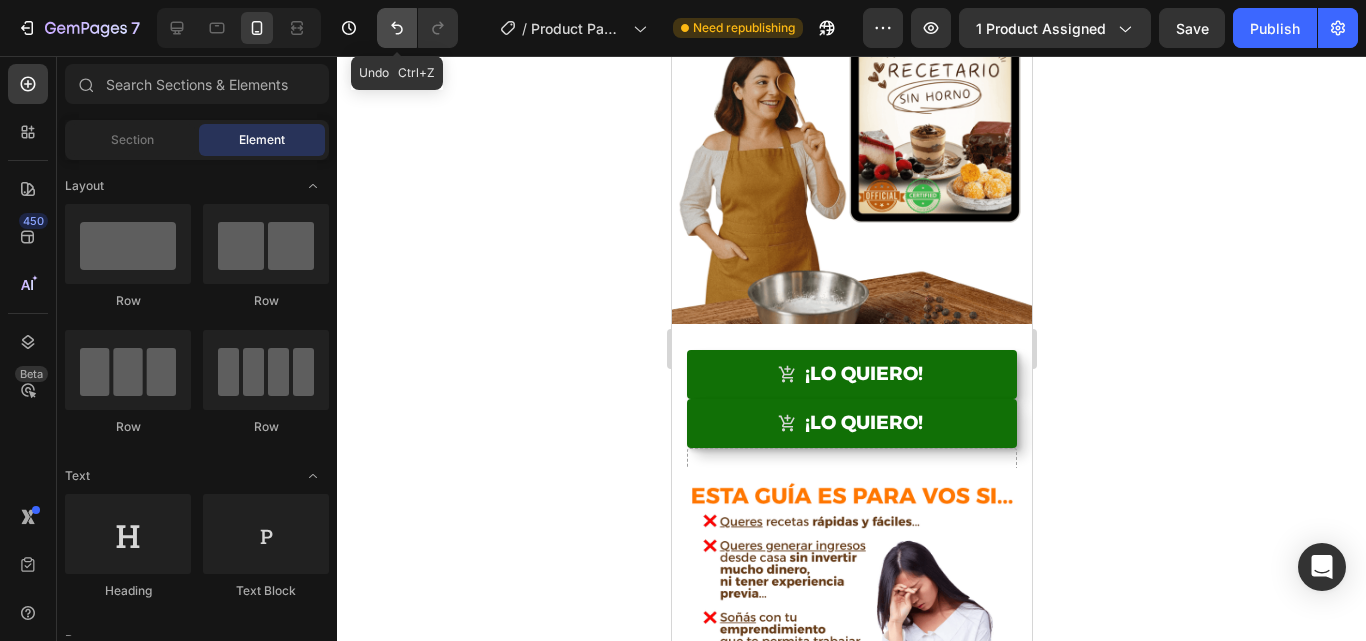 click 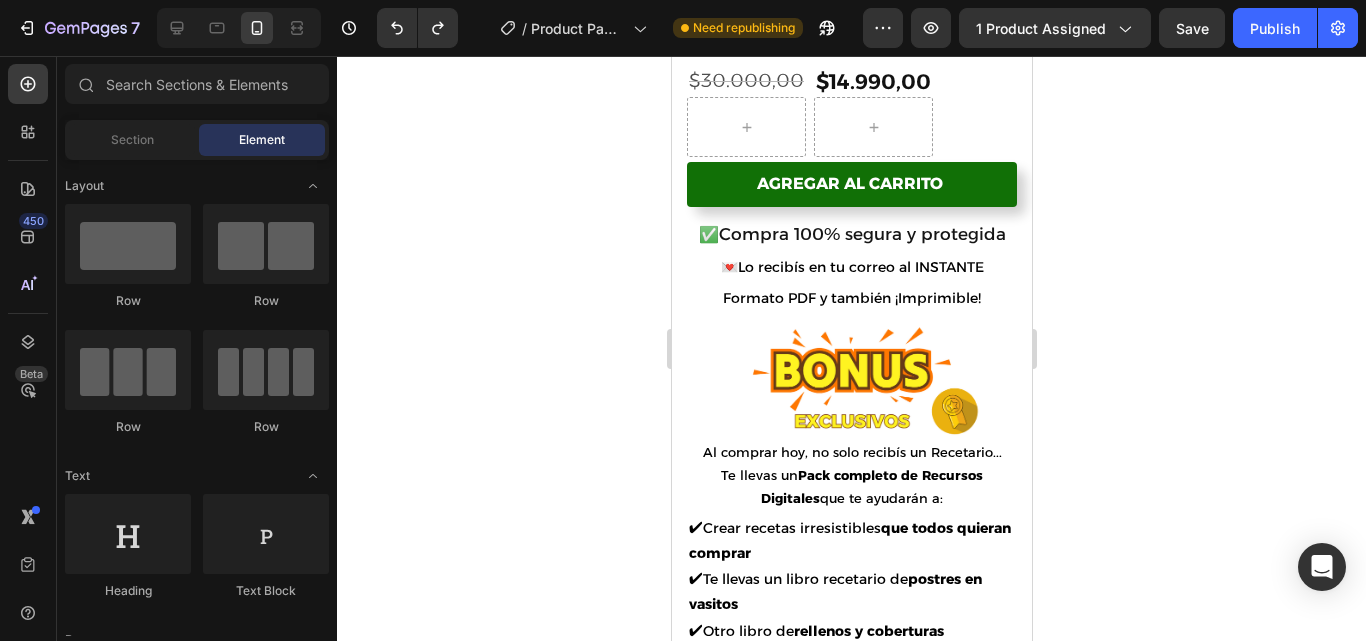 scroll, scrollTop: 2100, scrollLeft: 0, axis: vertical 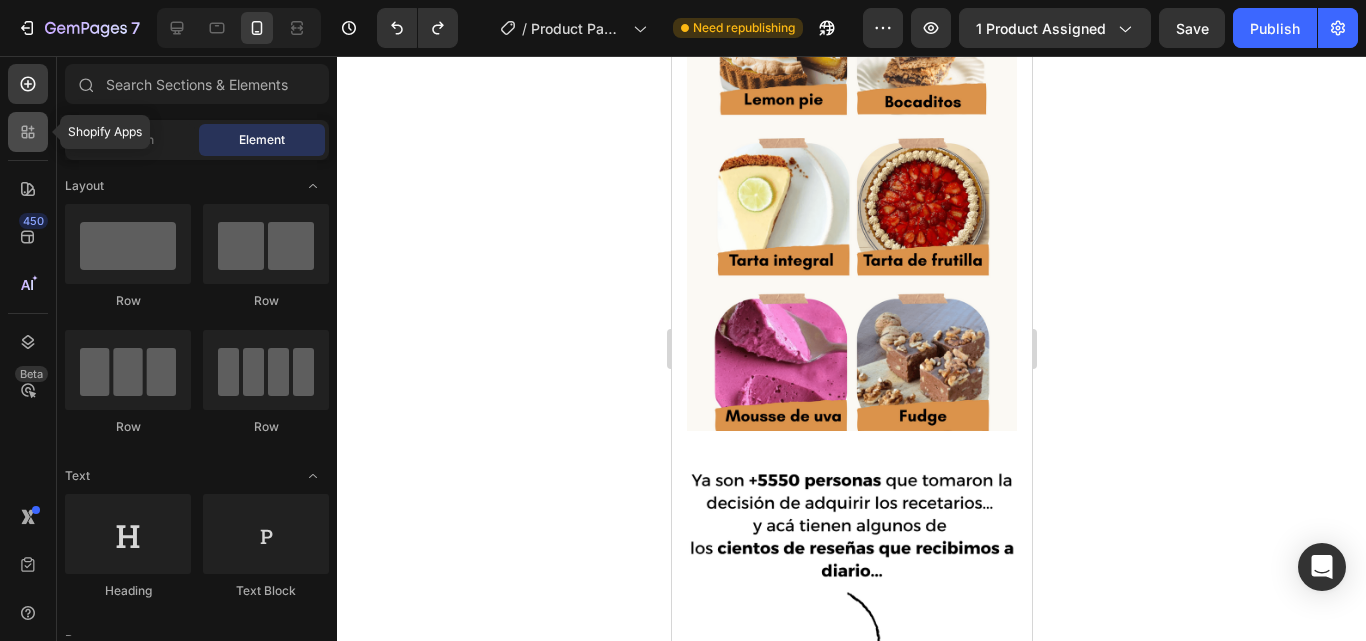 click 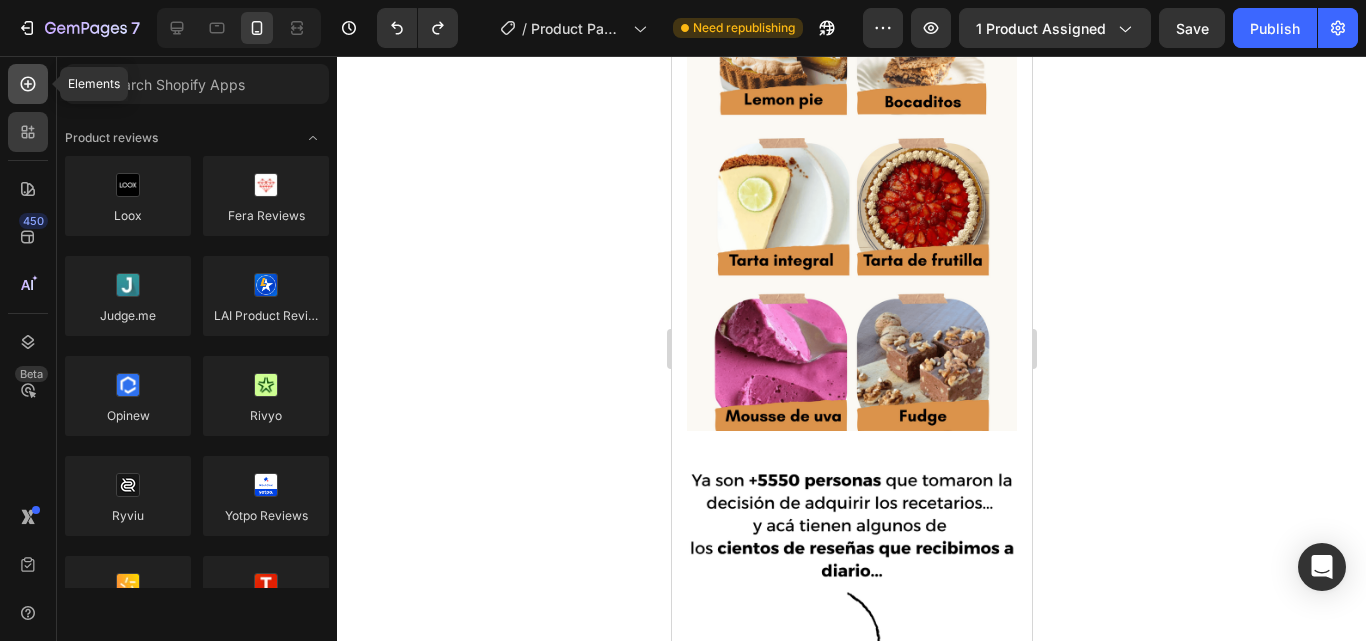 click 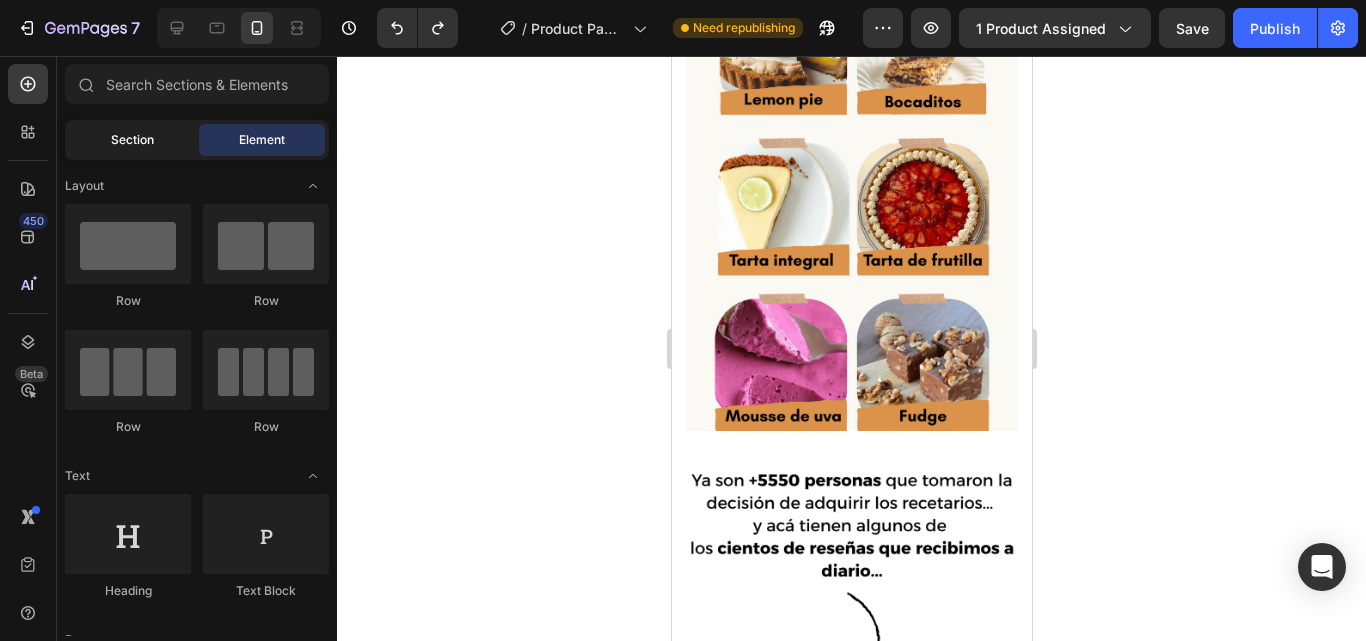 click on "Section" at bounding box center [132, 140] 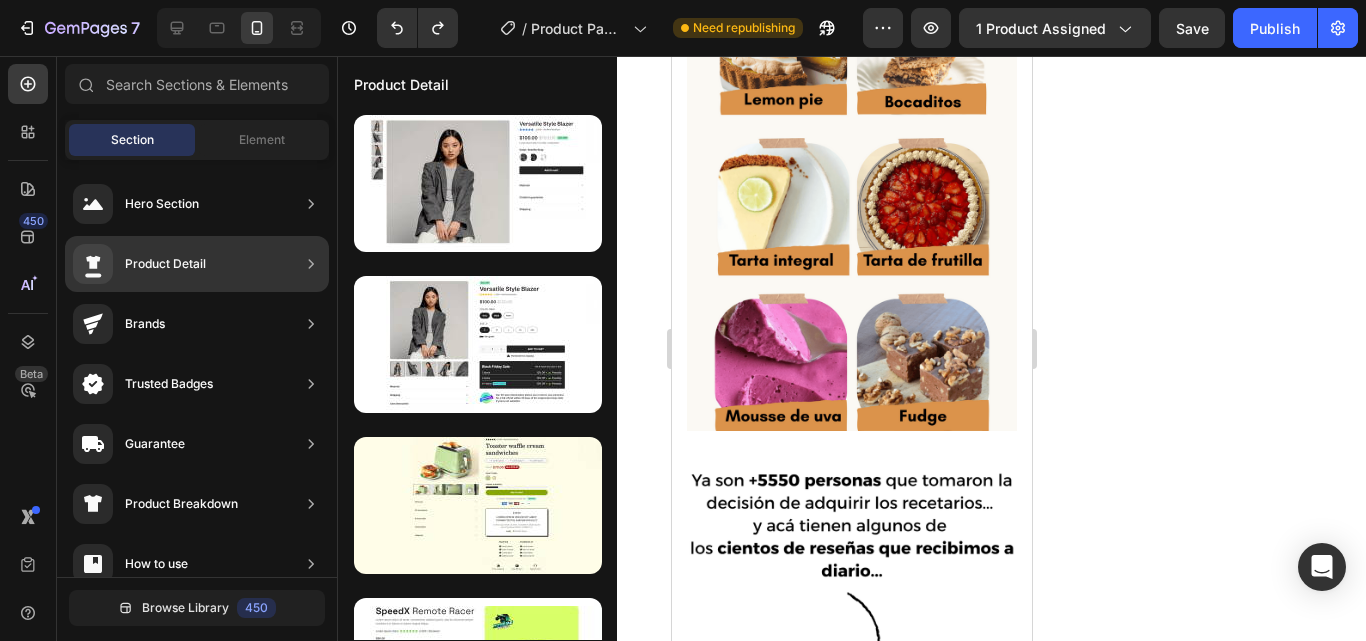 click on "Product Detail" 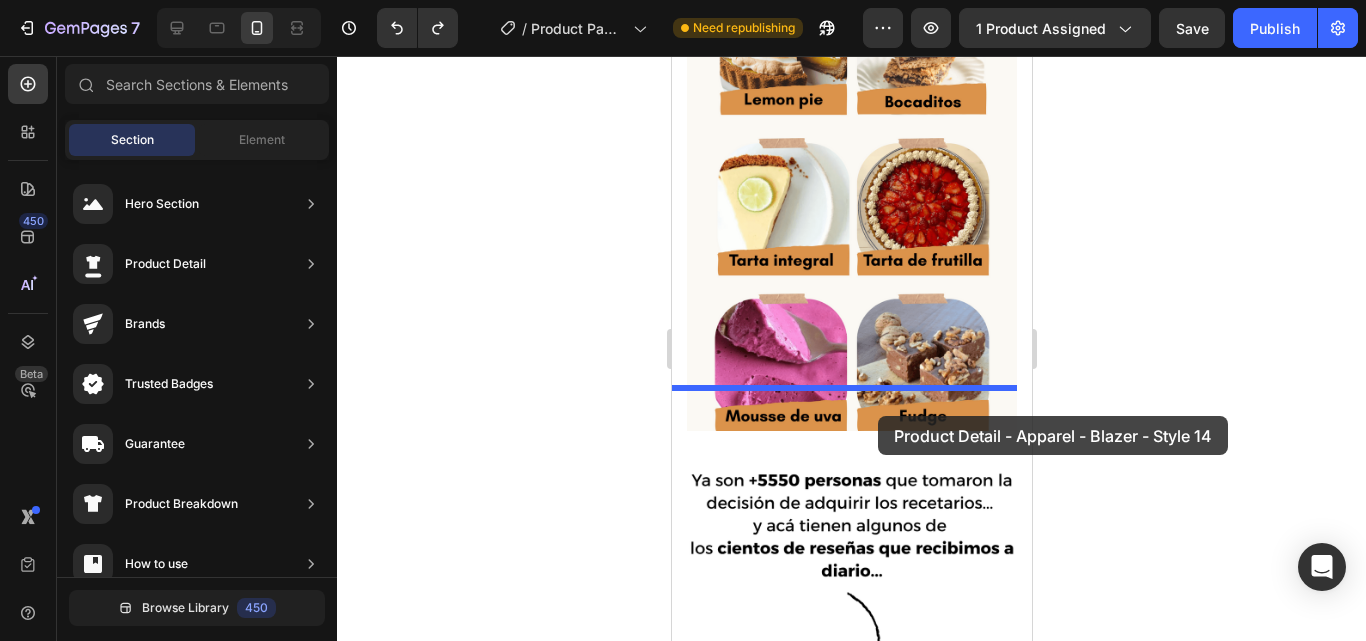 drag, startPoint x: 1217, startPoint y: 272, endPoint x: 873, endPoint y: 408, distance: 369.9081 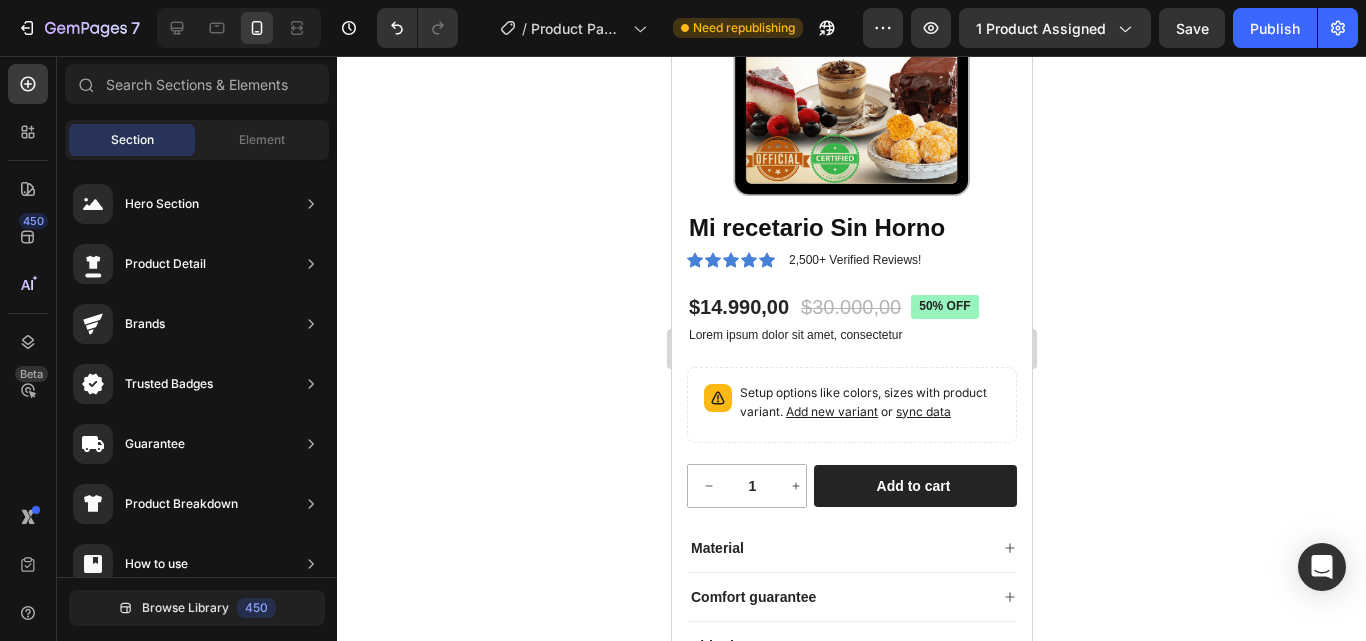 scroll, scrollTop: 4220, scrollLeft: 0, axis: vertical 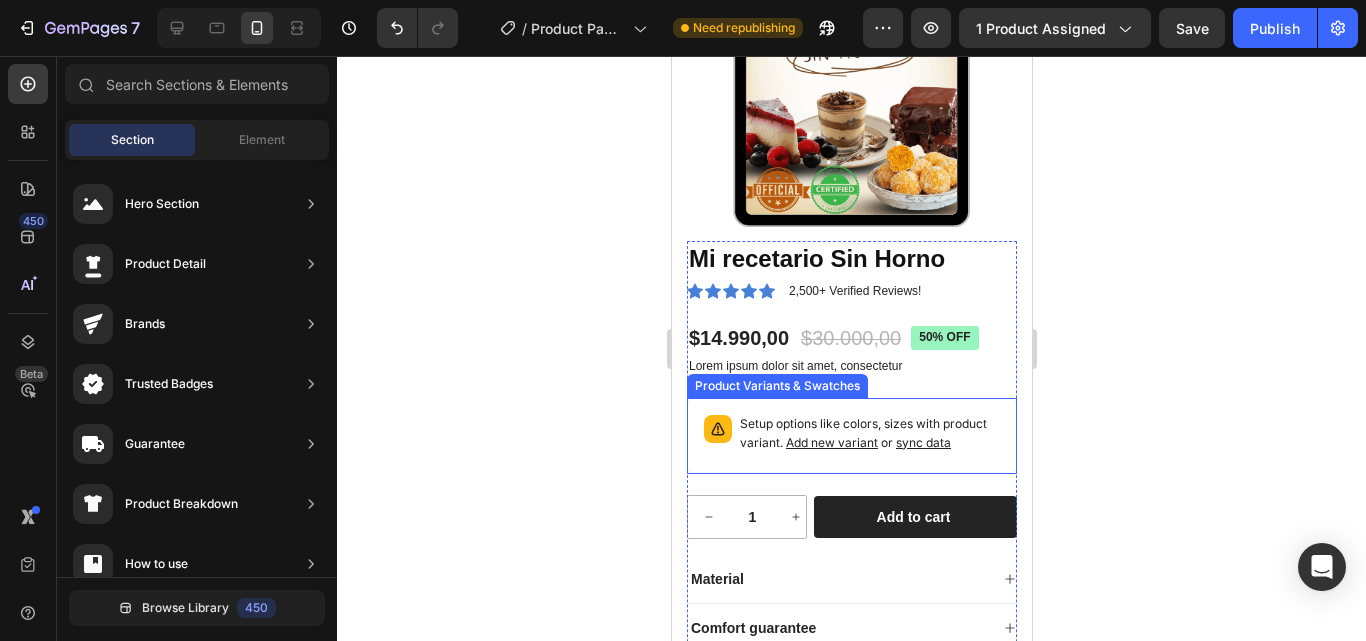 click on "Setup options like colors, sizes with product variant.       Add new variant   or   sync data" at bounding box center (851, 436) 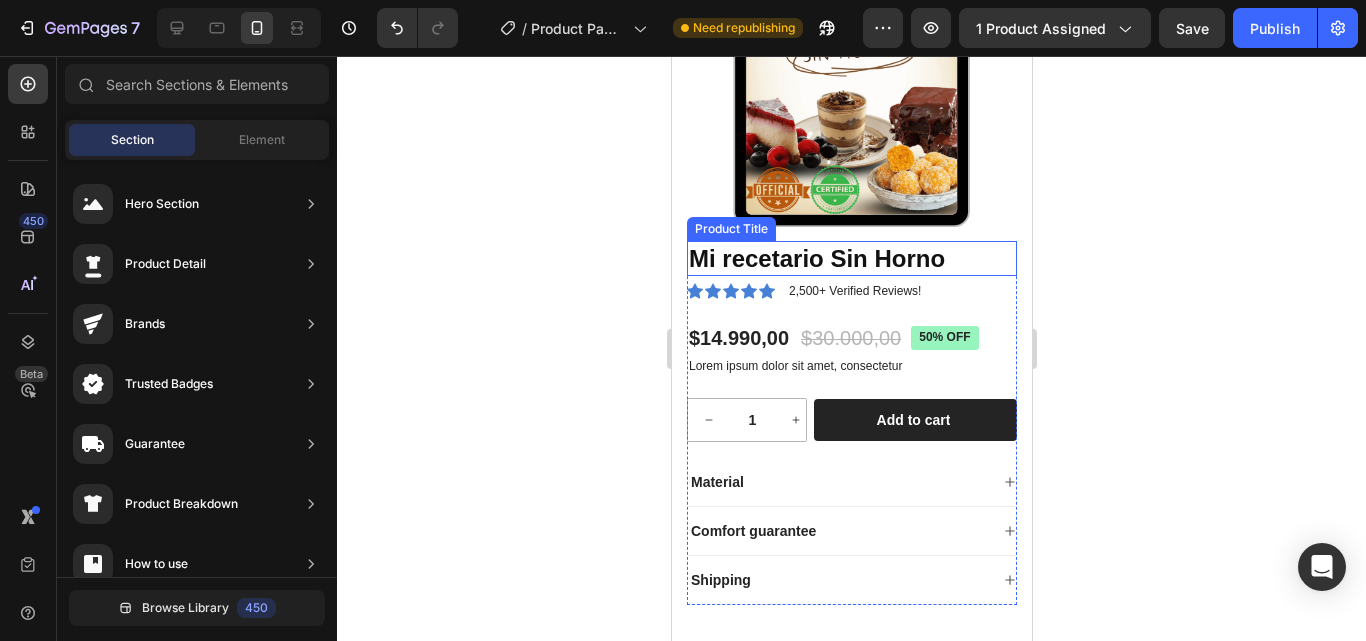 click on "Mi recetario Sin Horno" at bounding box center (851, 258) 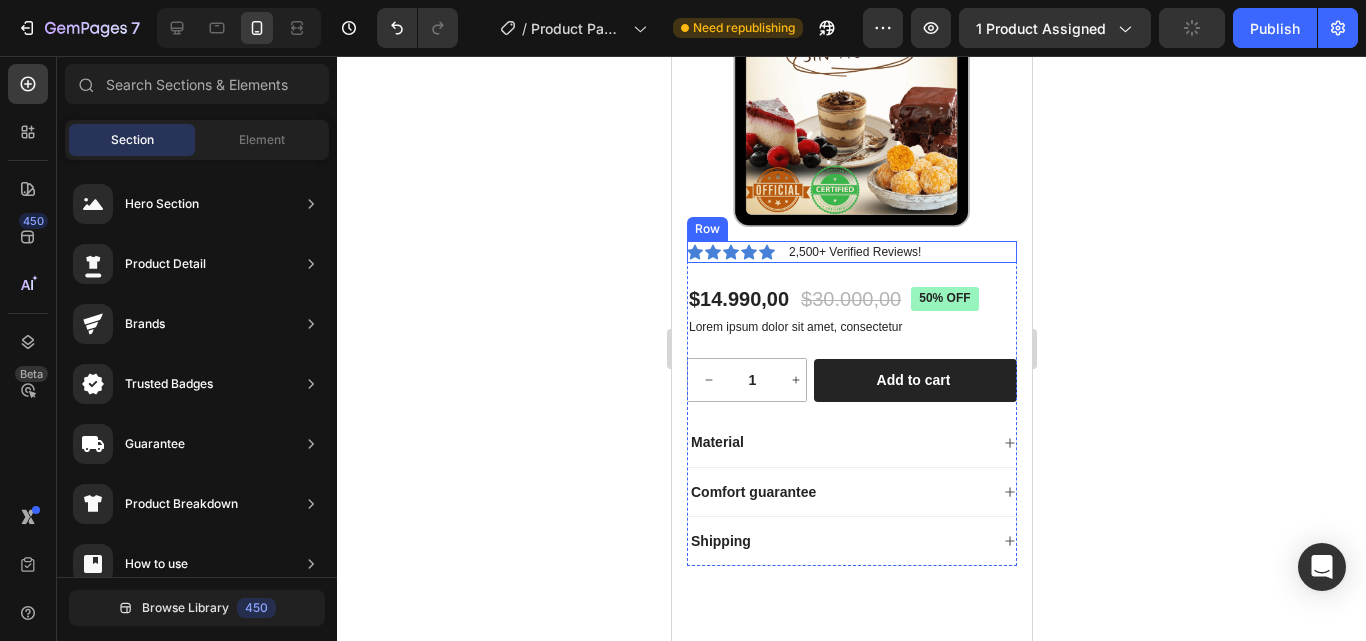 click on "Icon Icon Icon Icon Icon Icon List 2,500+ Verified Reviews! Text Block Row" at bounding box center [851, 252] 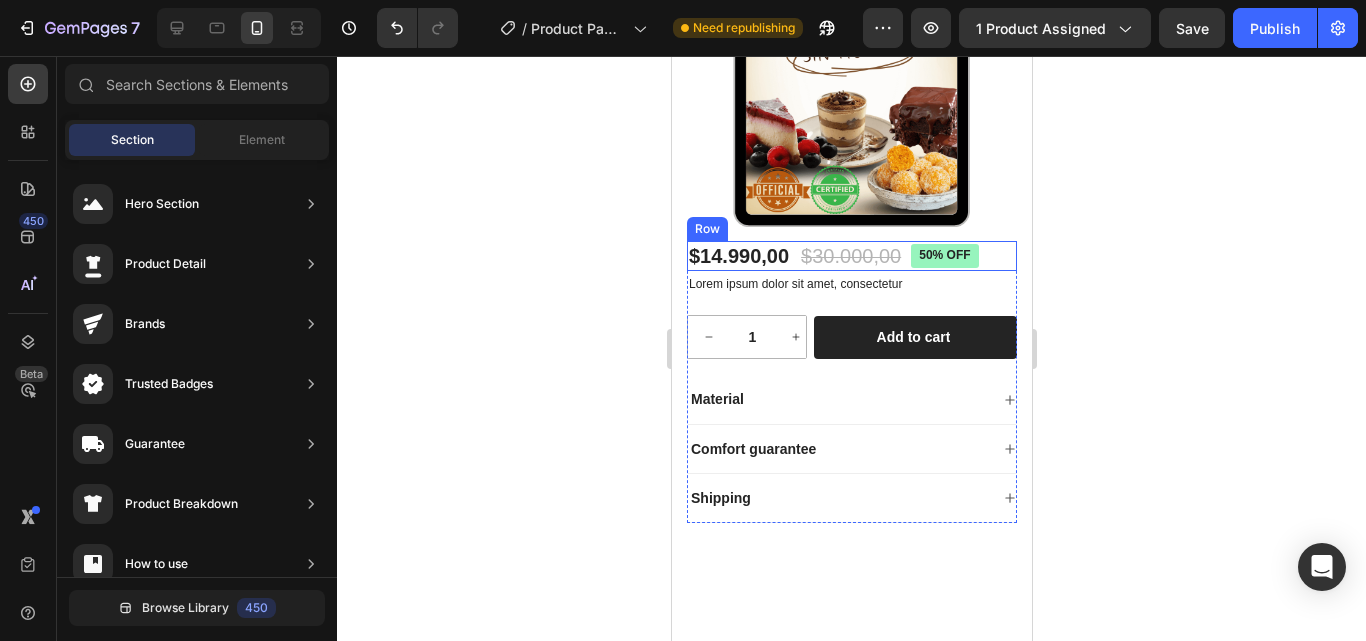 click on "$14.990,00 Product Price Product Price $30.000,00 Product Price Product Price 50% off Product Badge Row" at bounding box center (851, 256) 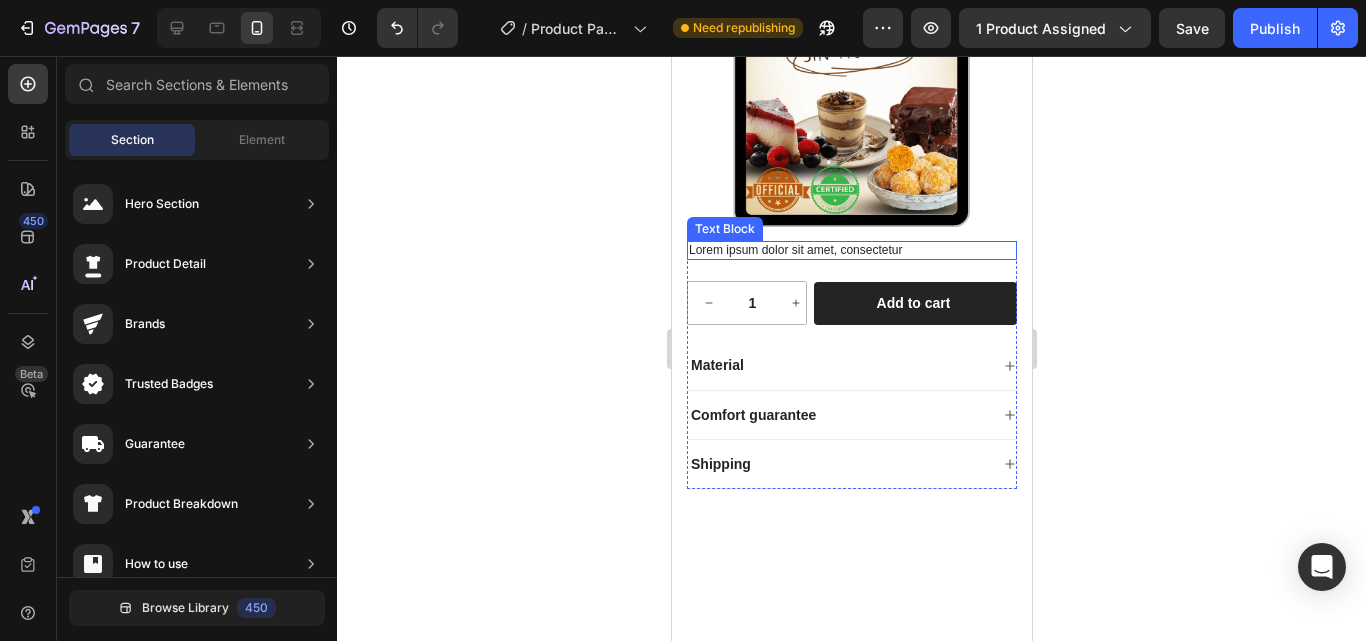 click on "Lorem ipsum dolor sit amet, consectetur" at bounding box center [851, 251] 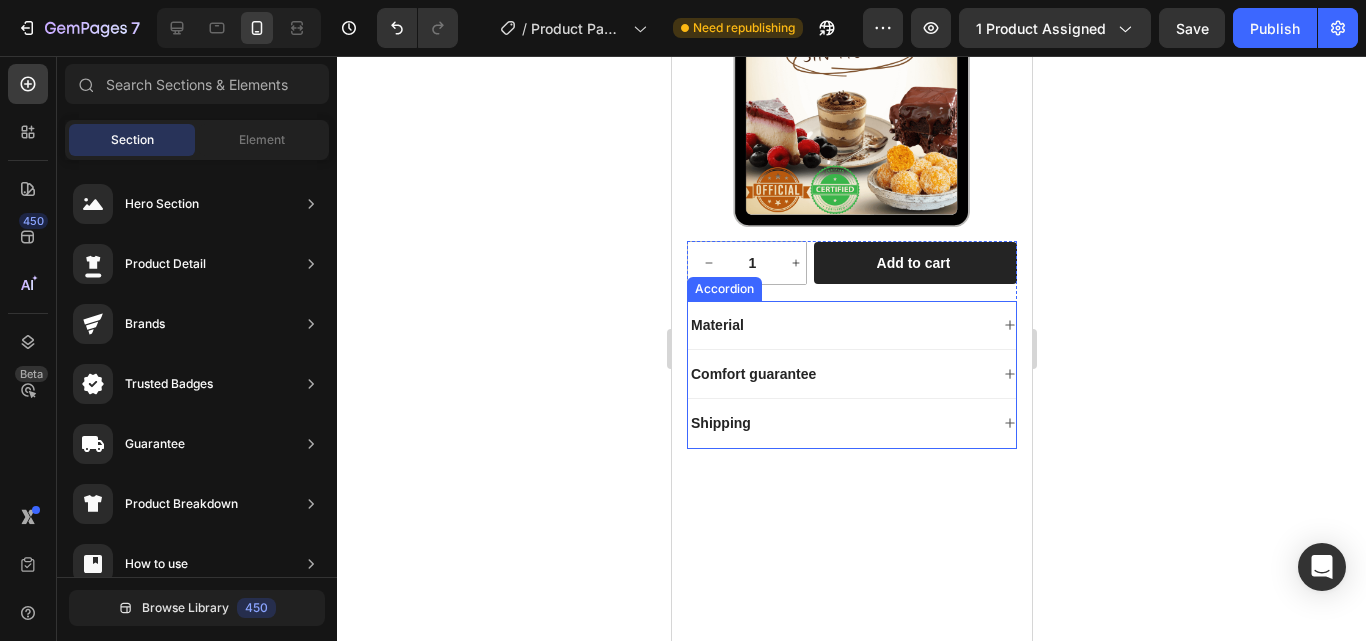 click on "Material" at bounding box center [851, 325] 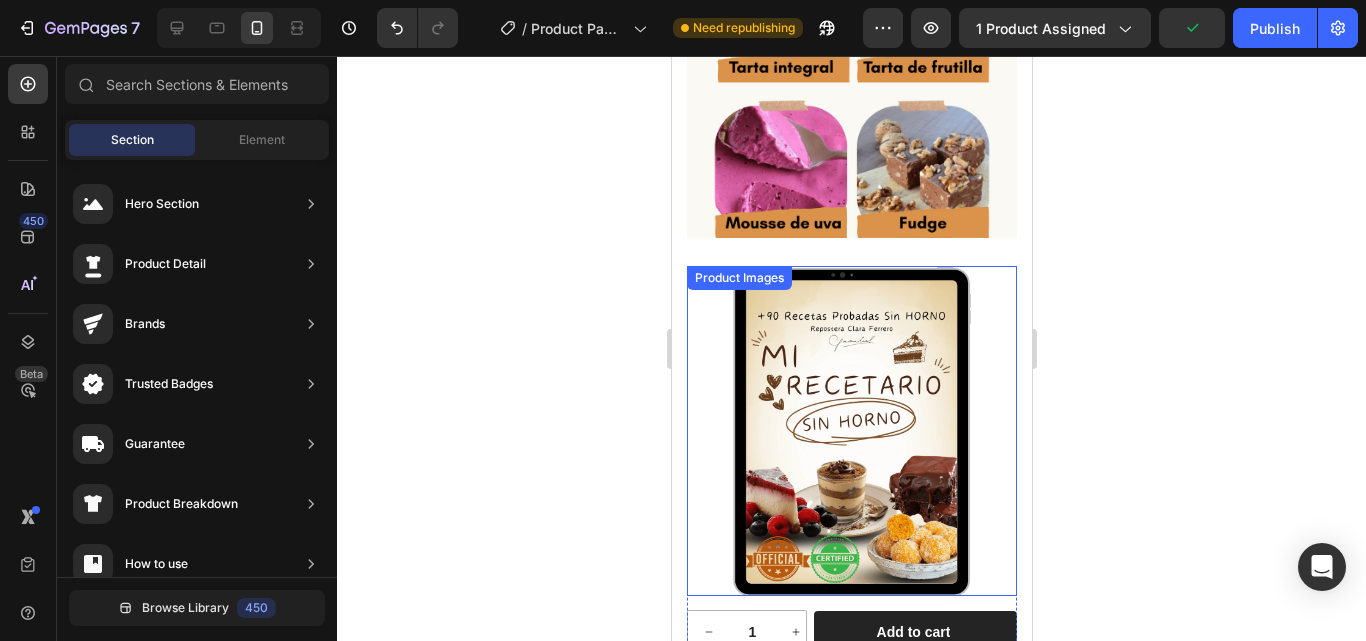 scroll, scrollTop: 3890, scrollLeft: 0, axis: vertical 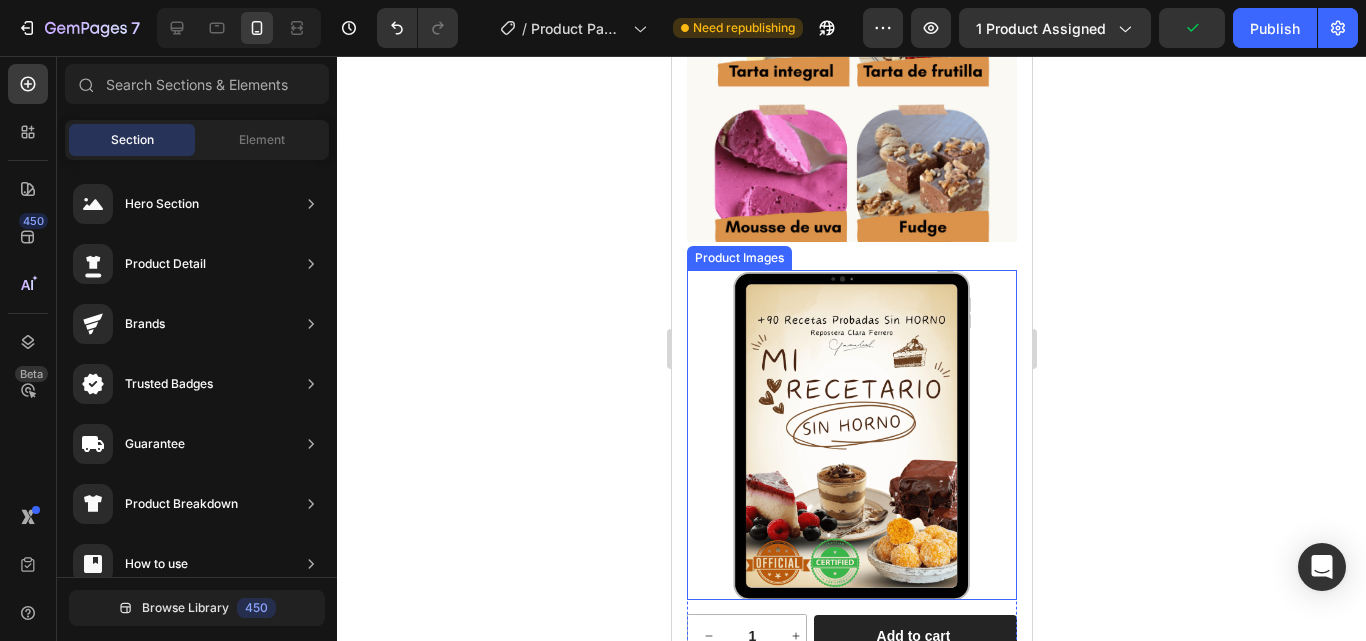 click at bounding box center (851, 435) 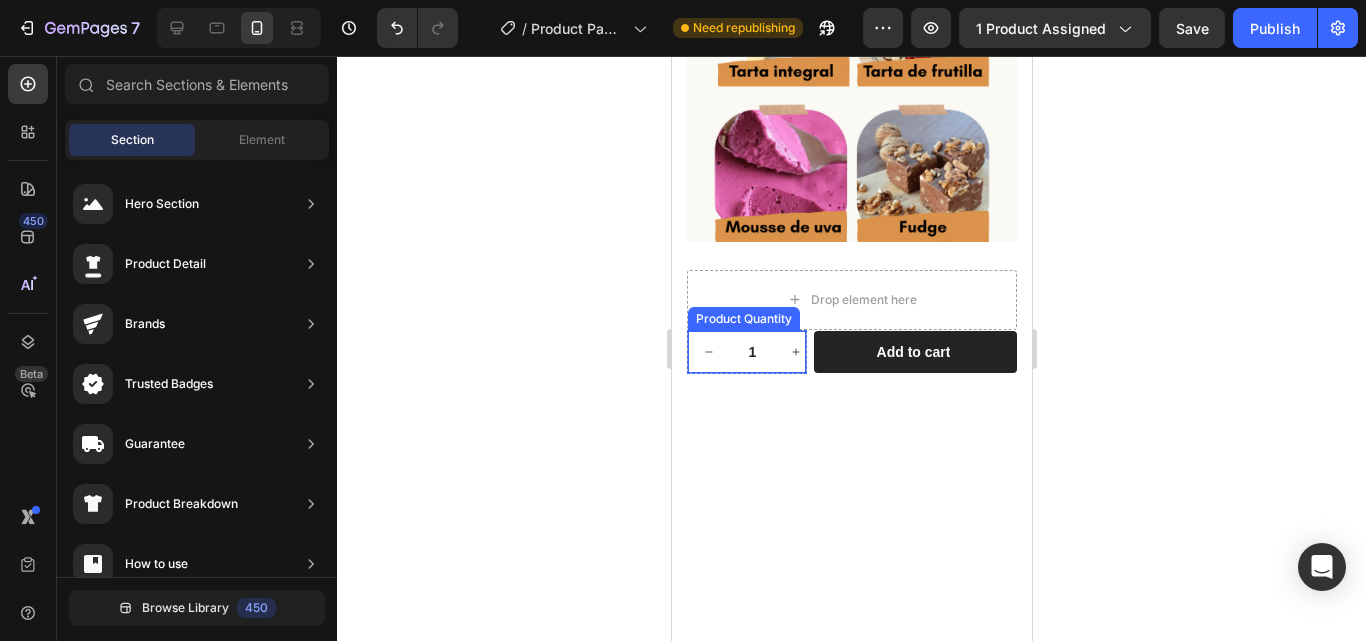 click at bounding box center (795, 352) 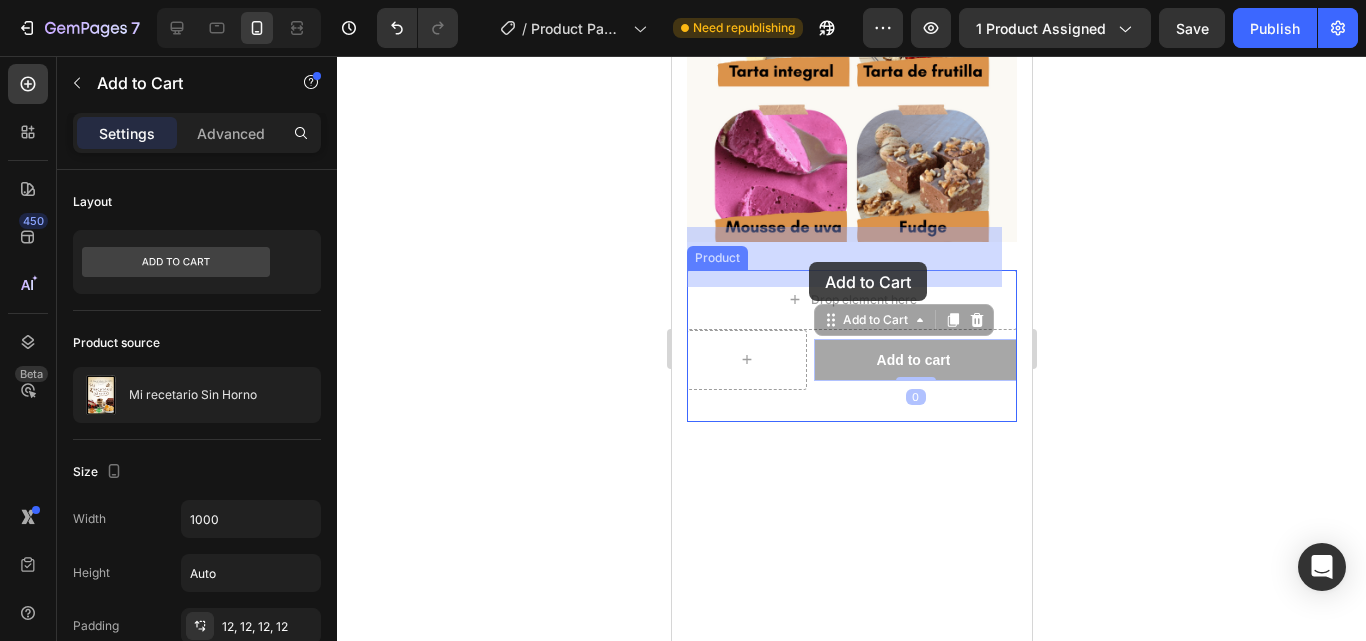 drag, startPoint x: 852, startPoint y: 320, endPoint x: 808, endPoint y: 262, distance: 72.8011 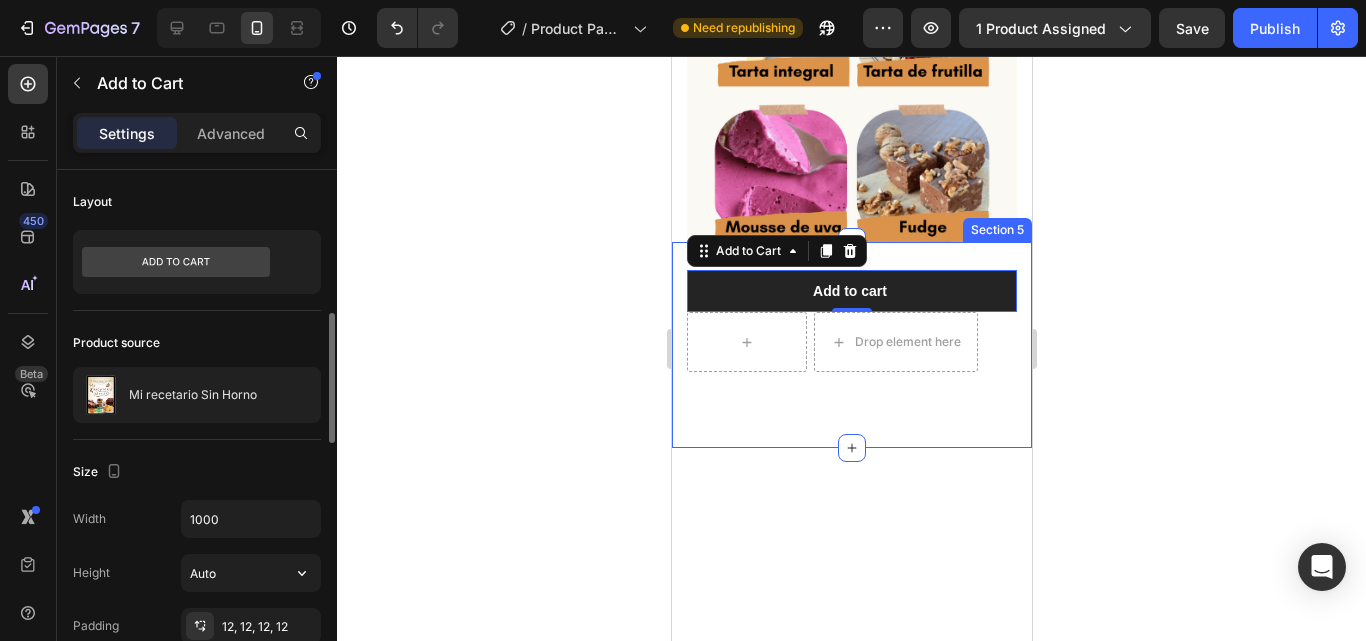 scroll, scrollTop: 121, scrollLeft: 0, axis: vertical 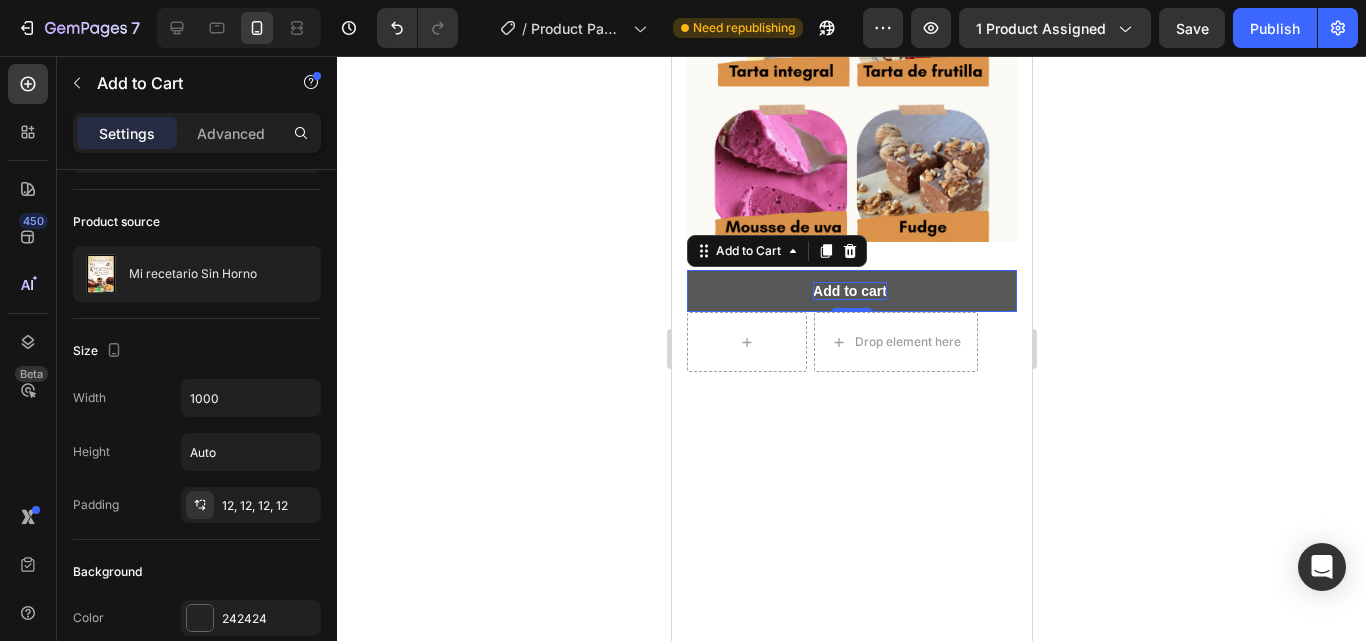 click on "Add to cart" at bounding box center [849, 291] 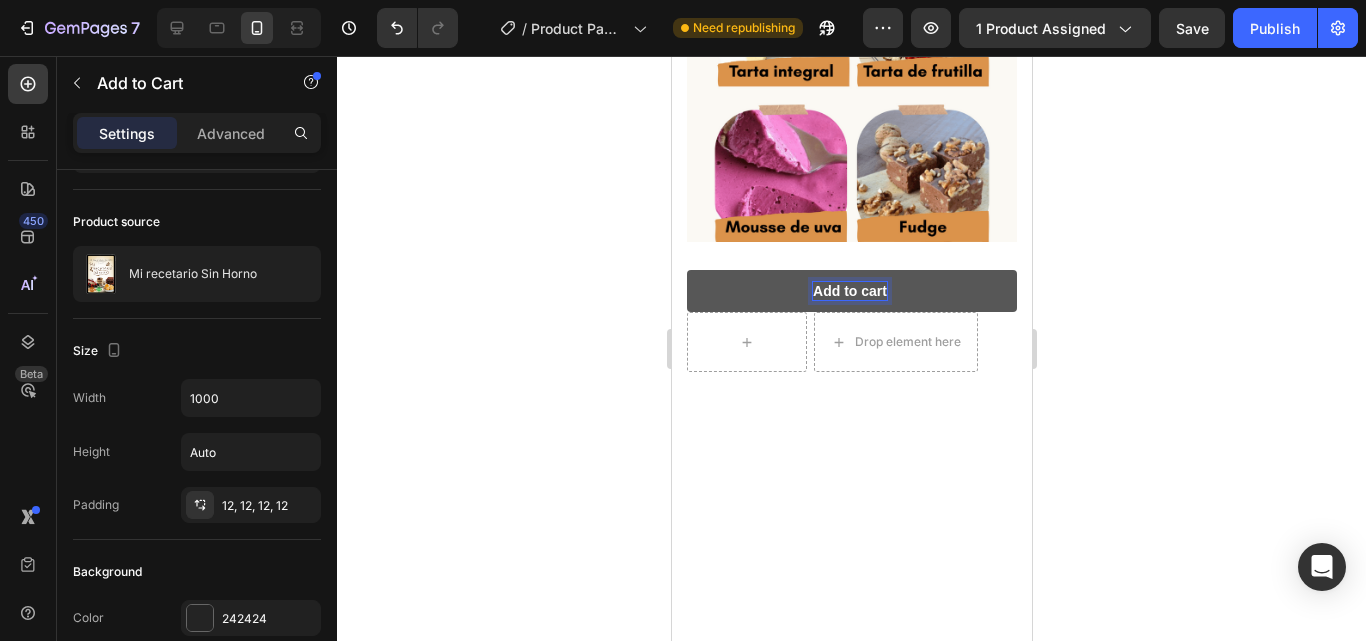 click on "Add to cart" at bounding box center (849, 291) 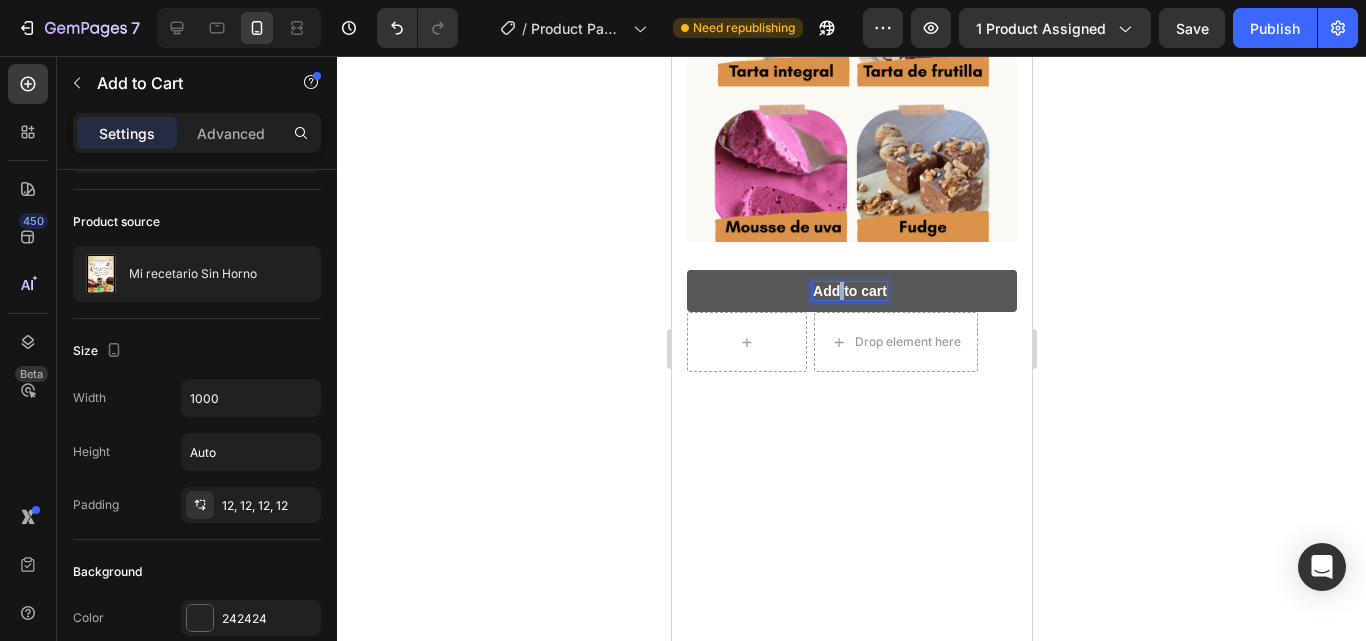 click on "Add to cart" at bounding box center [849, 291] 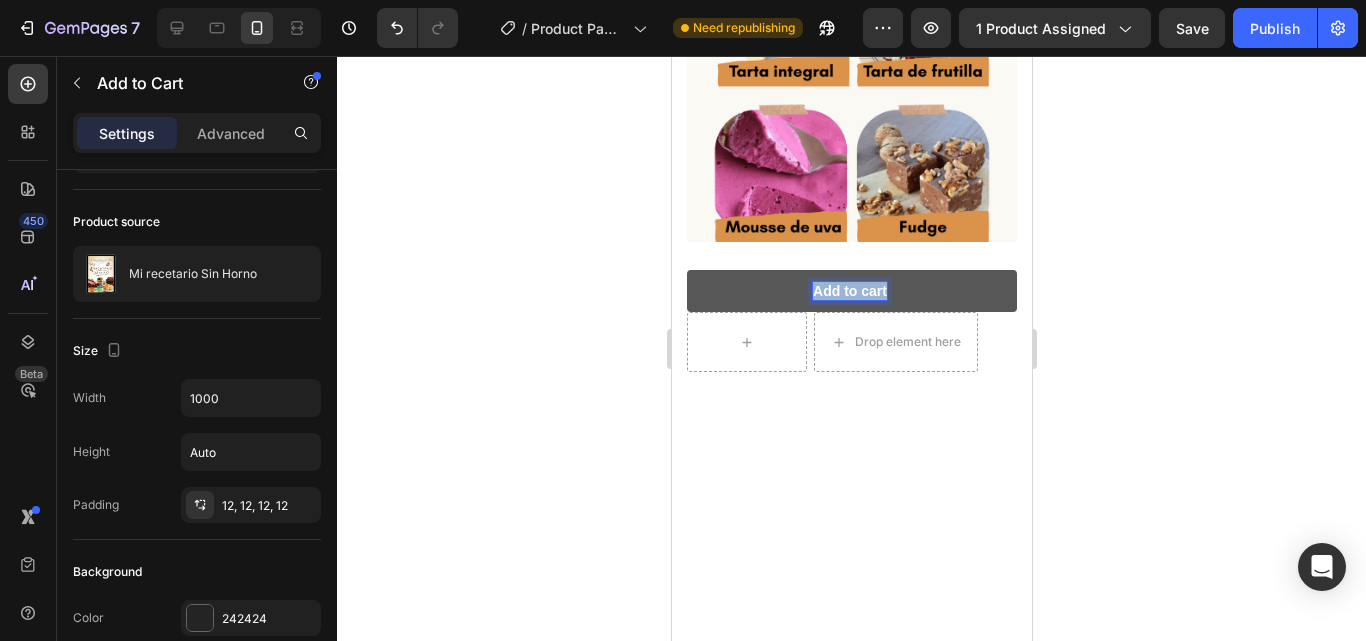 click on "Add to cart" at bounding box center [849, 291] 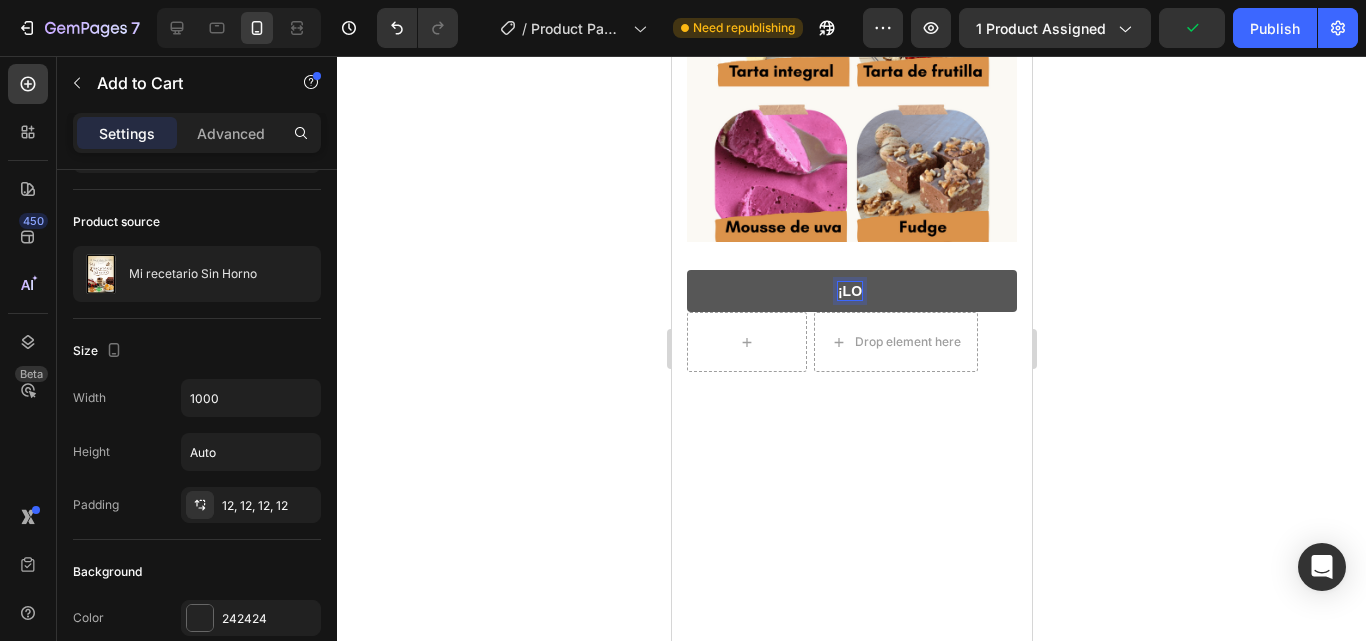 click on "¡LO" at bounding box center [851, 291] 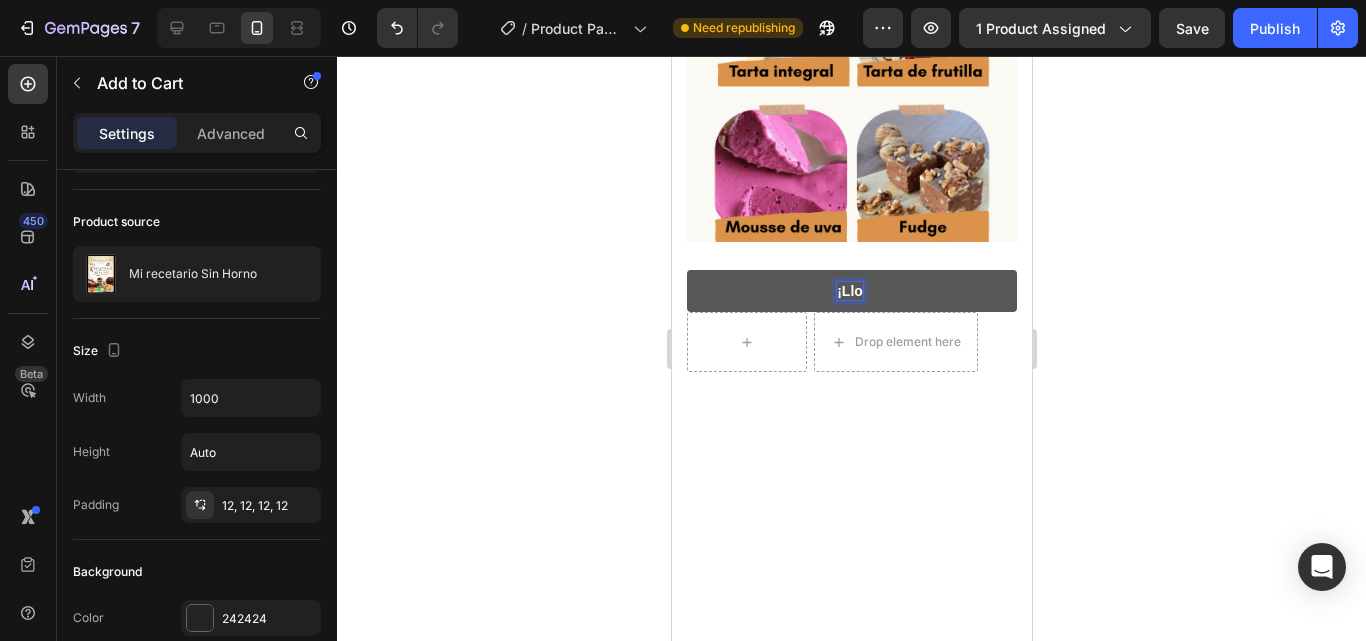 click on "¡Llo" at bounding box center (851, 291) 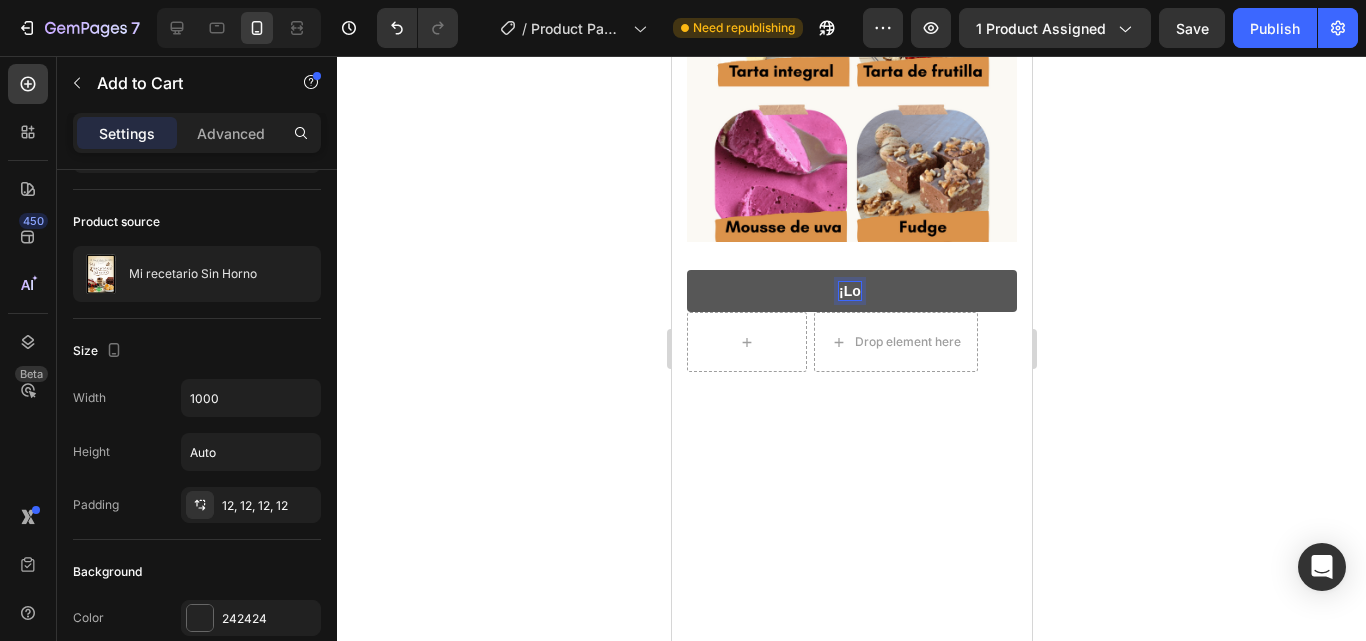 click on "¡Lo" at bounding box center [851, 291] 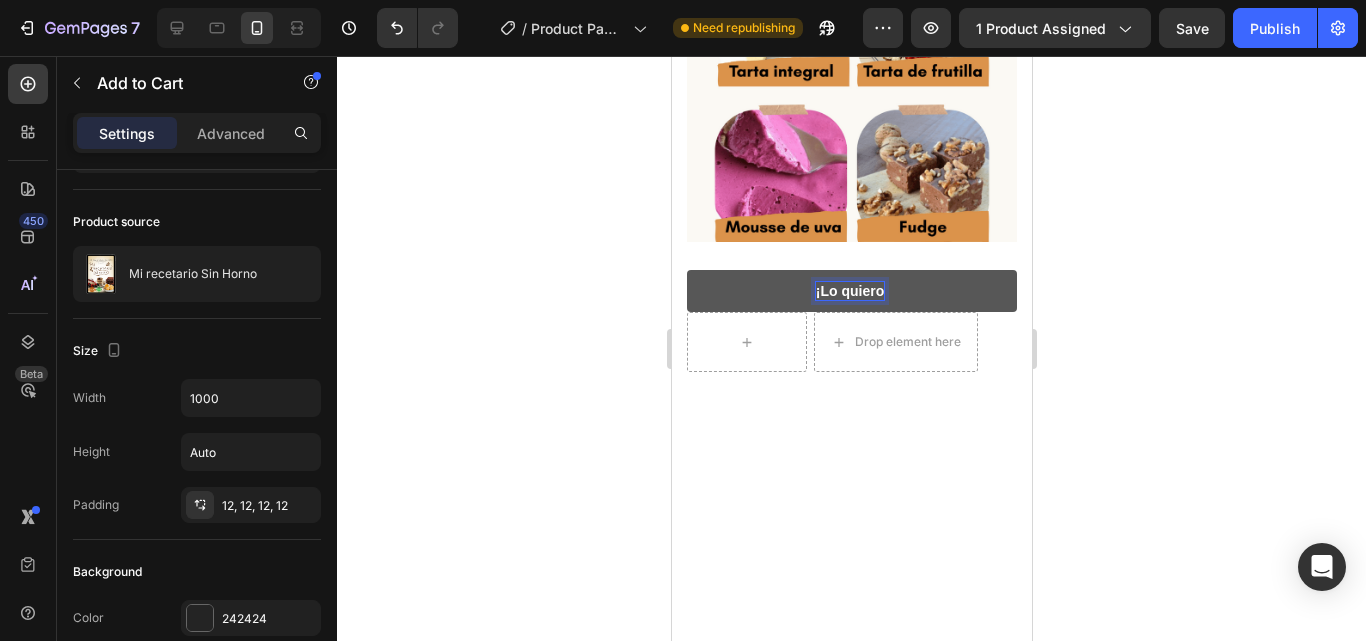 click on "¡Lo quiero" at bounding box center [851, 291] 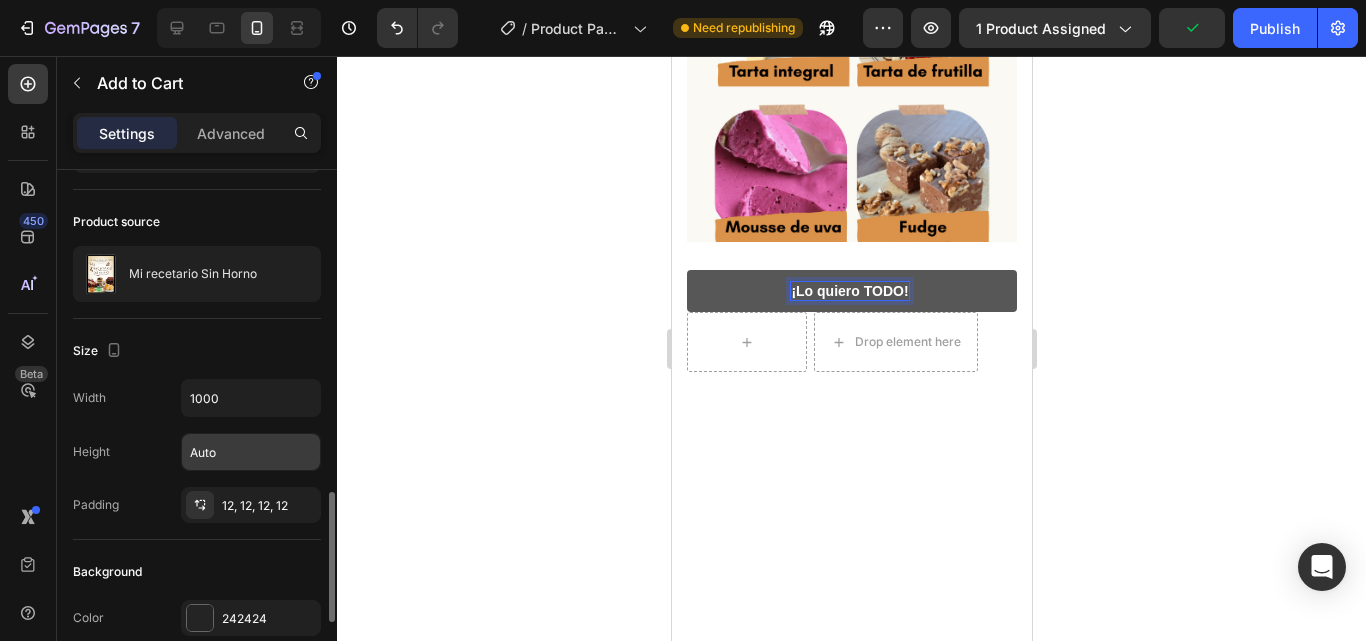 scroll, scrollTop: 356, scrollLeft: 0, axis: vertical 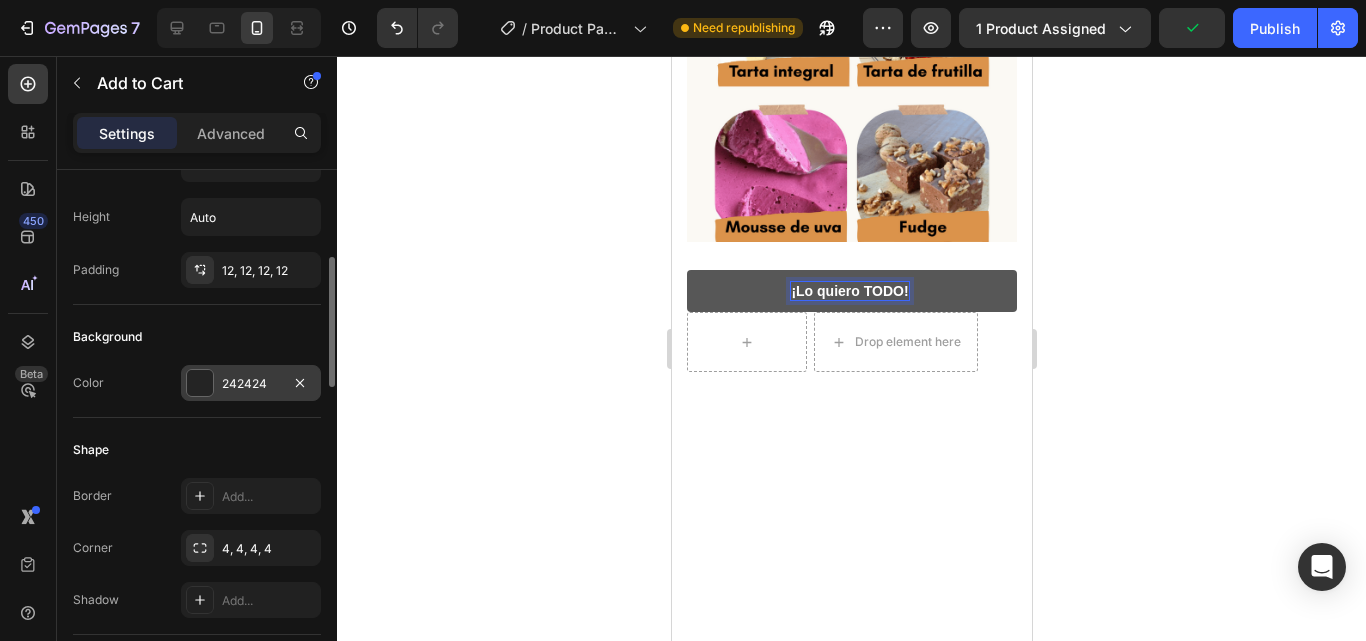 click on "242424" at bounding box center [251, 384] 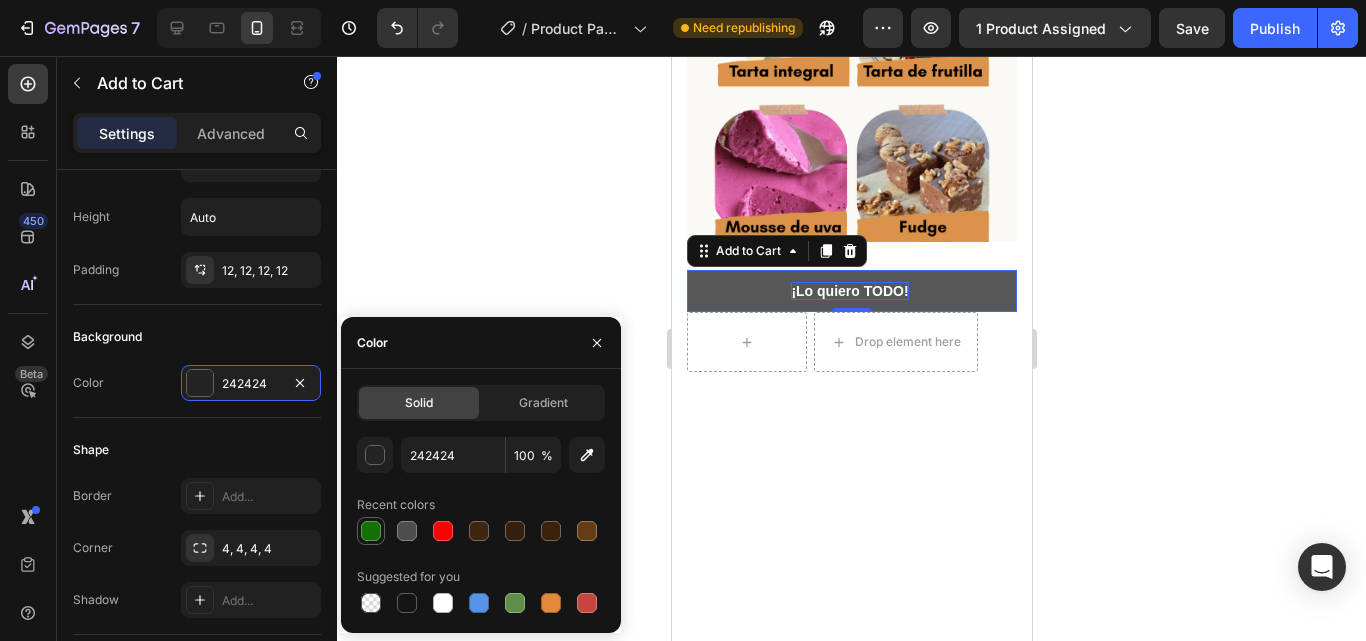 click at bounding box center [371, 531] 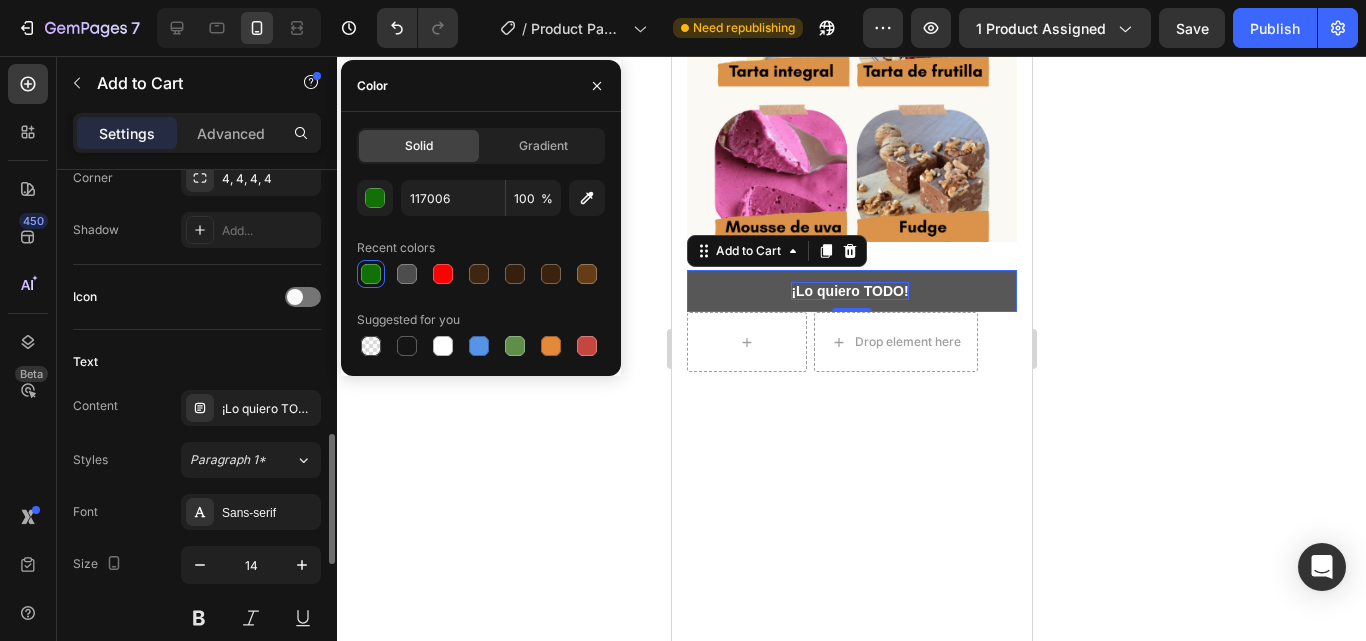 scroll, scrollTop: 795, scrollLeft: 0, axis: vertical 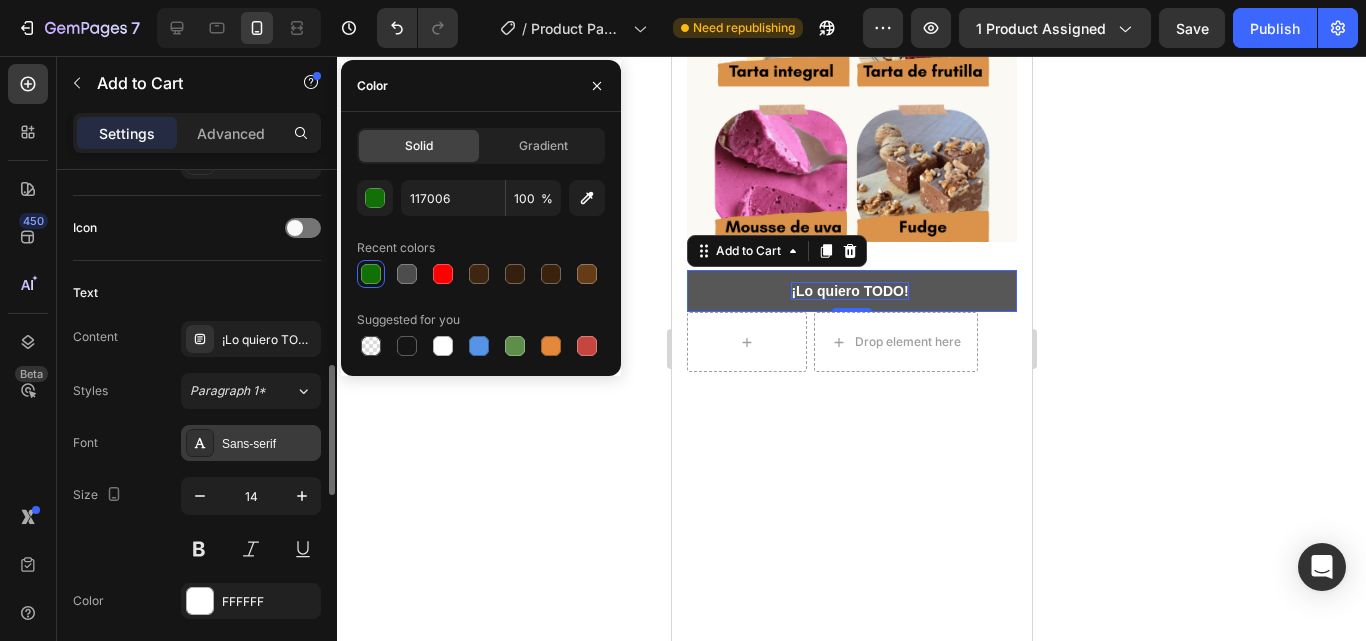 click on "Sans-serif" at bounding box center [269, 444] 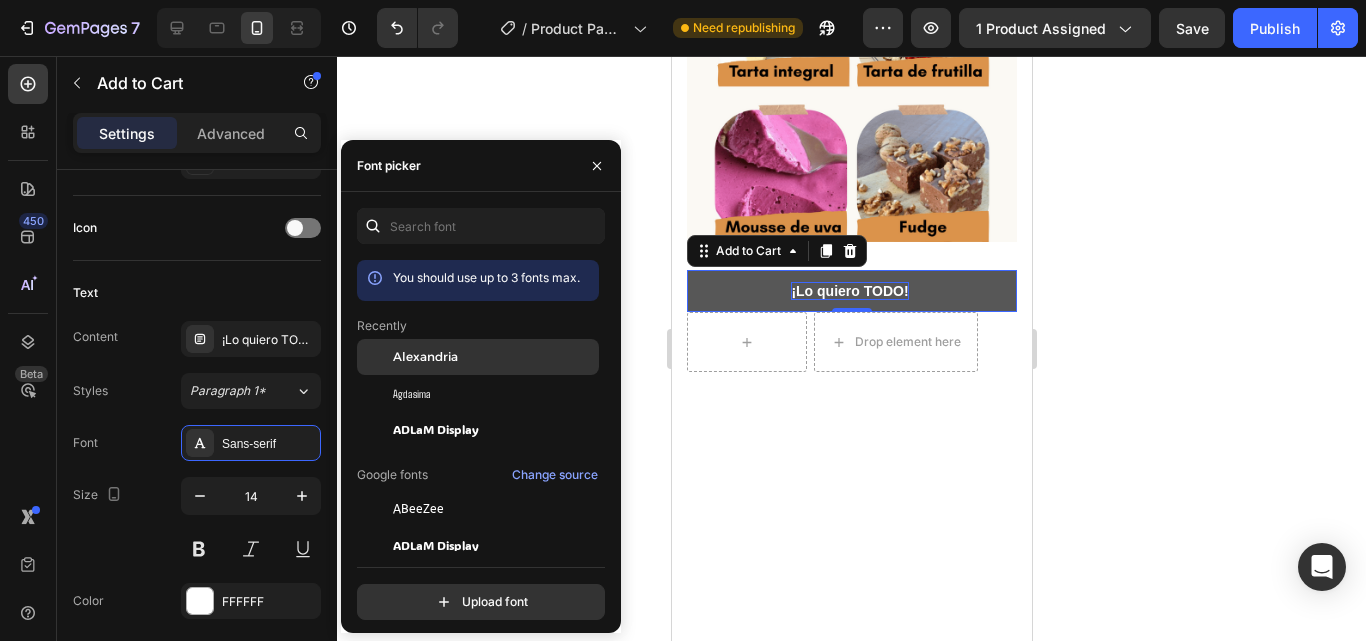 click on "Alexandria" 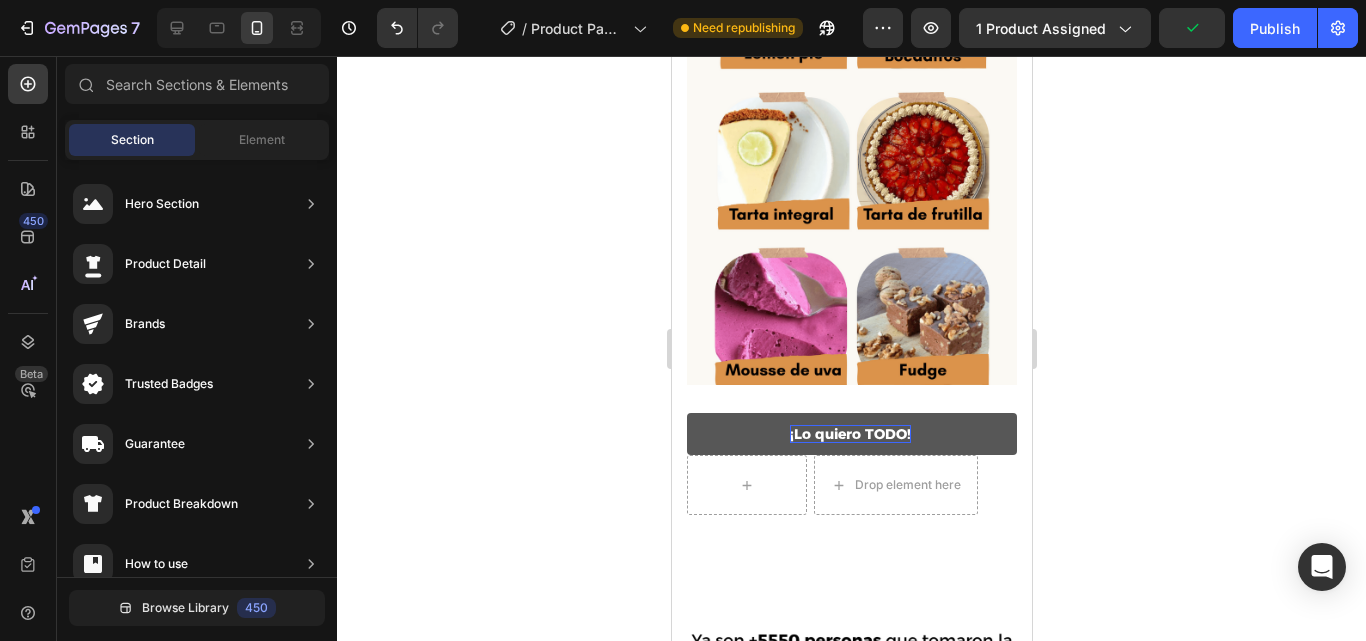 scroll, scrollTop: 3738, scrollLeft: 0, axis: vertical 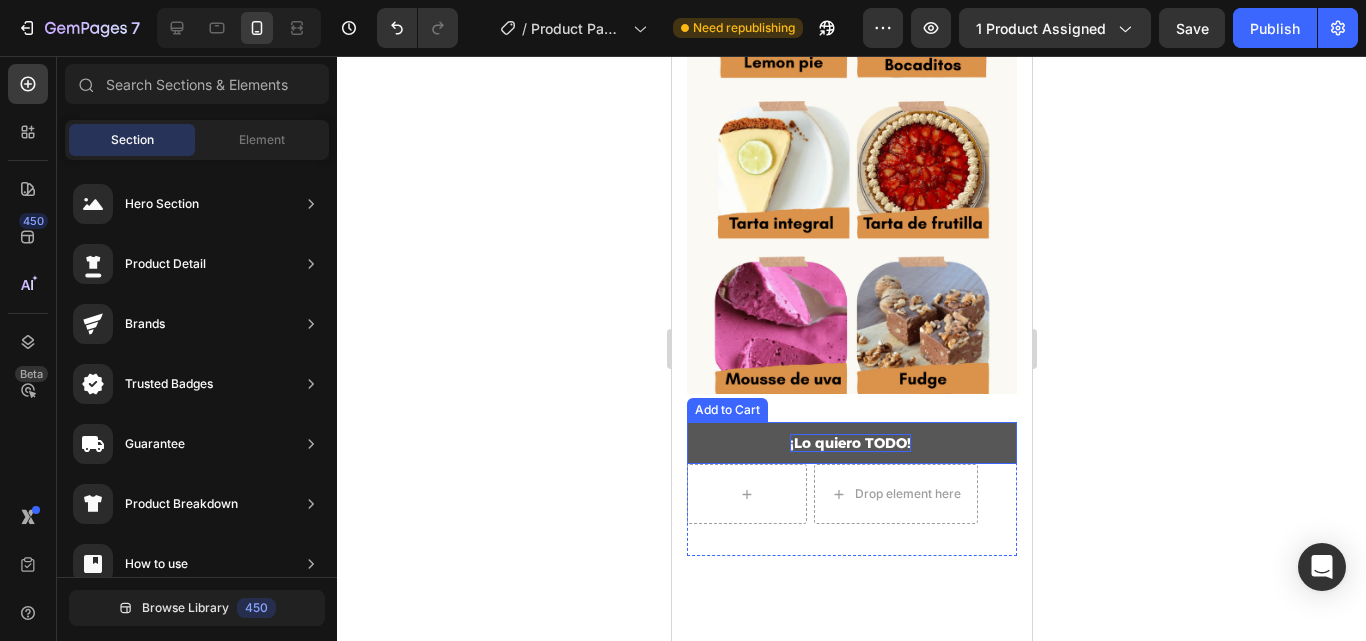click on "¡Lo quiero TODO!" at bounding box center (851, 443) 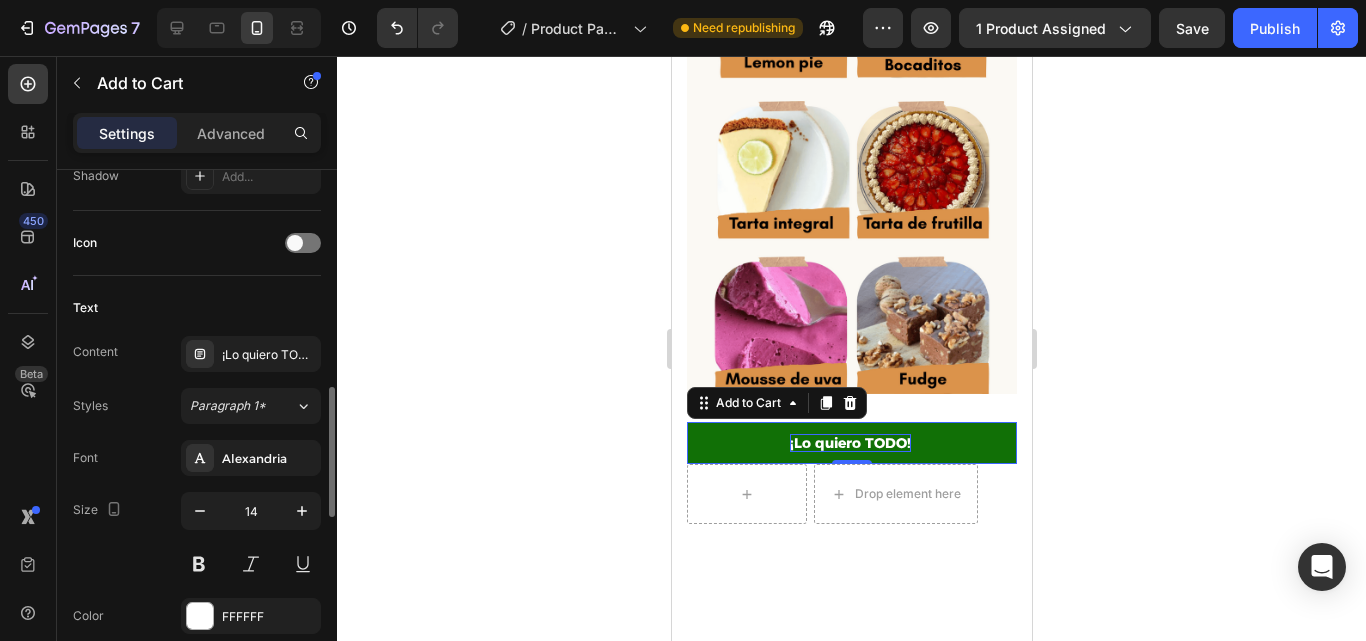 scroll, scrollTop: 804, scrollLeft: 0, axis: vertical 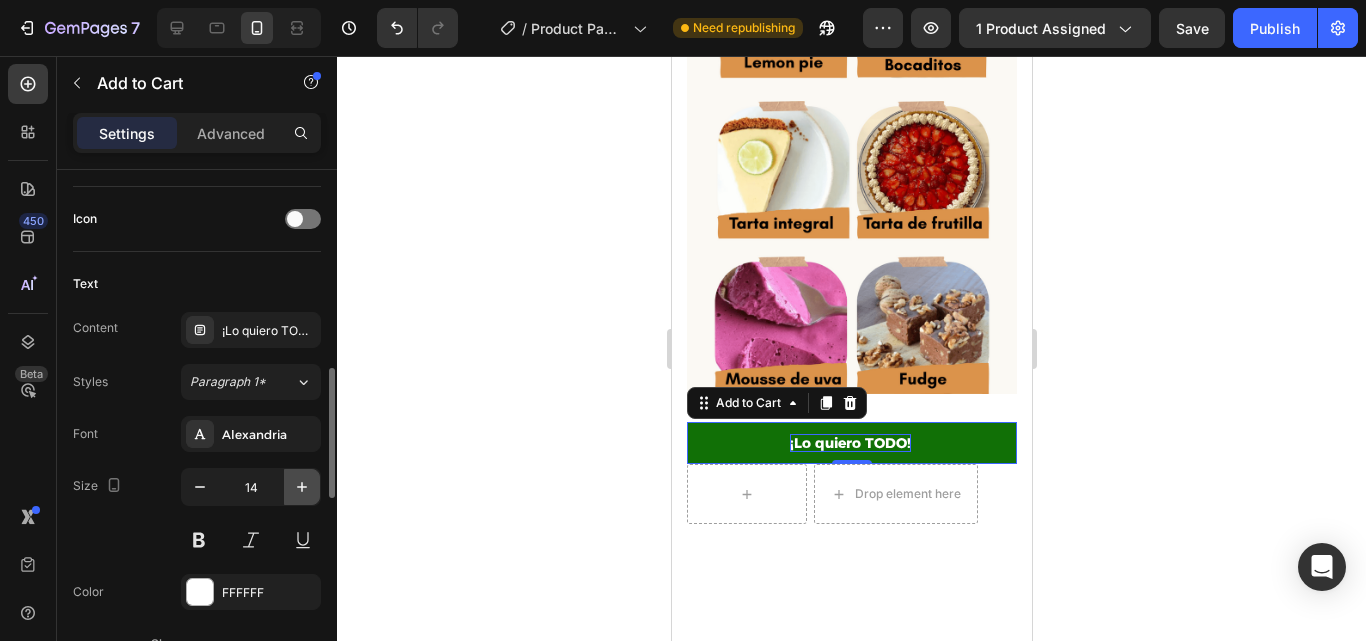 click 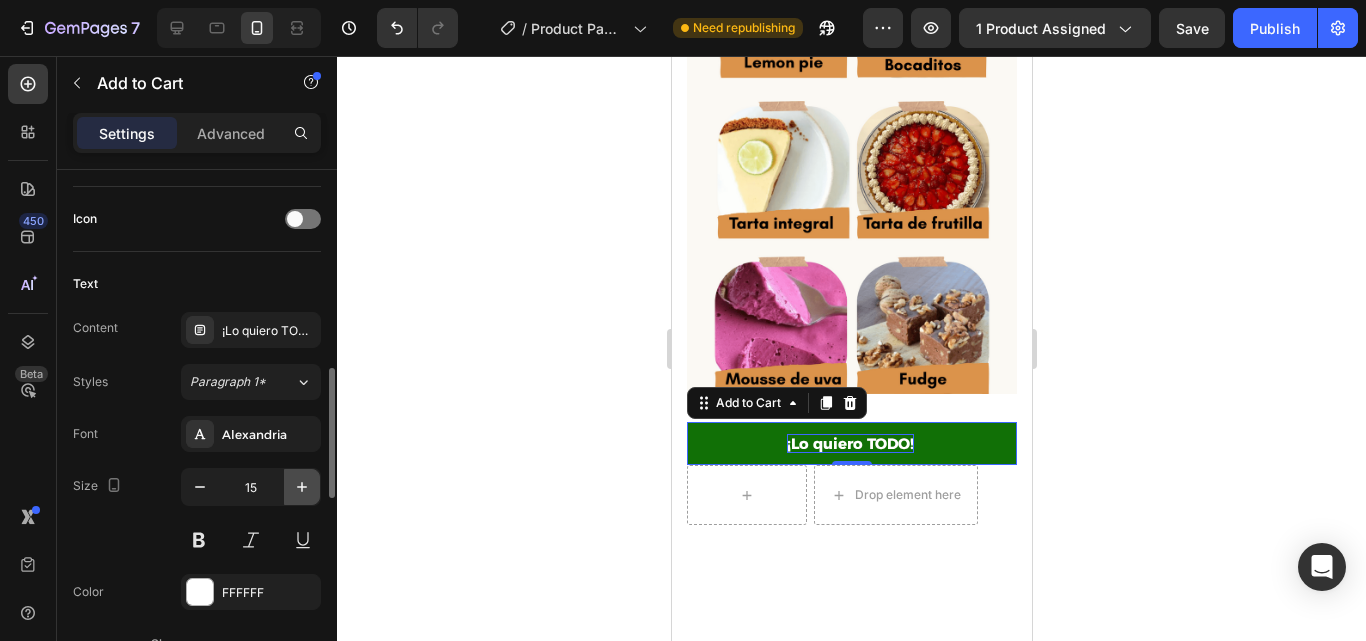 click 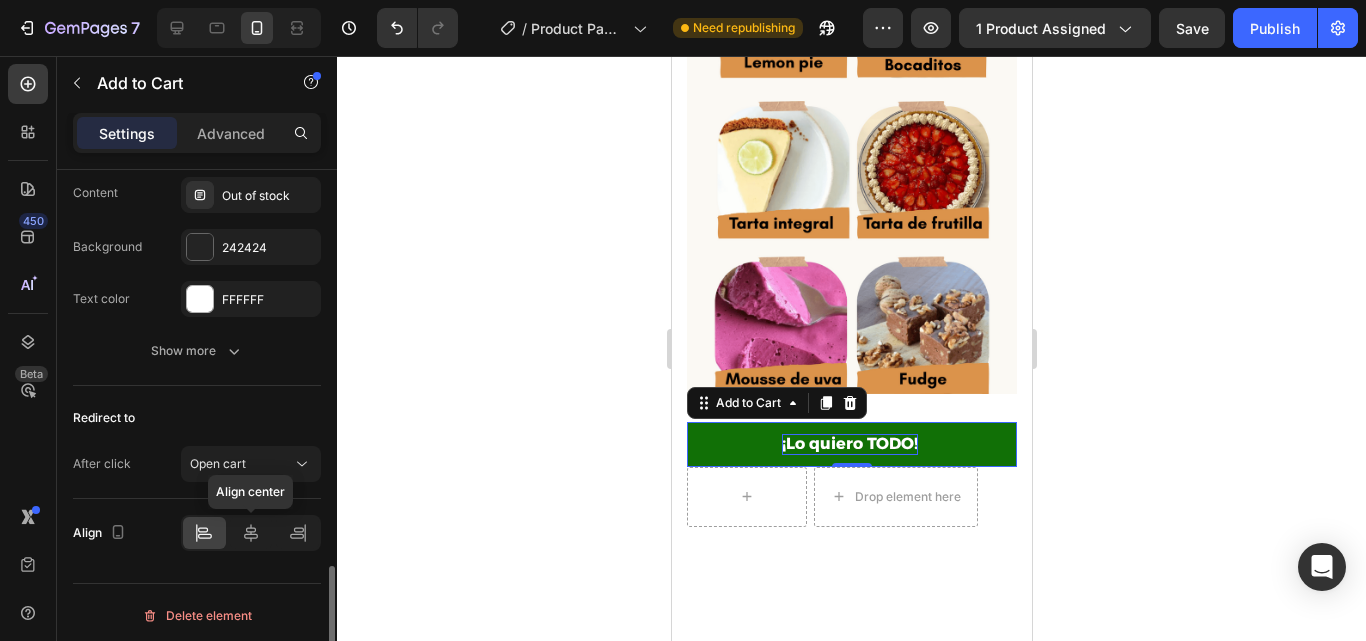 scroll, scrollTop: 1615, scrollLeft: 0, axis: vertical 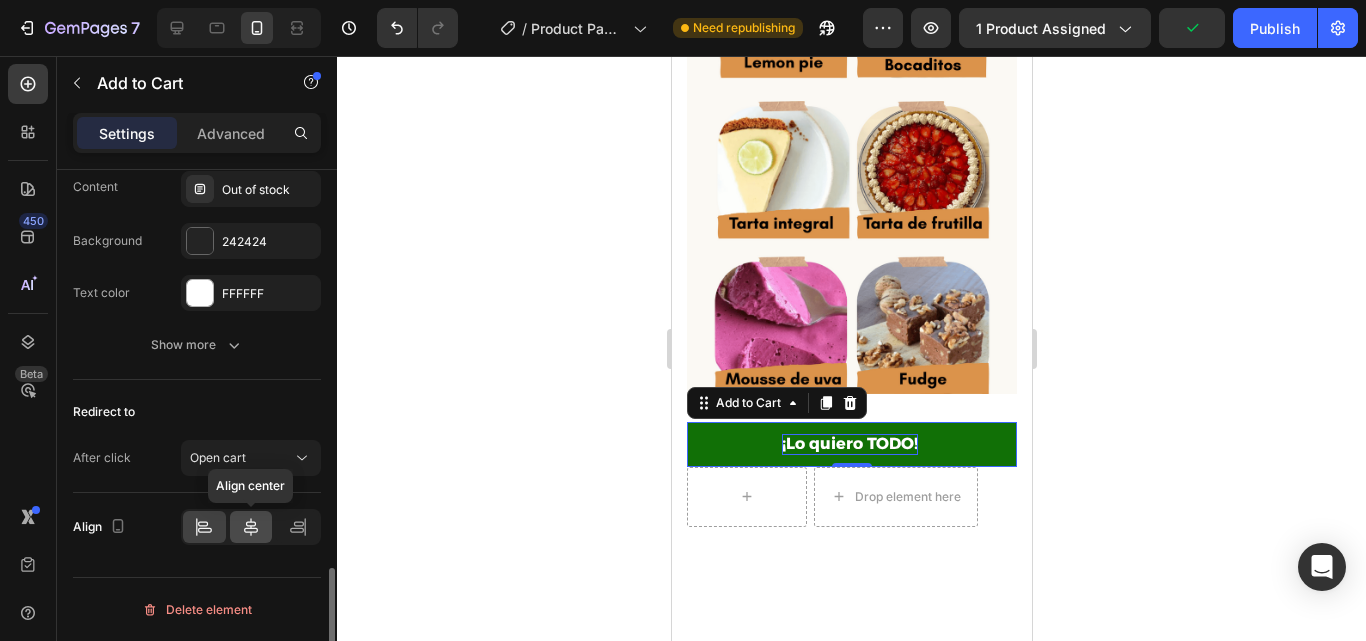 click 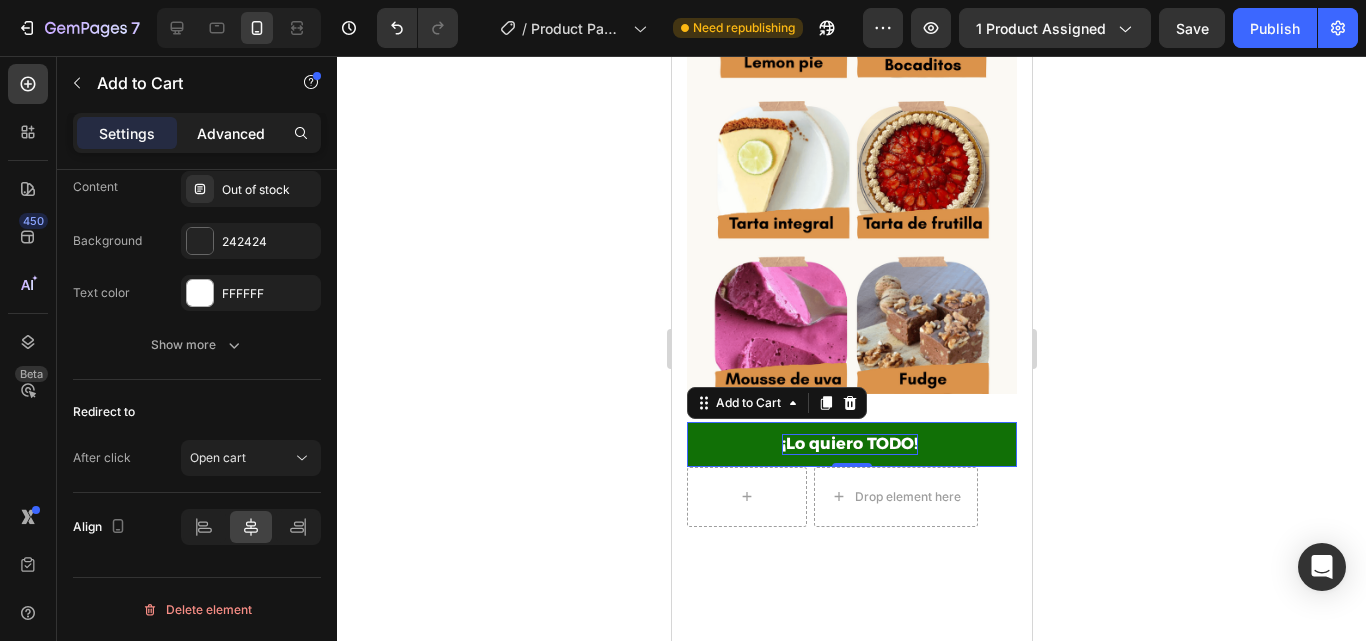 click on "Advanced" at bounding box center [231, 133] 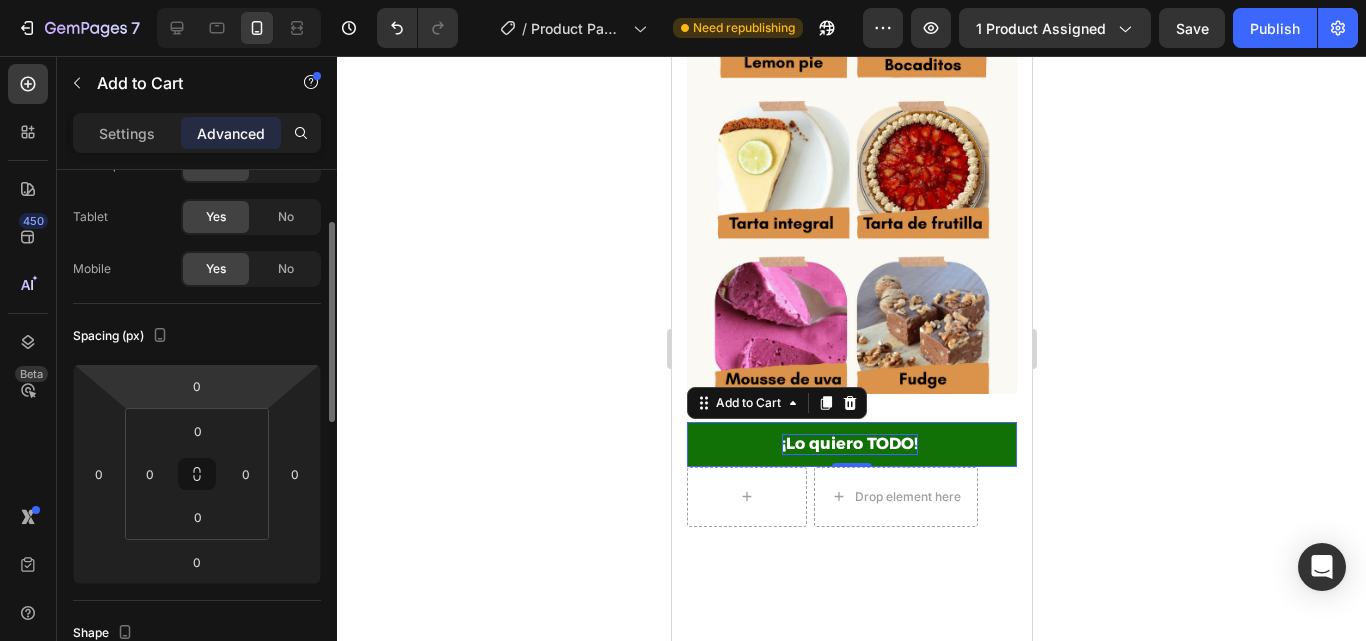 scroll, scrollTop: 98, scrollLeft: 0, axis: vertical 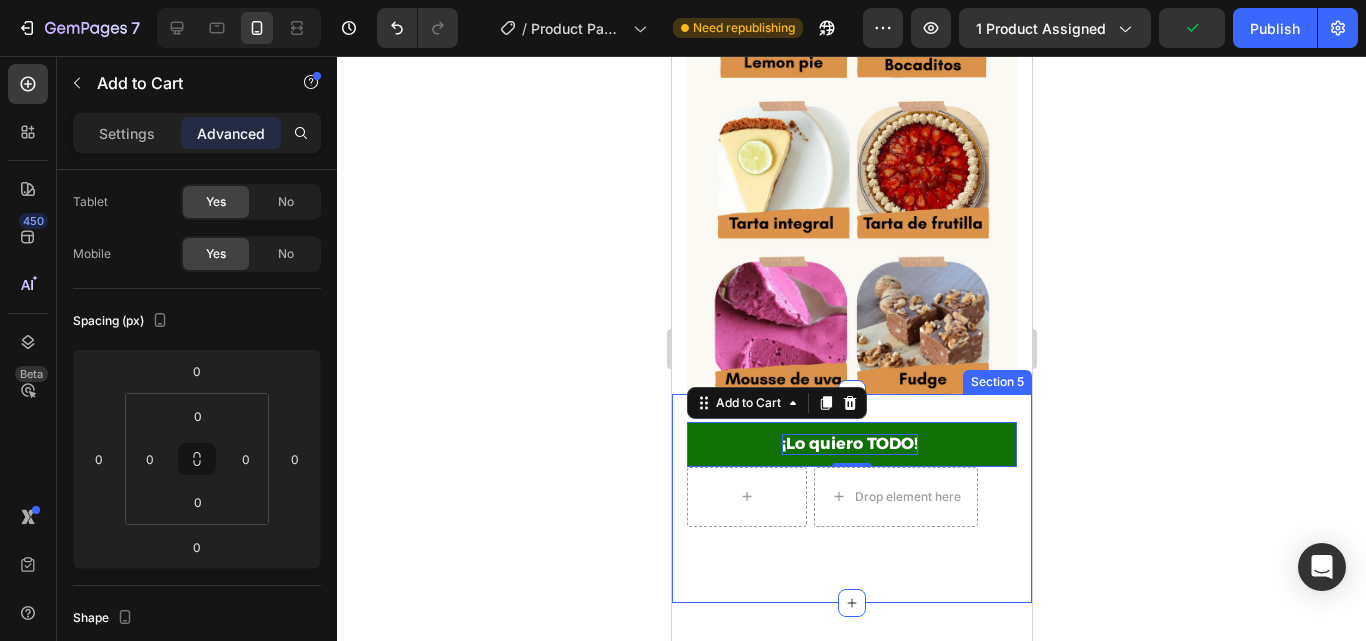 click on "¡Lo quiero TODO! Add to Cart   0
Row
Drop element here Row Row Product" at bounding box center (851, 498) 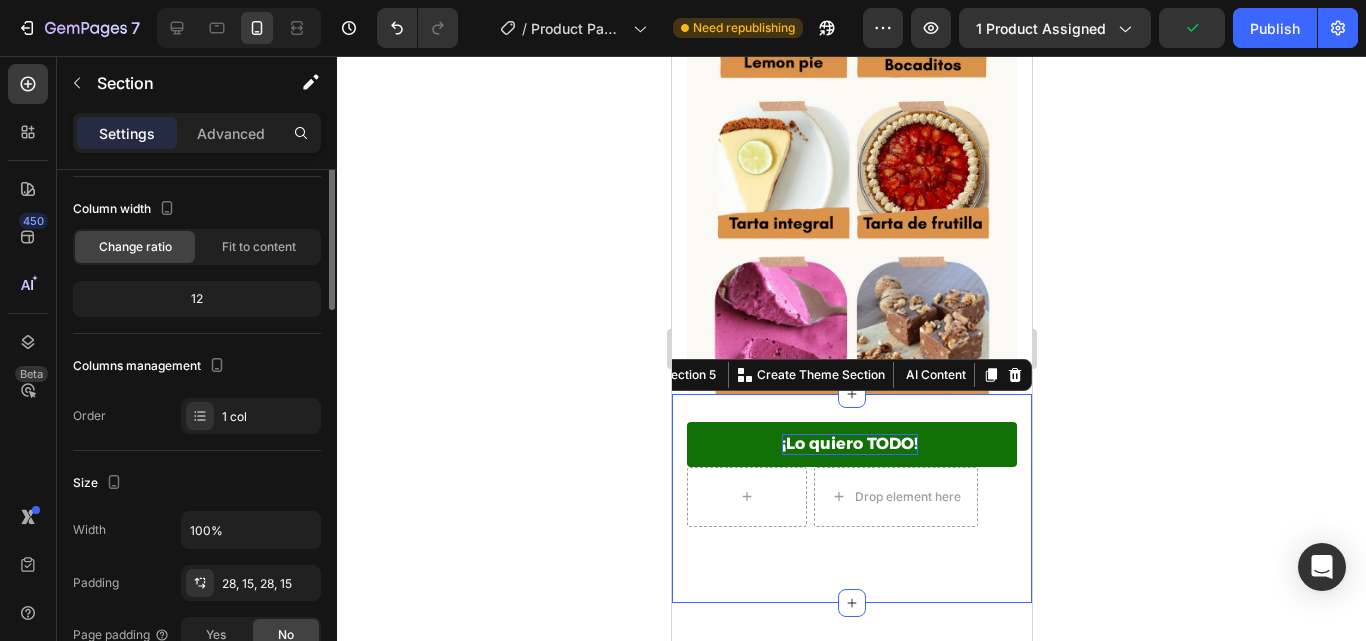 scroll, scrollTop: 0, scrollLeft: 0, axis: both 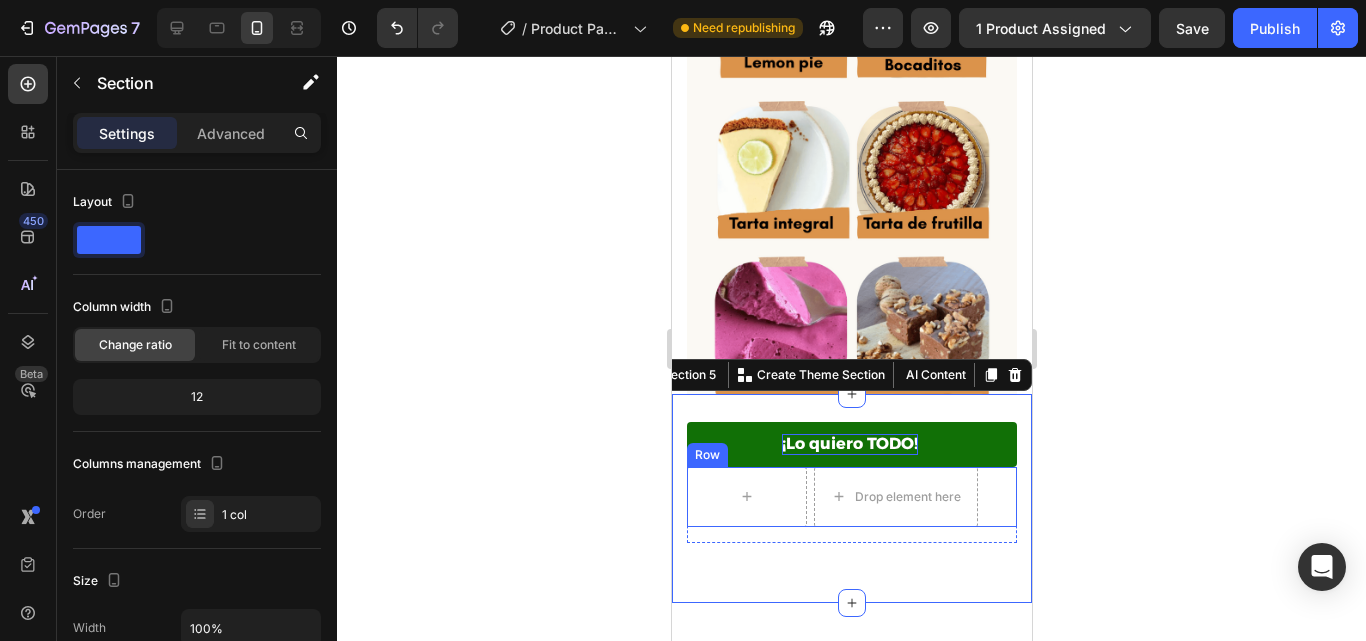 click on "Row
Drop element here Row" at bounding box center (851, 497) 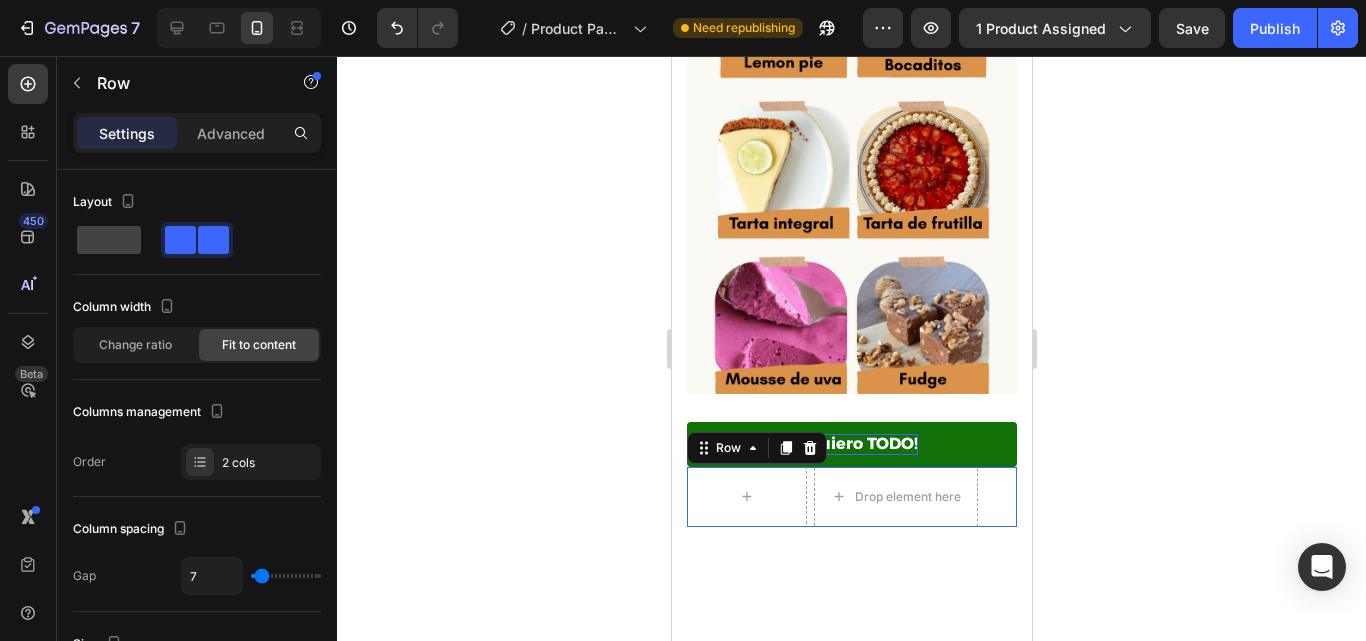 click on "Row
Drop element here Row   0" at bounding box center (851, 497) 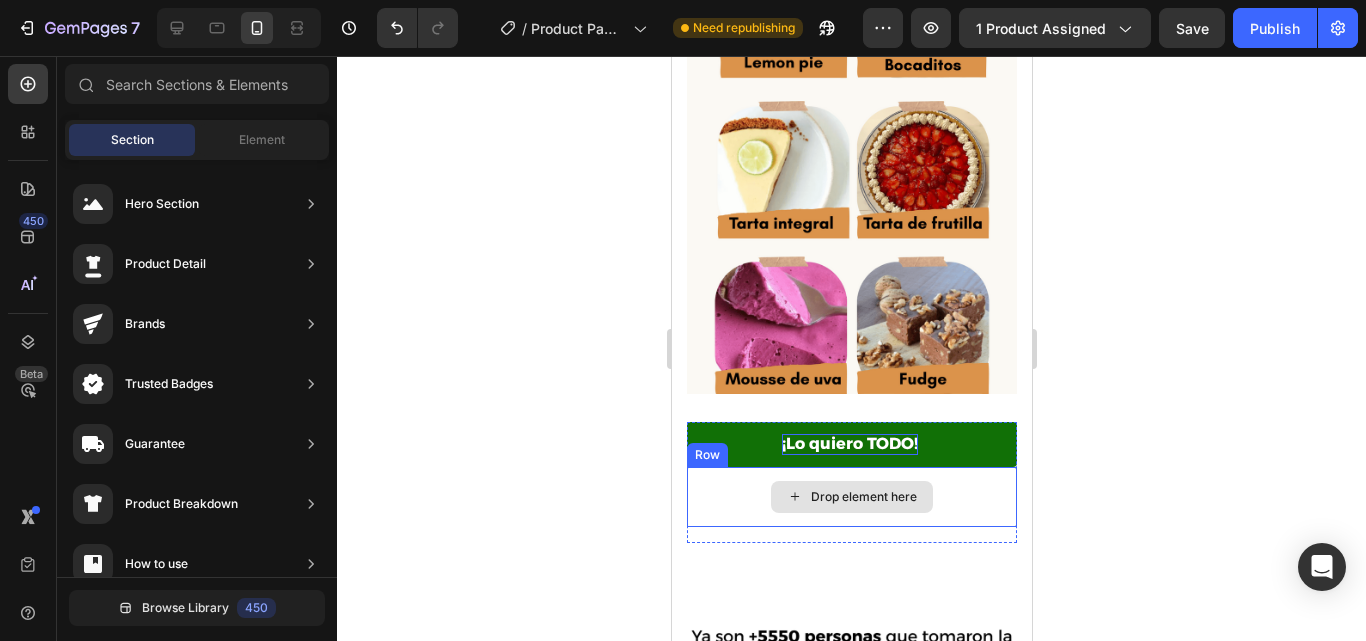 click on "Drop element here" at bounding box center (851, 497) 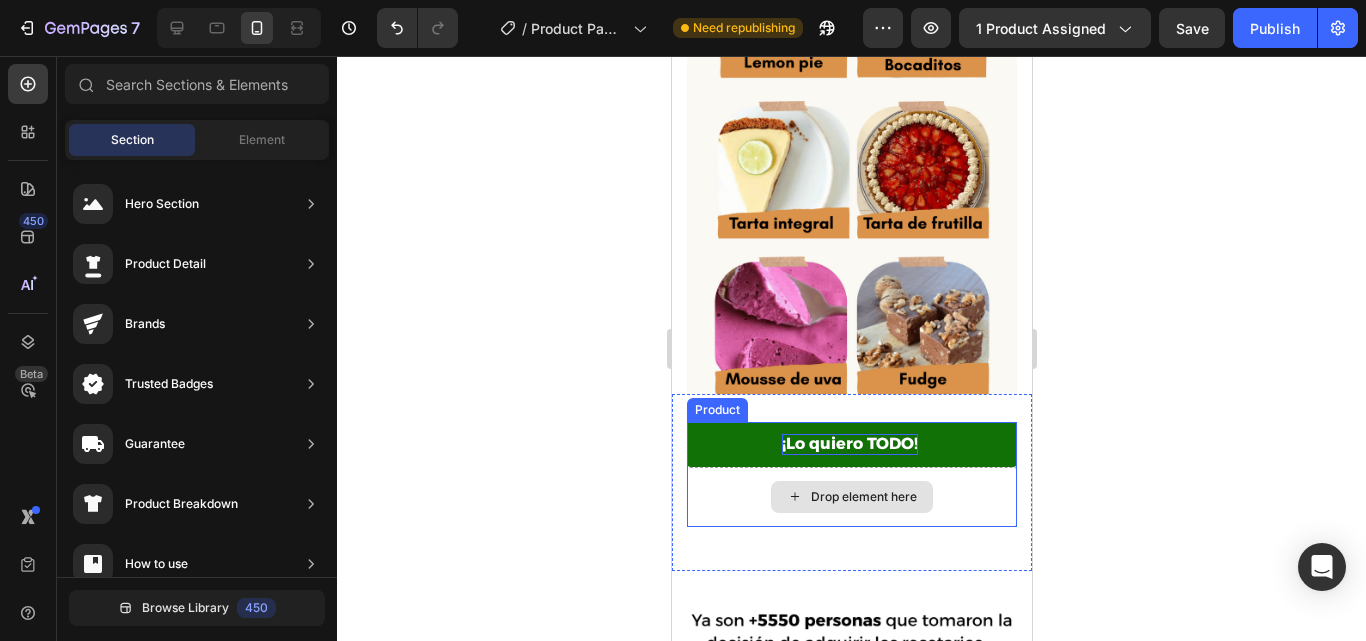 click on "Drop element here" at bounding box center (851, 497) 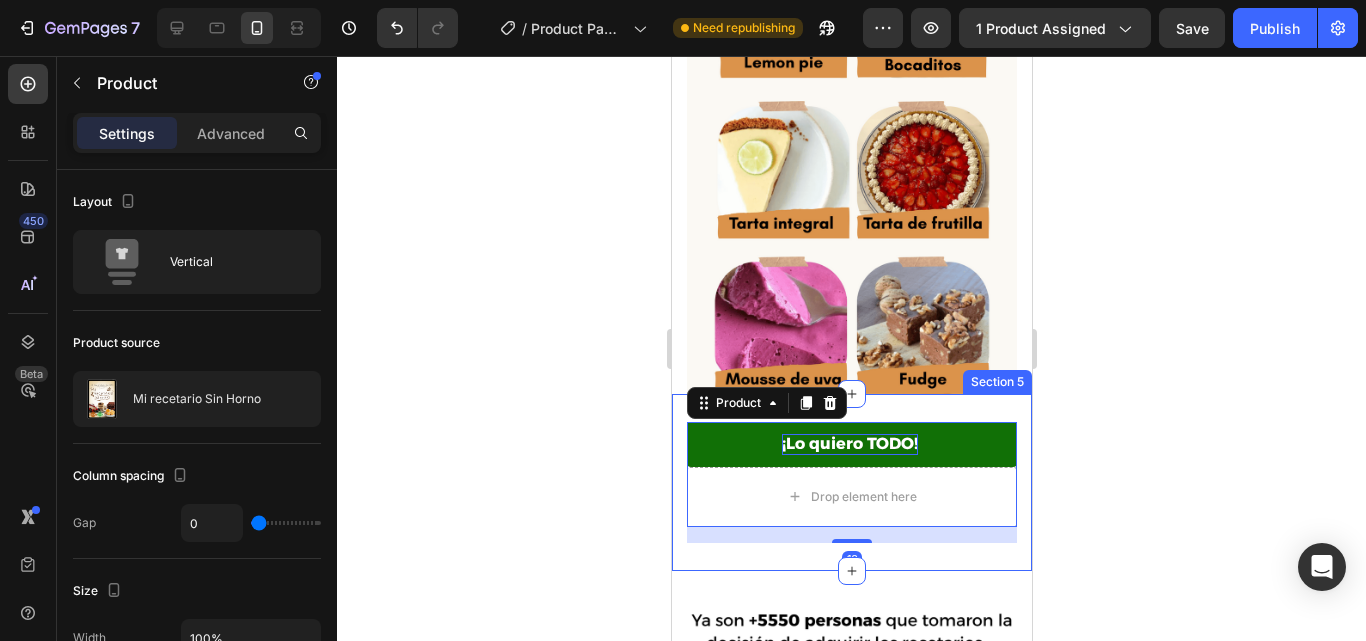 click on "¡Lo quiero TODO! Add to Cart
Drop element here Product   16 Section 5" at bounding box center (851, 482) 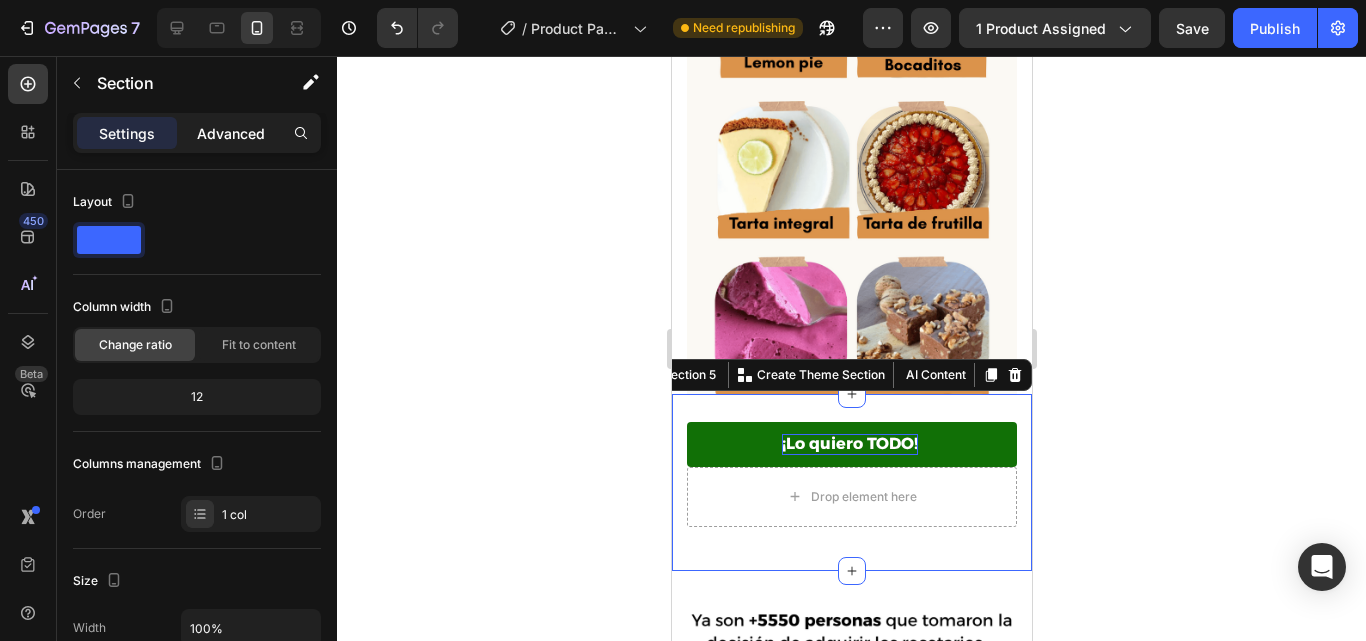 click on "Advanced" at bounding box center (231, 133) 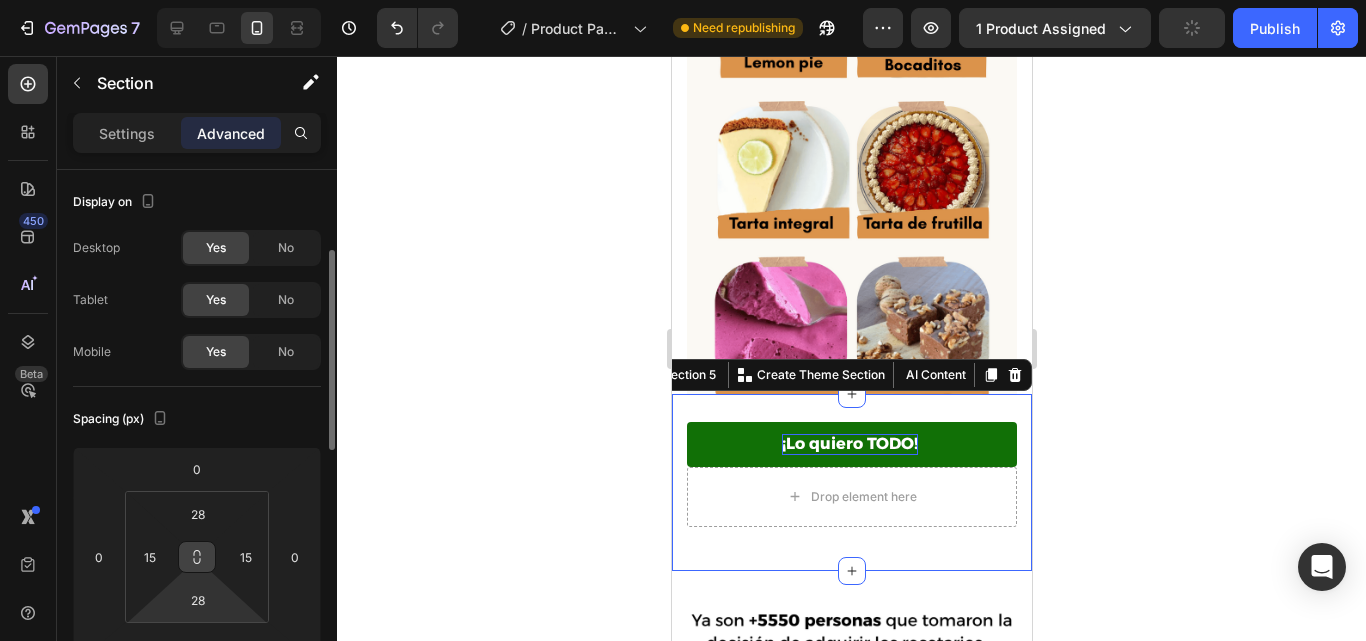 scroll, scrollTop: 58, scrollLeft: 0, axis: vertical 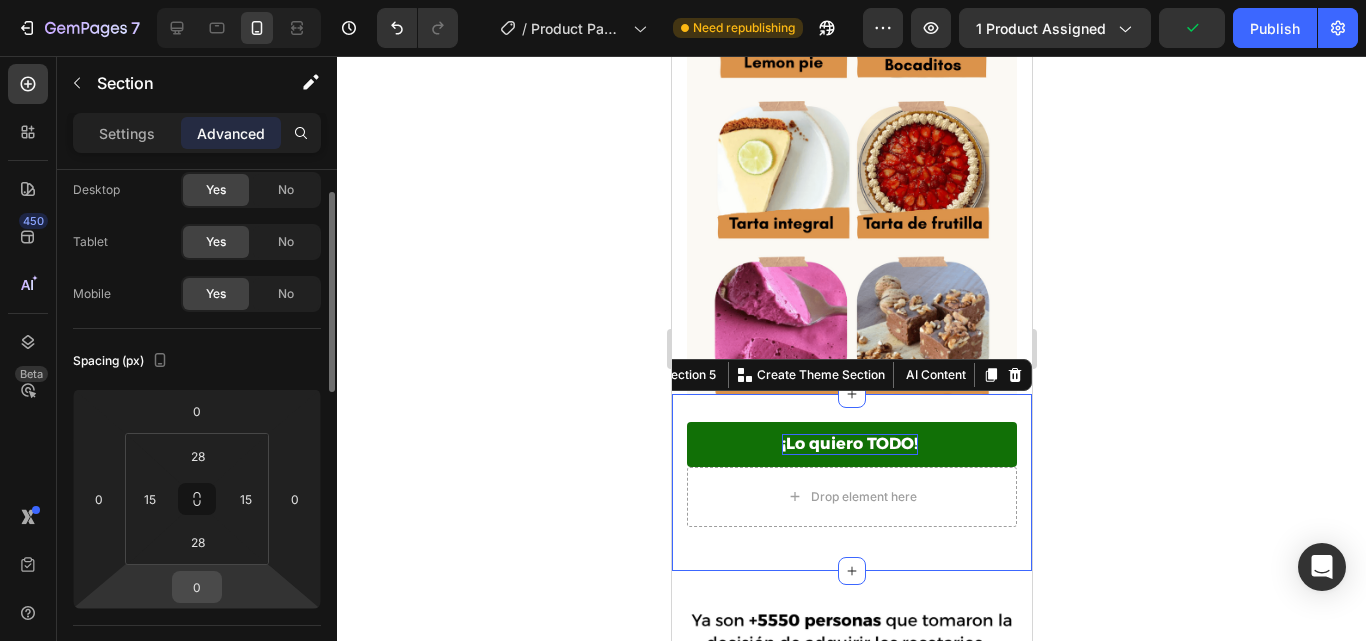 click on "0" at bounding box center [197, 587] 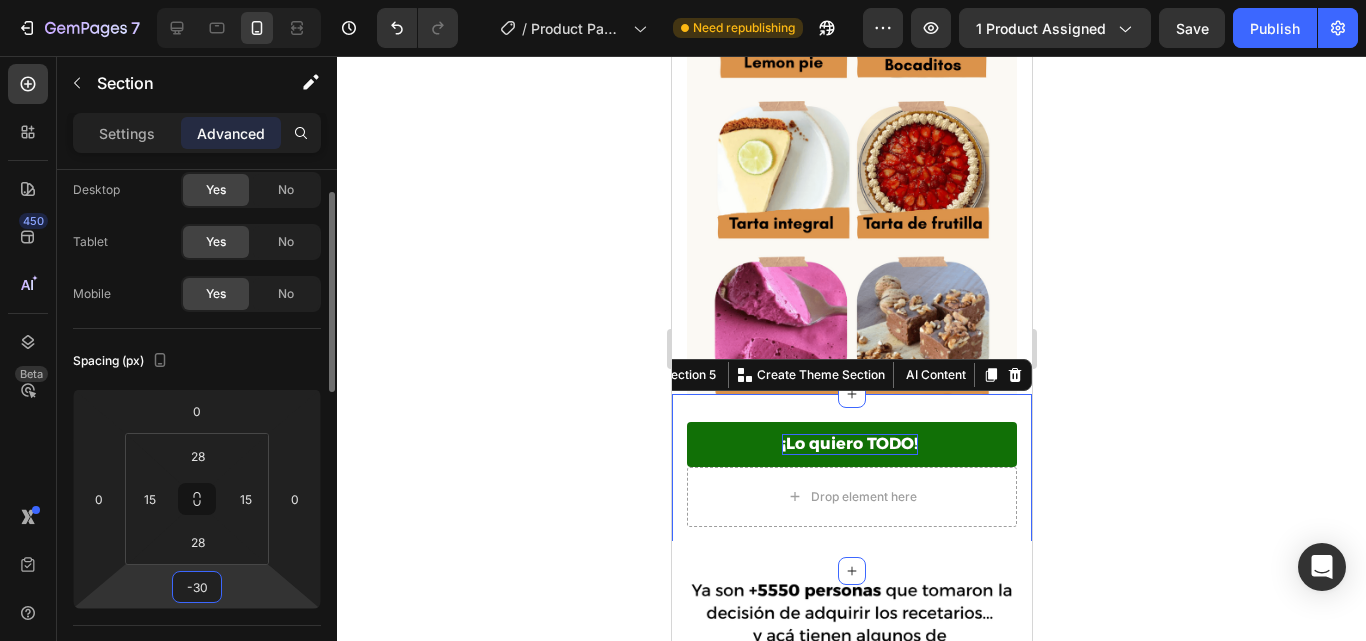 type on "-3" 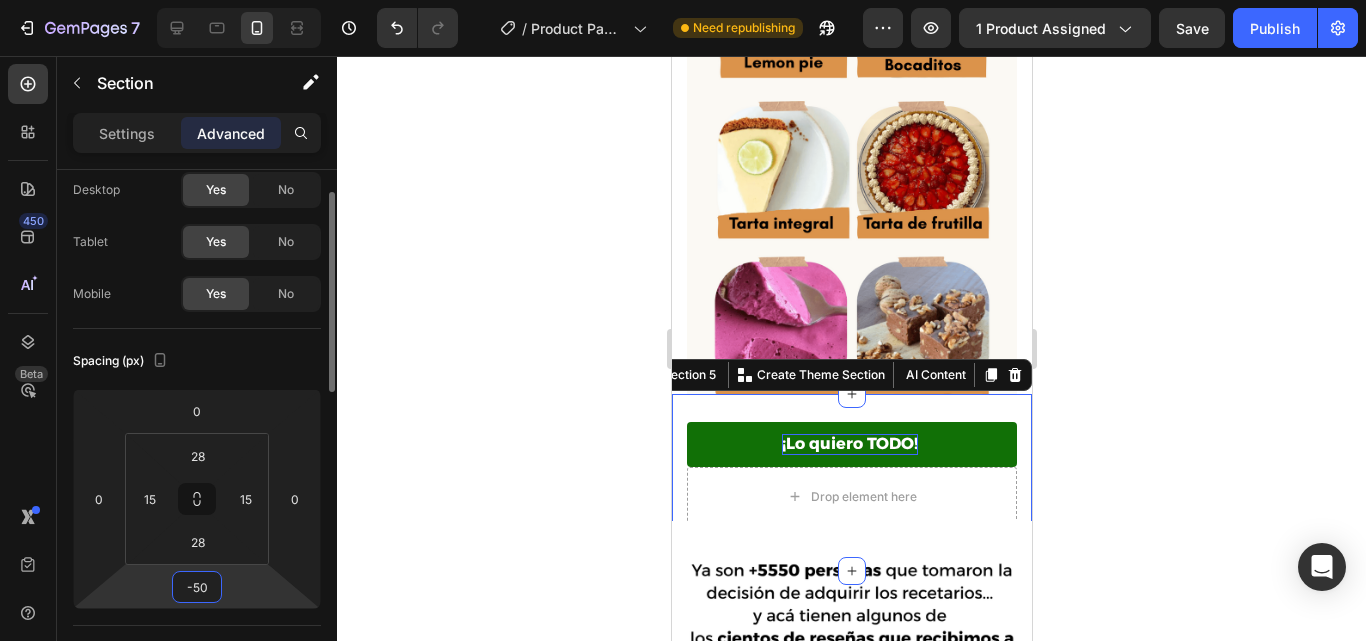 type on "-5" 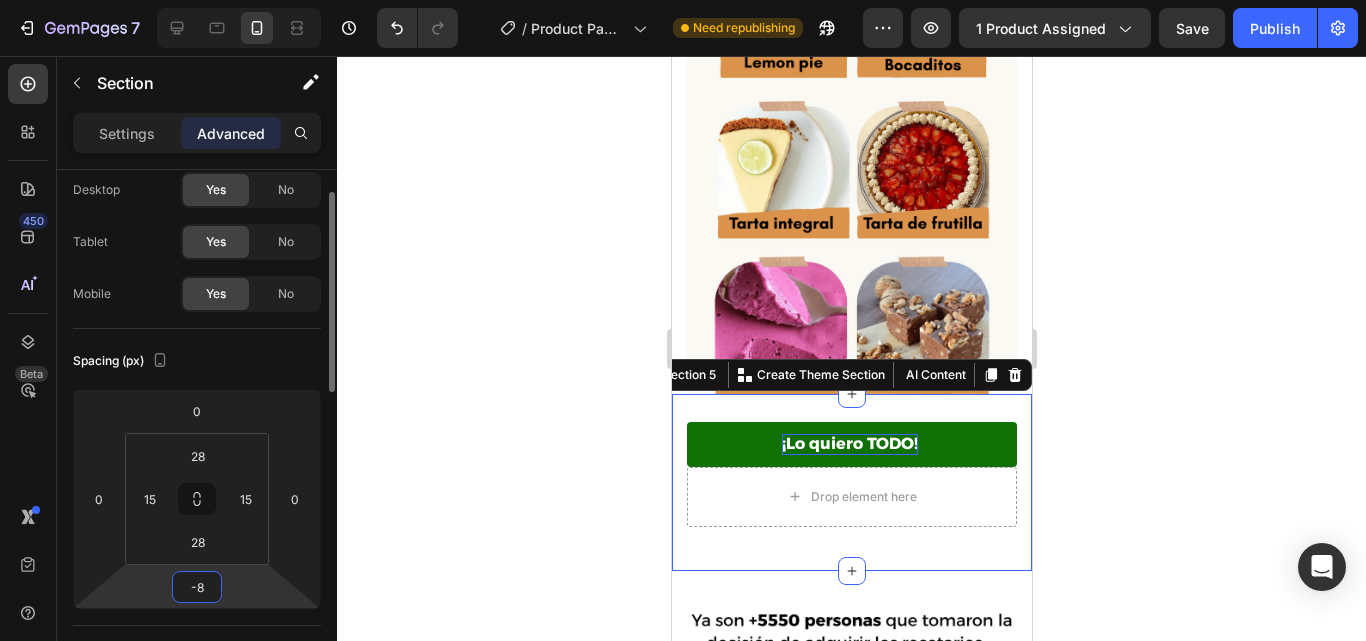 type on "-80" 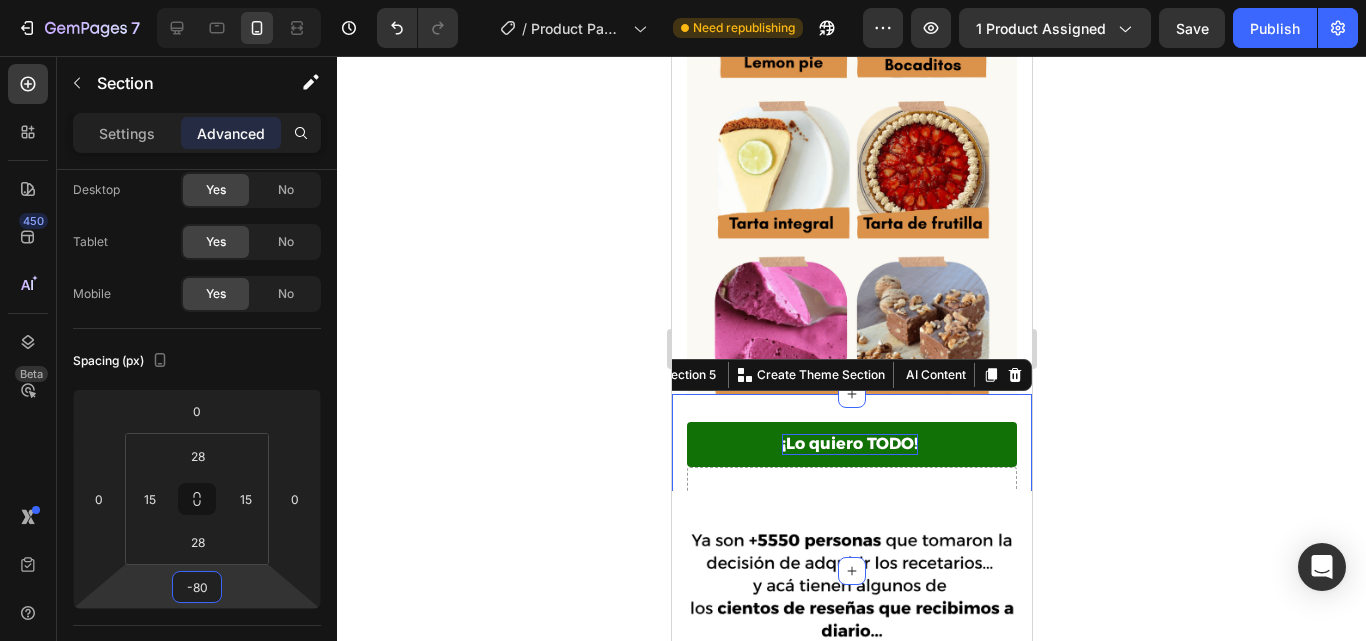click 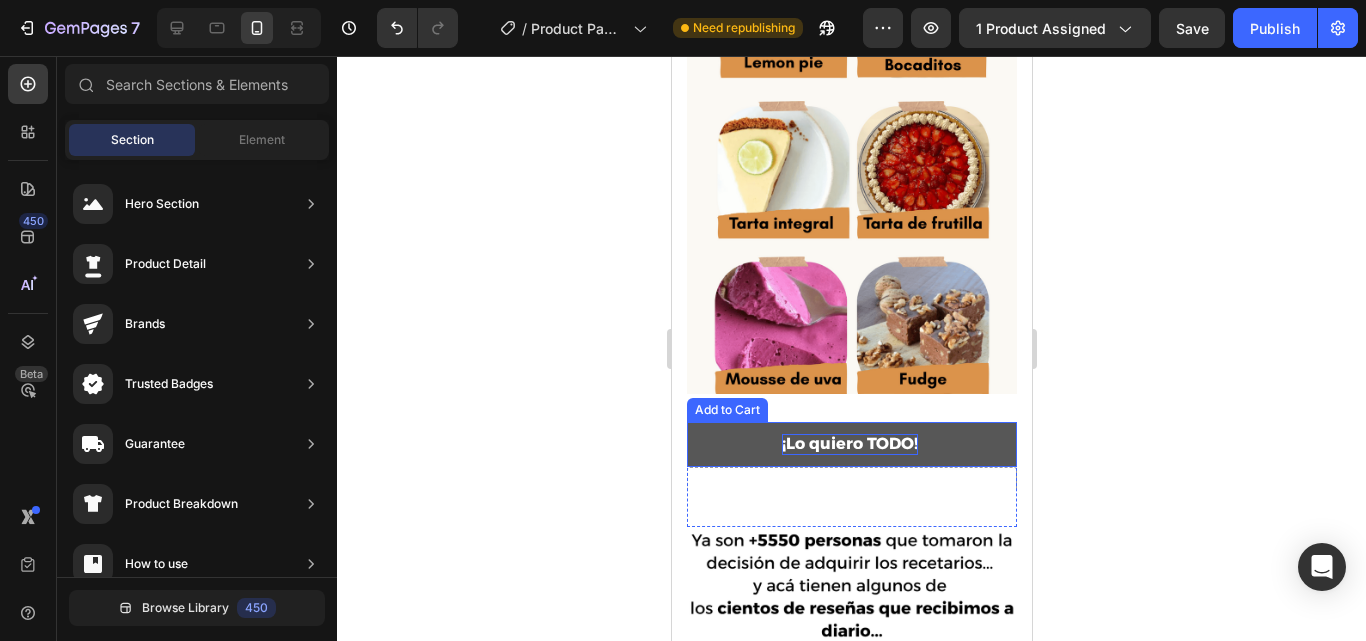 click on "¡Lo quiero TODO!" at bounding box center [851, 444] 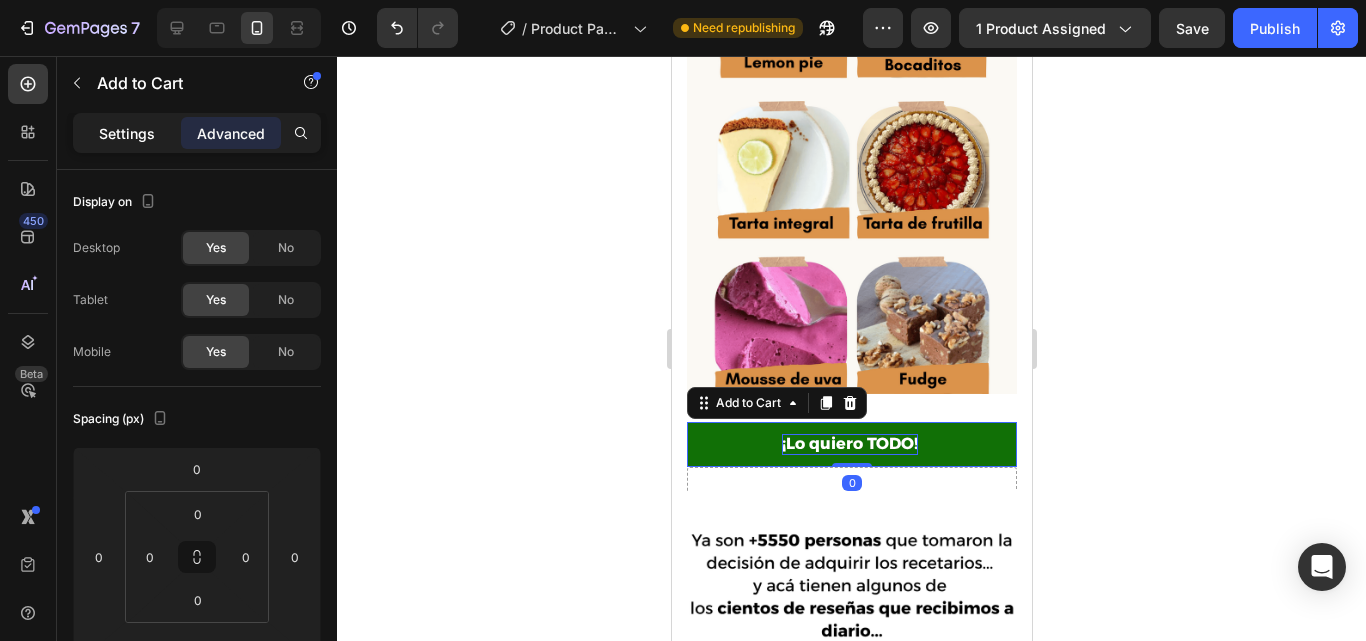click on "Settings" 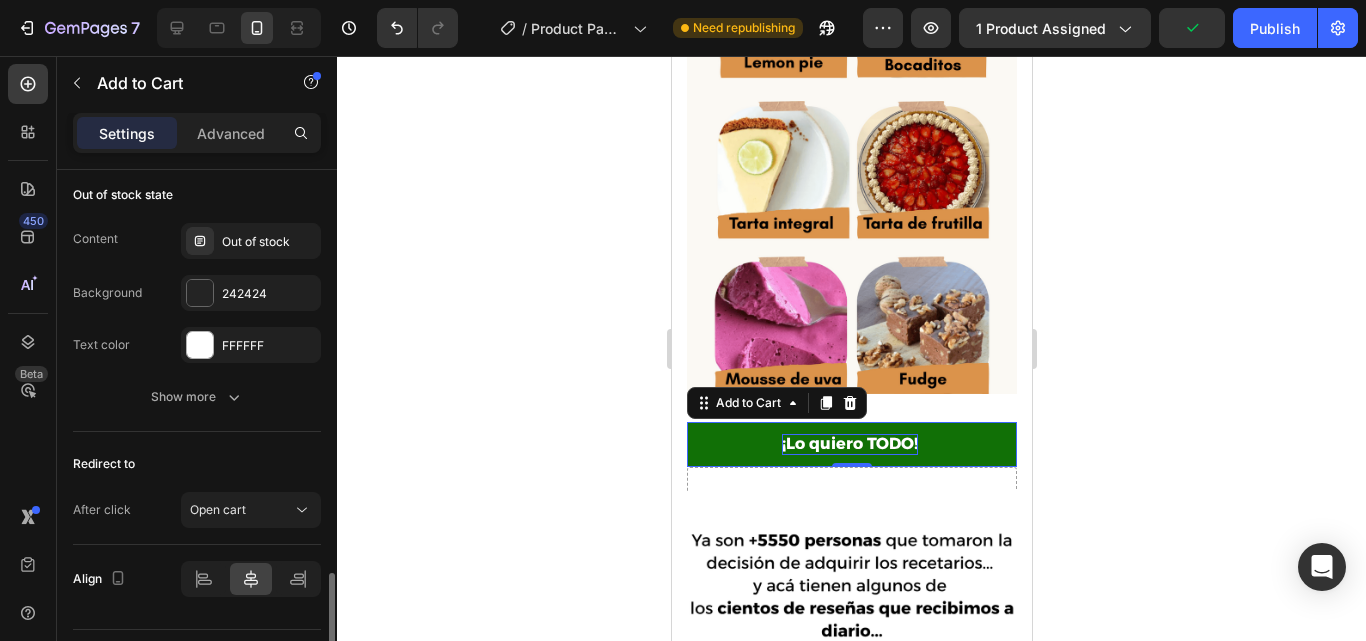 scroll, scrollTop: 1615, scrollLeft: 0, axis: vertical 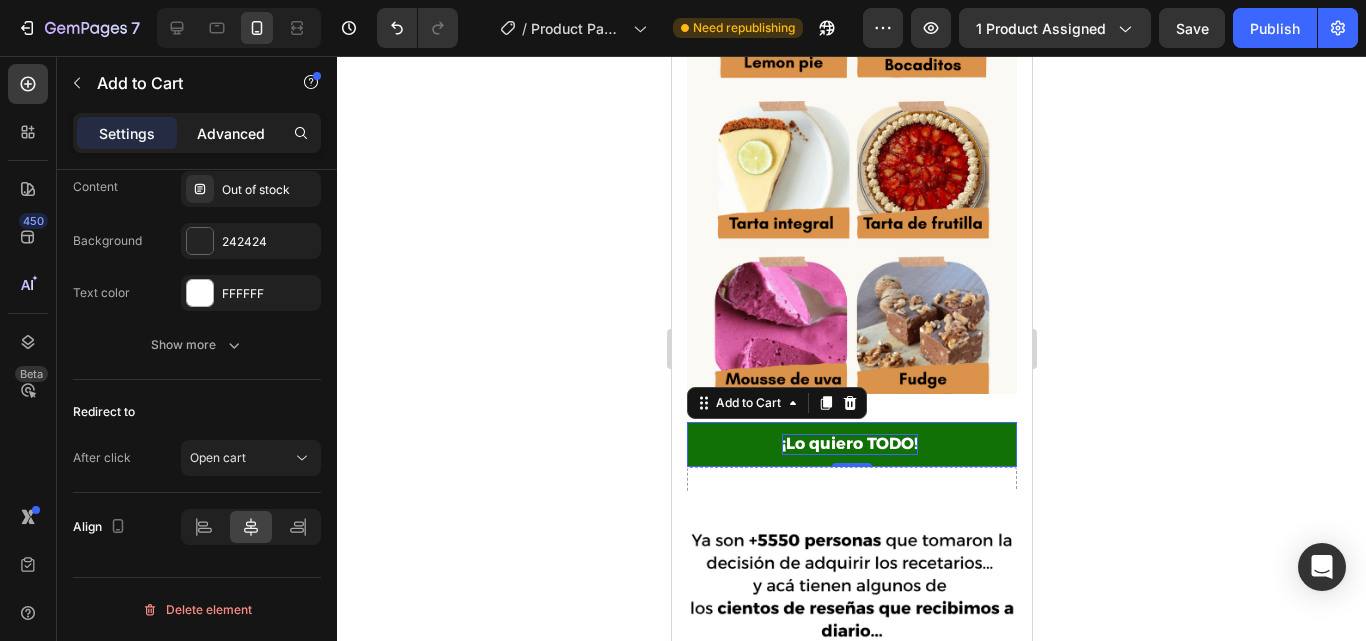 click on "Advanced" at bounding box center (231, 133) 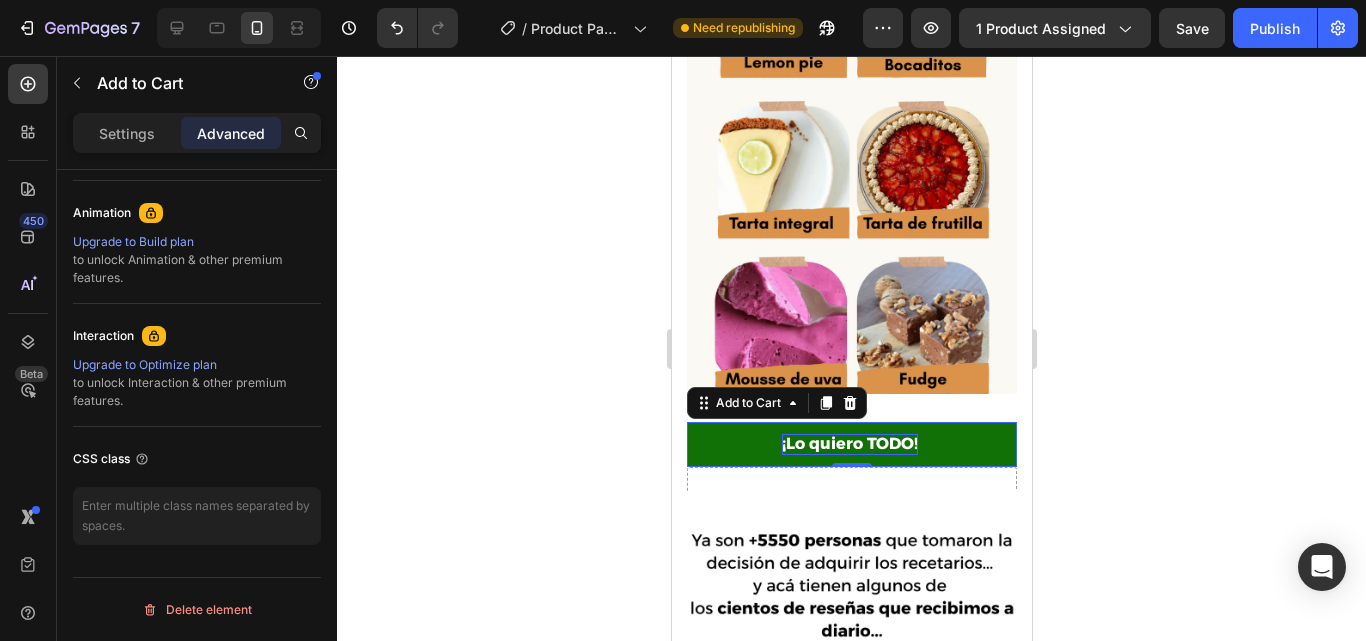 scroll, scrollTop: 455, scrollLeft: 0, axis: vertical 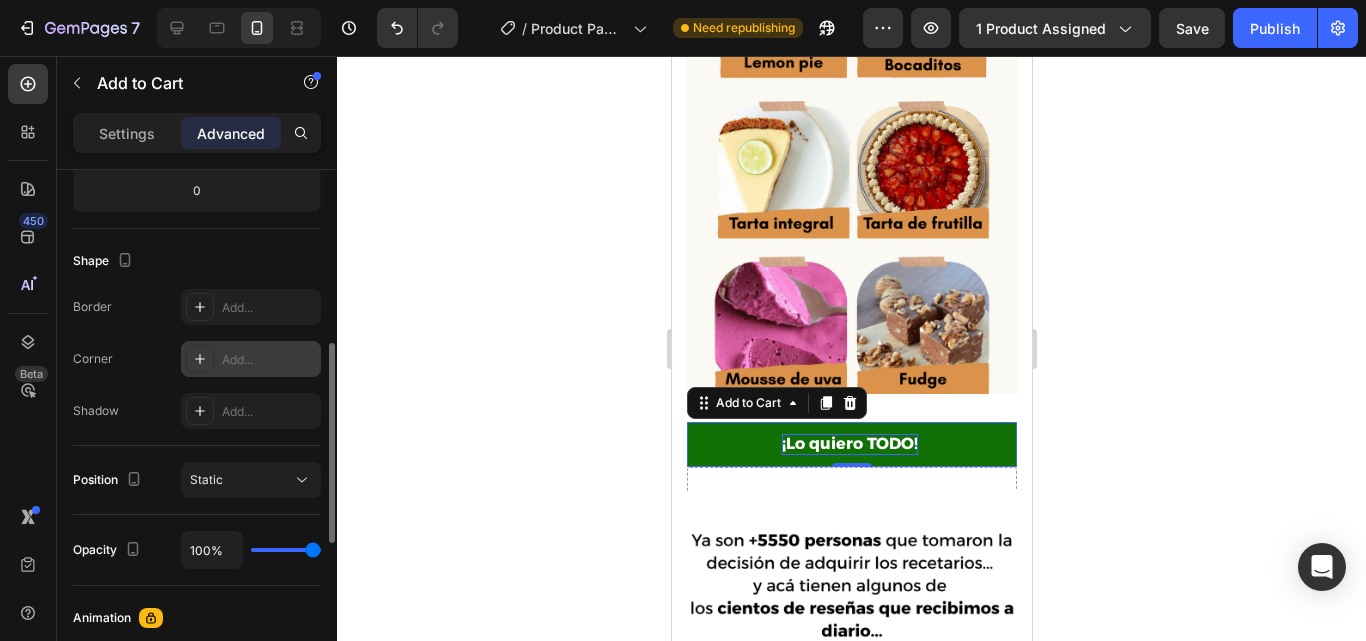 click on "Add..." at bounding box center [269, 360] 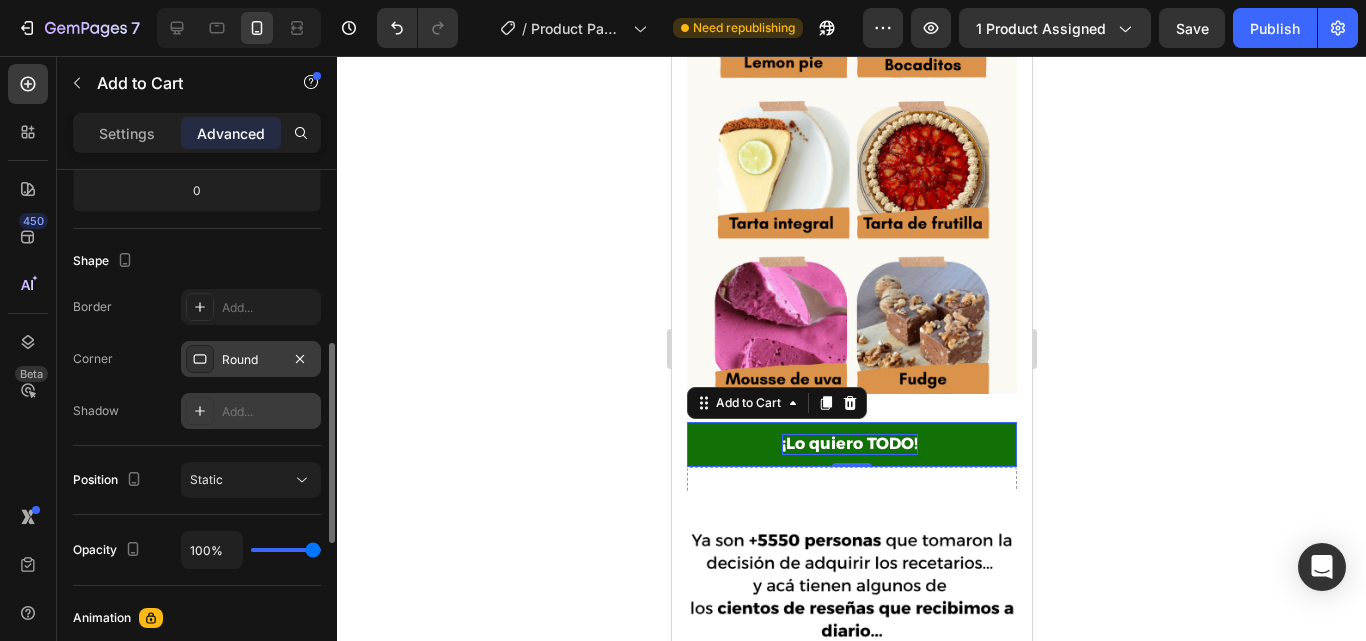click on "Add..." at bounding box center (269, 412) 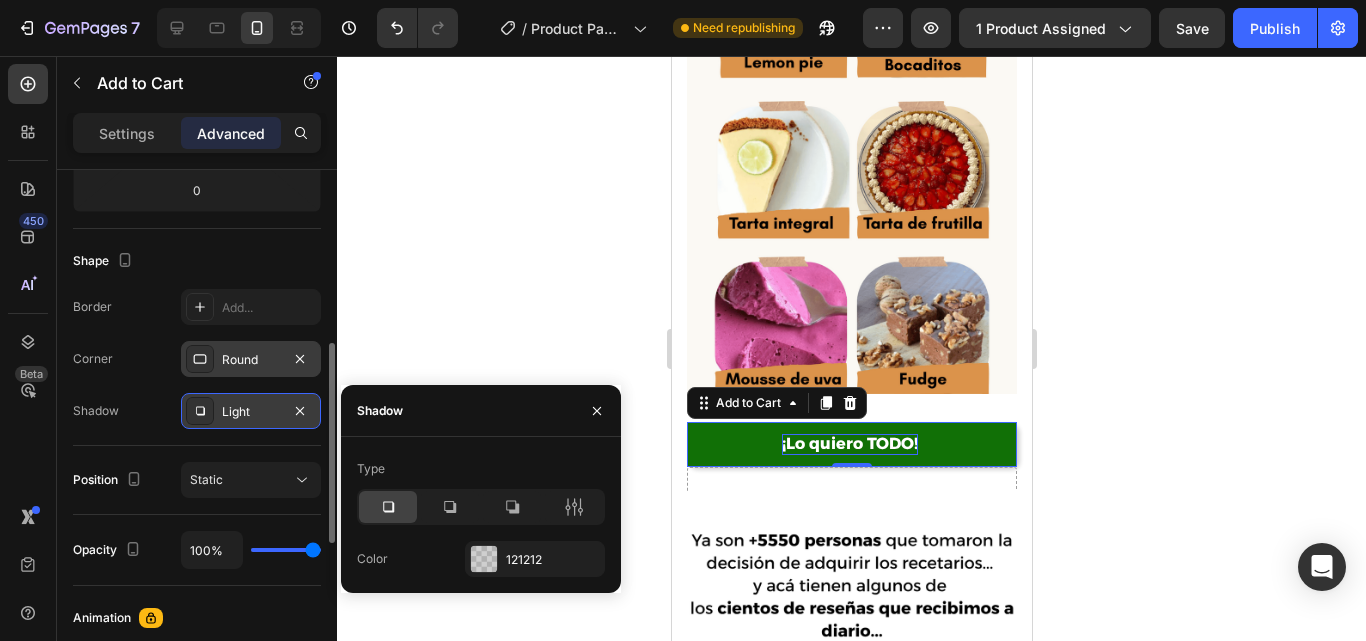 click on "Shape" at bounding box center [197, 261] 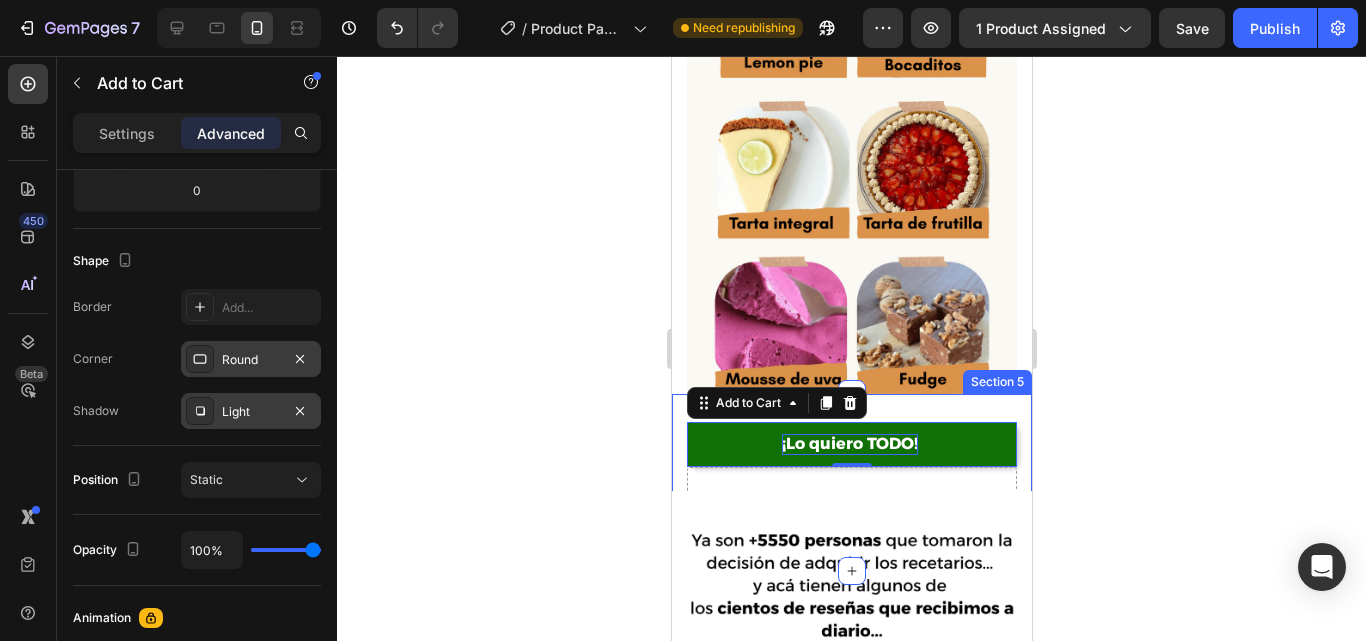 click on "¡Lo quiero TODO! Add to Cart   0
Drop element here Product Section 5" at bounding box center [851, 482] 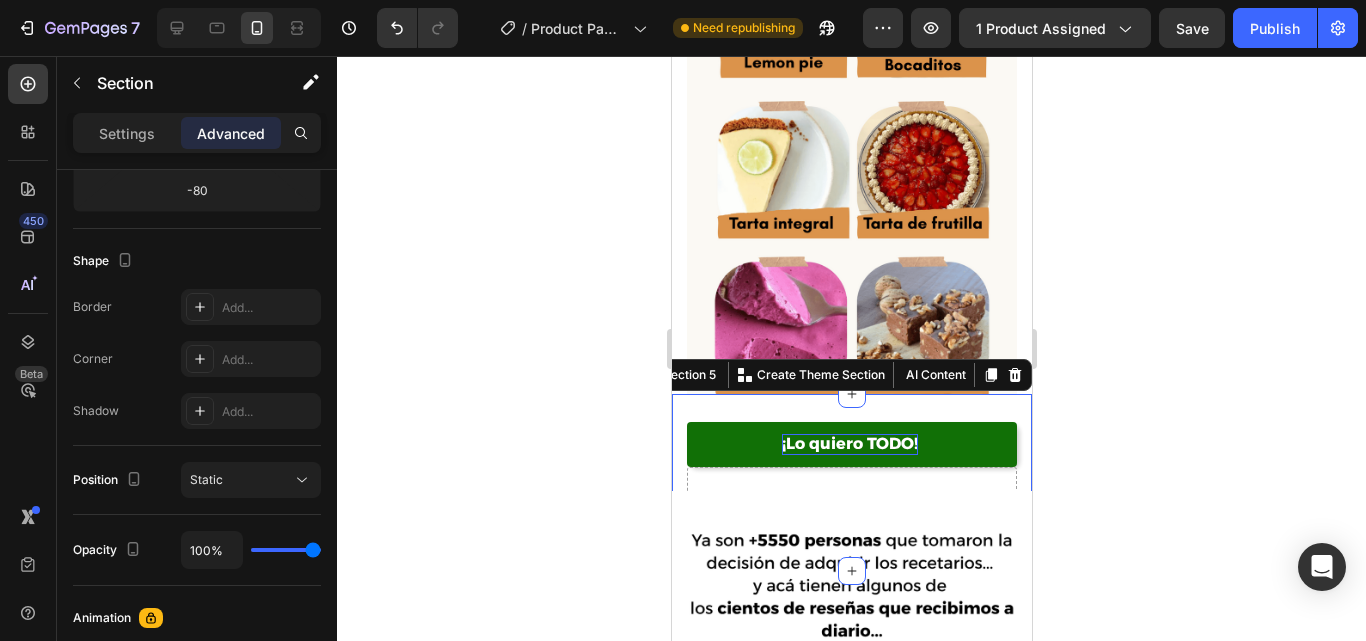 scroll, scrollTop: 0, scrollLeft: 0, axis: both 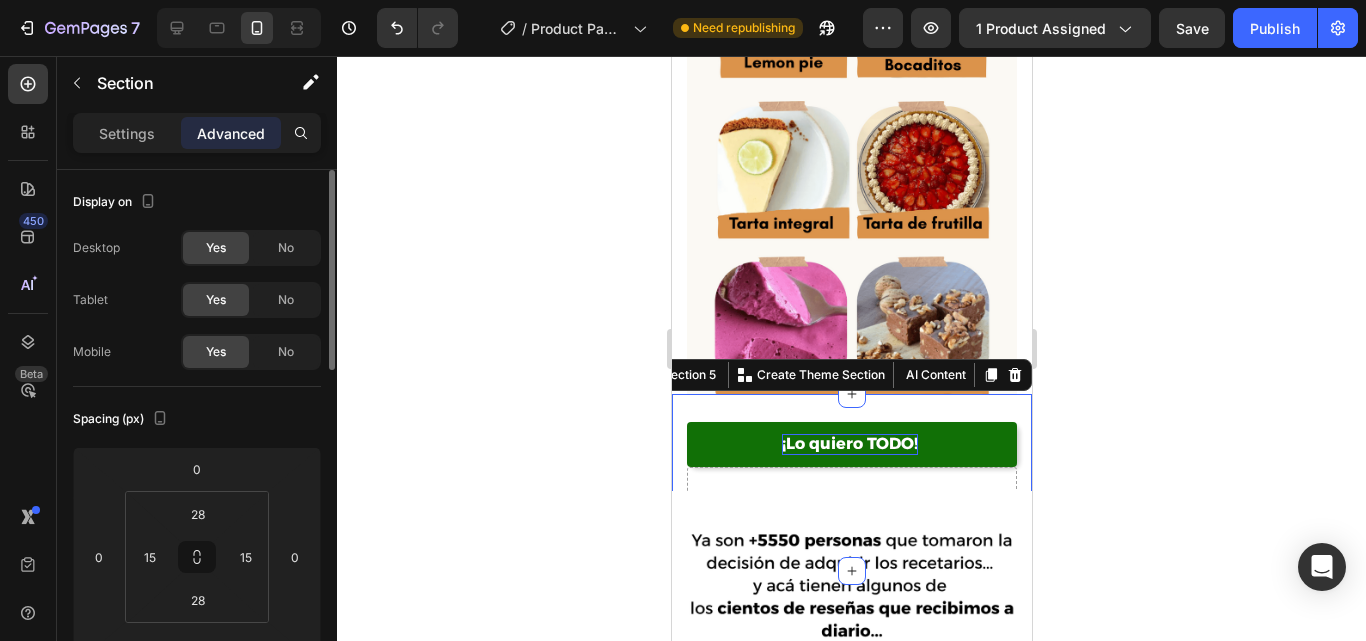 click 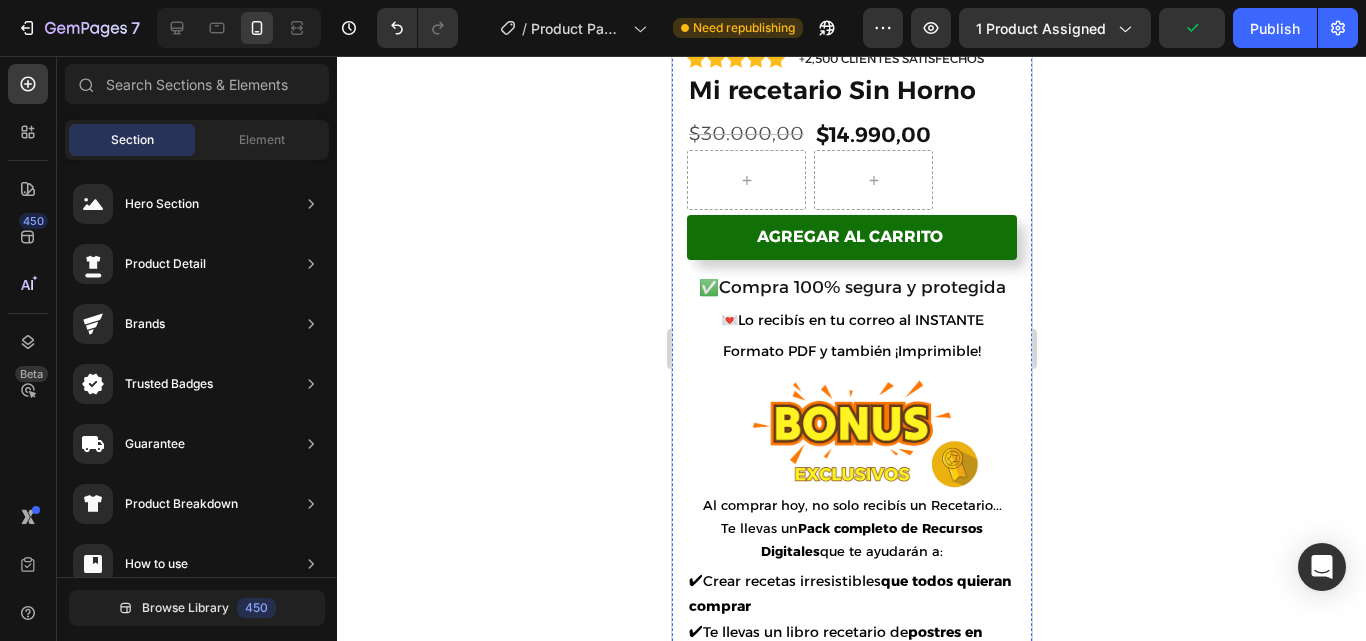 scroll, scrollTop: 1797, scrollLeft: 0, axis: vertical 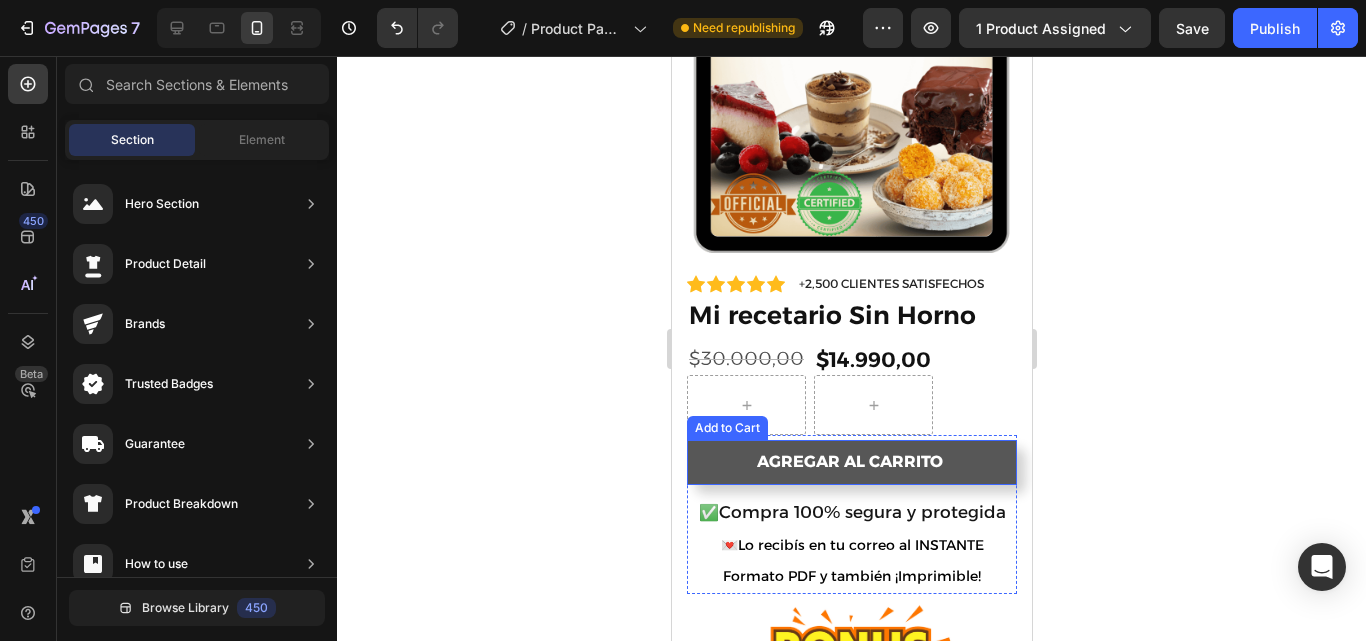 click on "Agregar al carrito" at bounding box center (851, 462) 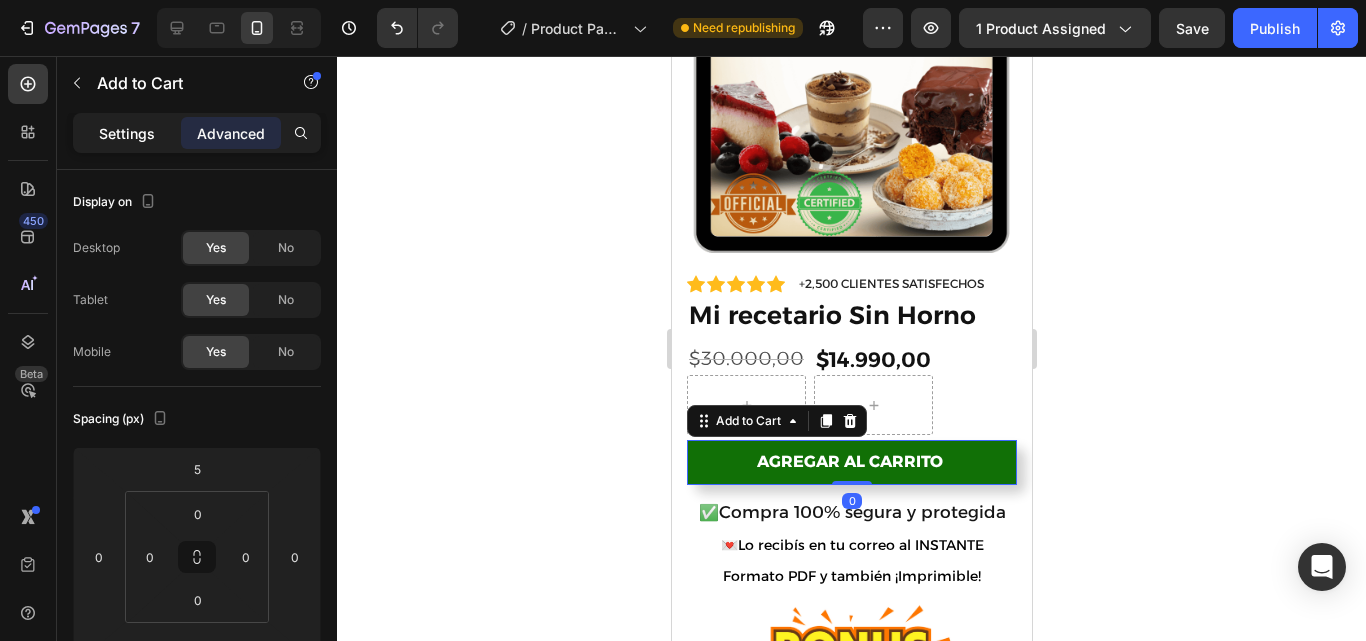 click on "Settings" 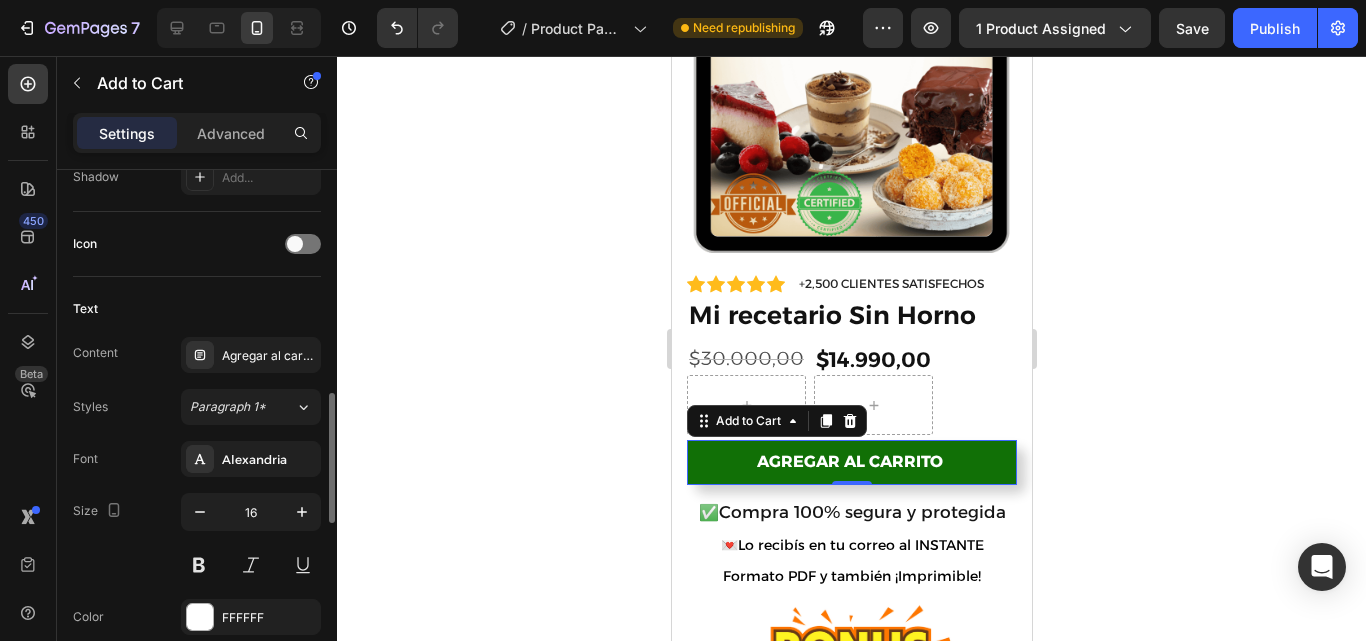 scroll, scrollTop: 804, scrollLeft: 0, axis: vertical 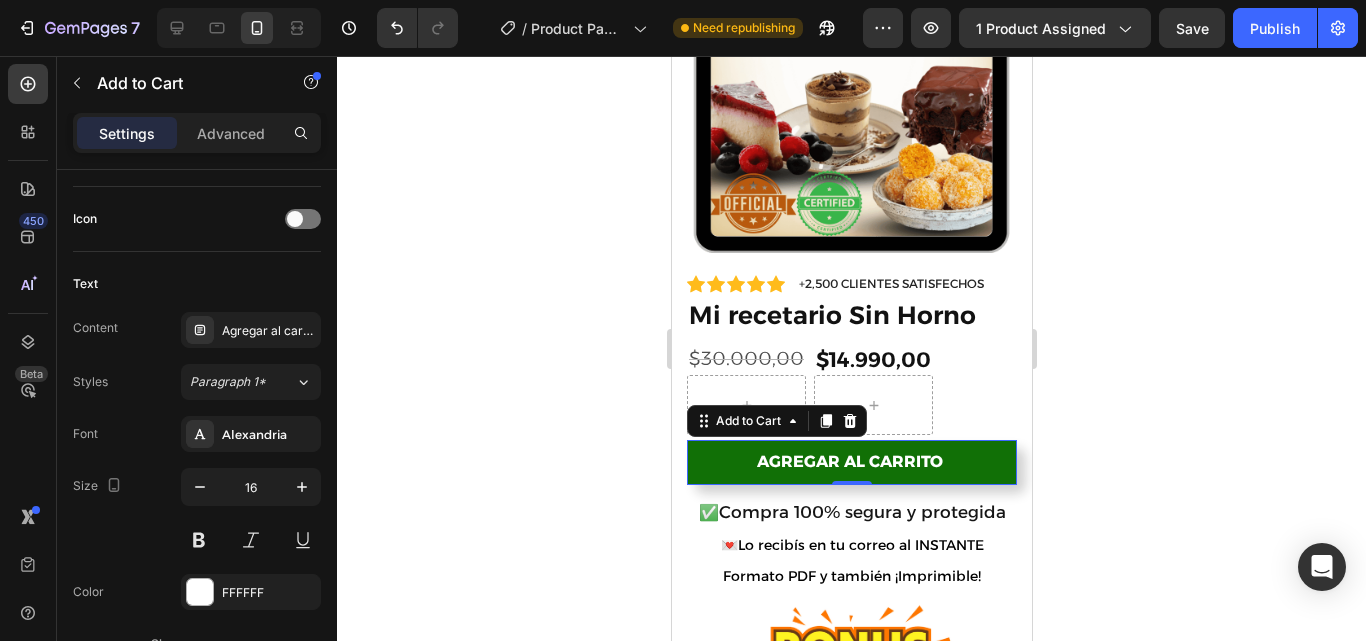 drag, startPoint x: 484, startPoint y: 477, endPoint x: 235, endPoint y: 241, distance: 343.06998 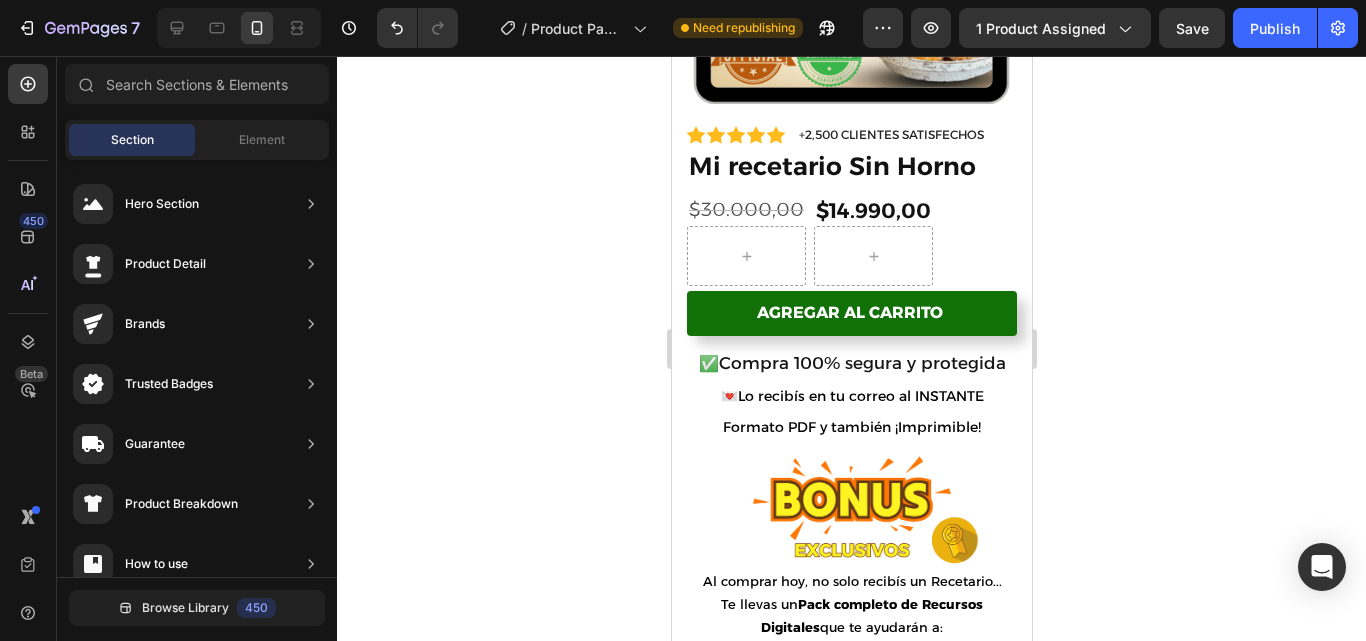 scroll, scrollTop: 1963, scrollLeft: 0, axis: vertical 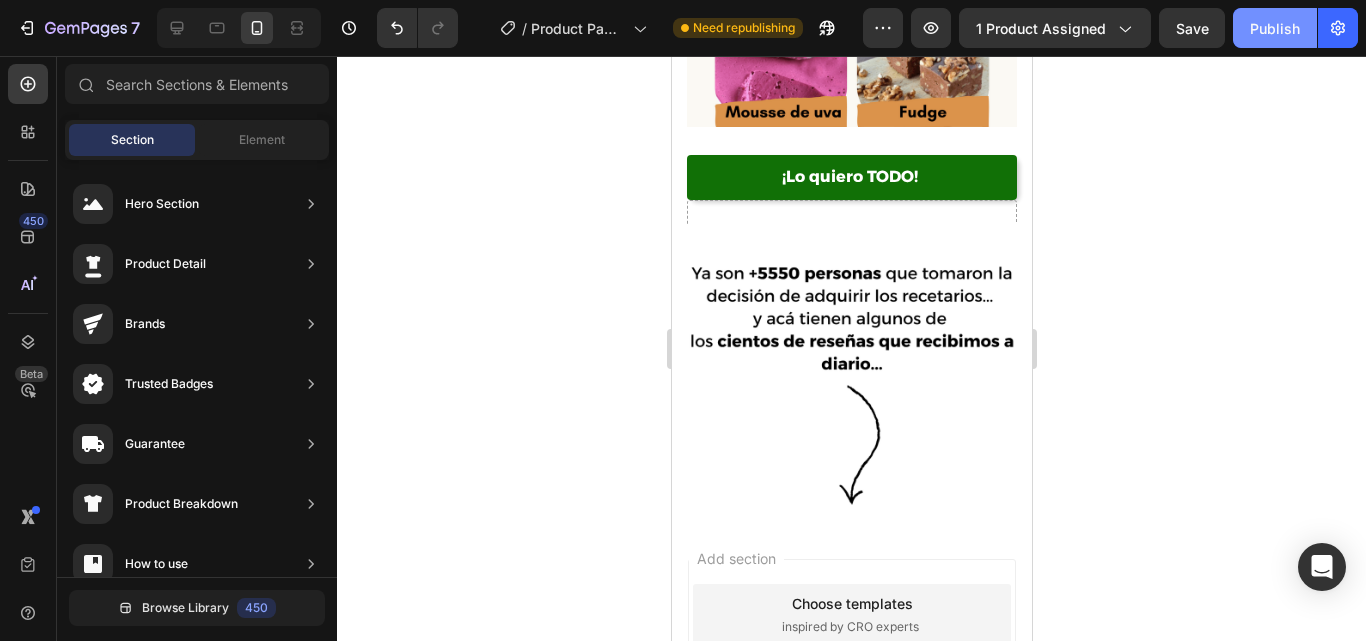 click on "Publish" at bounding box center (1275, 28) 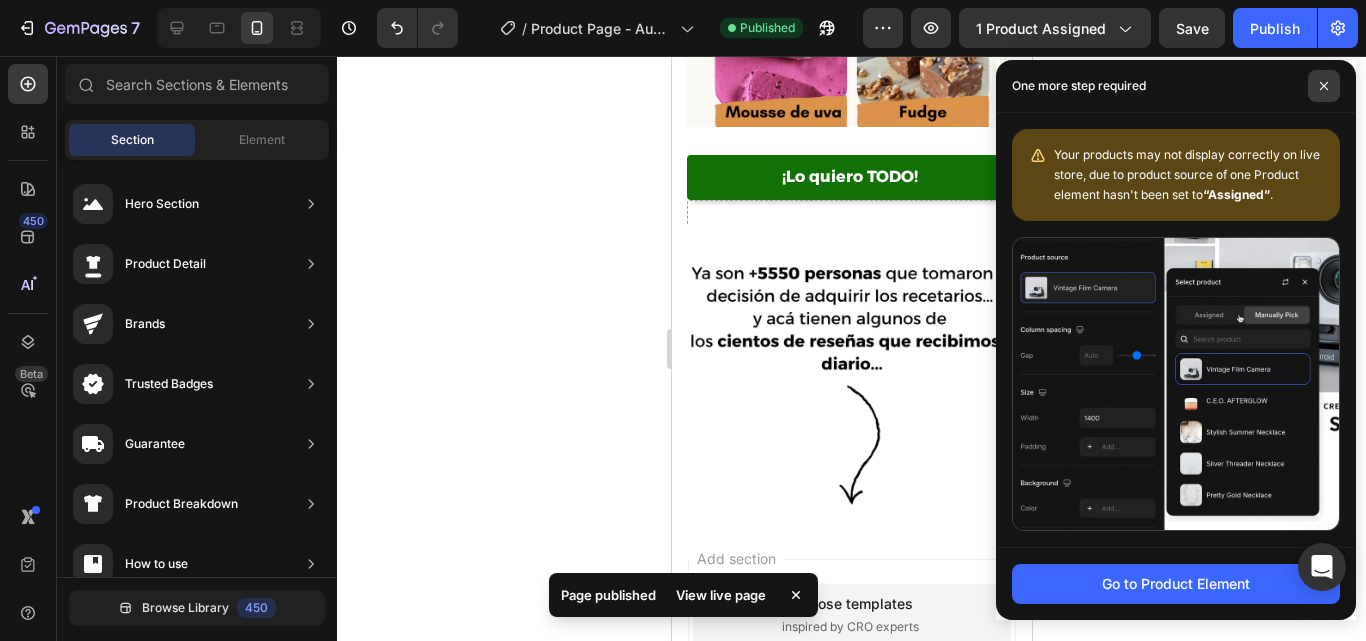 click 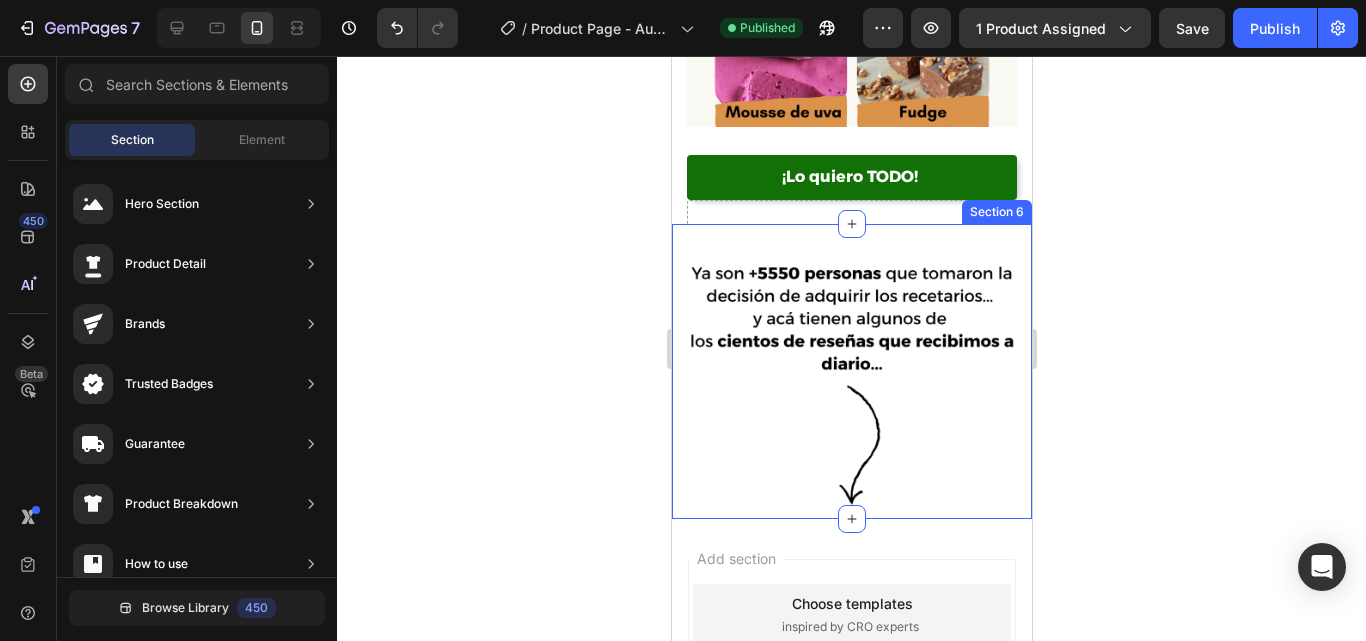 click on "Image Section 6" at bounding box center [851, 372] 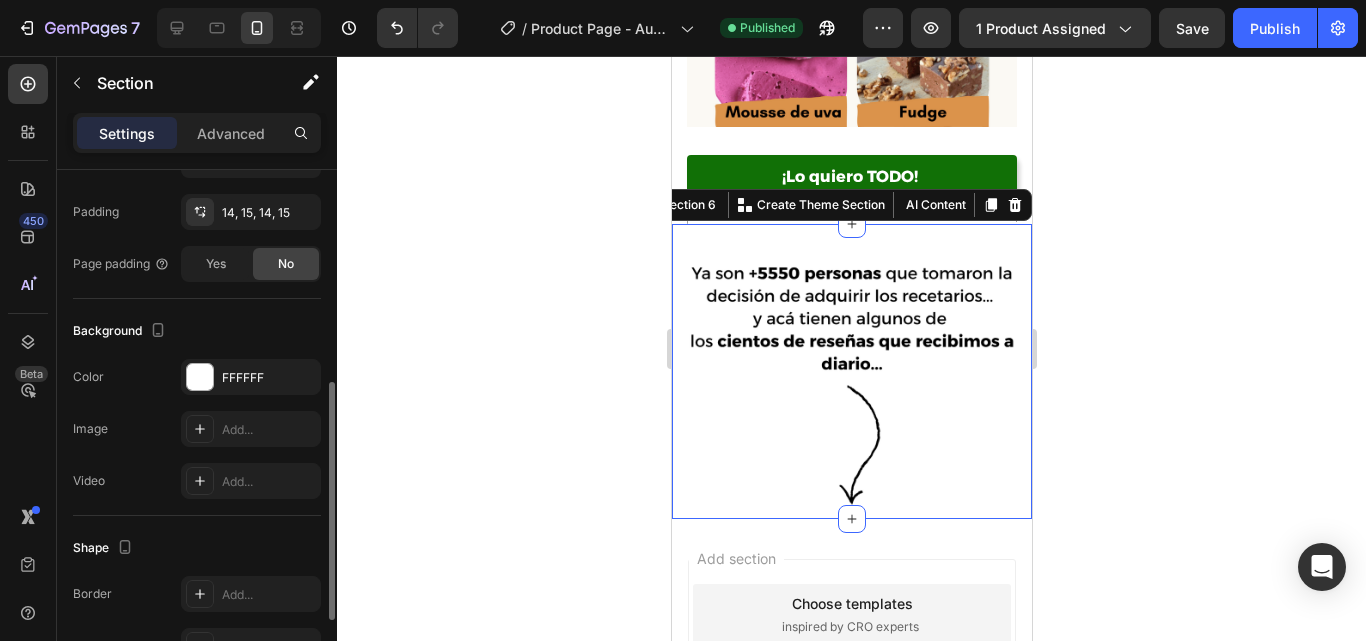scroll, scrollTop: 640, scrollLeft: 0, axis: vertical 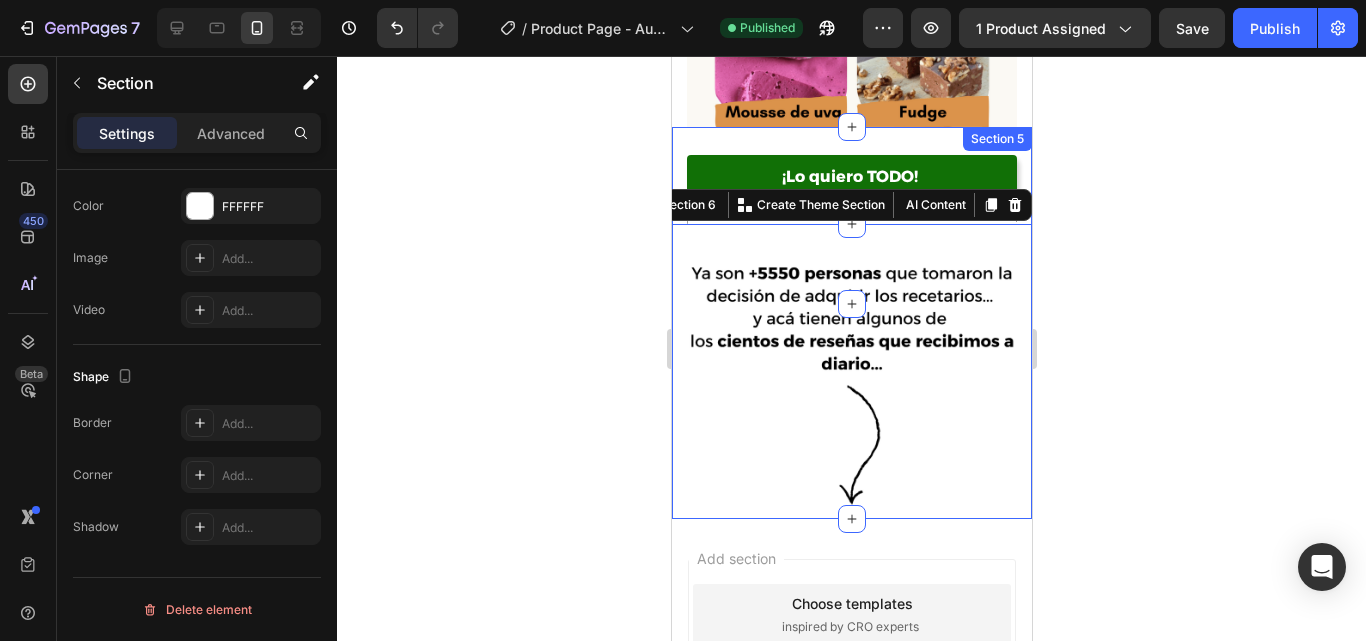 click on "¡Lo quiero TODO! Add to Cart
Drop element here Product Section 5" at bounding box center (851, 215) 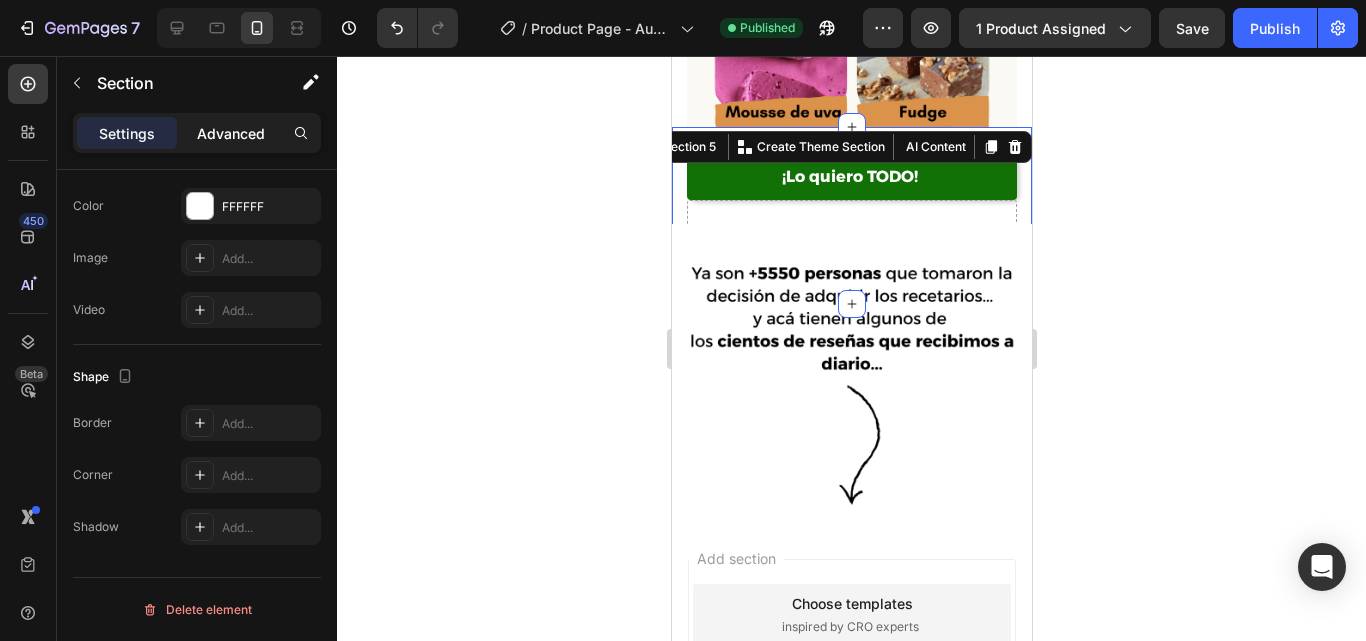 click on "Advanced" at bounding box center (231, 133) 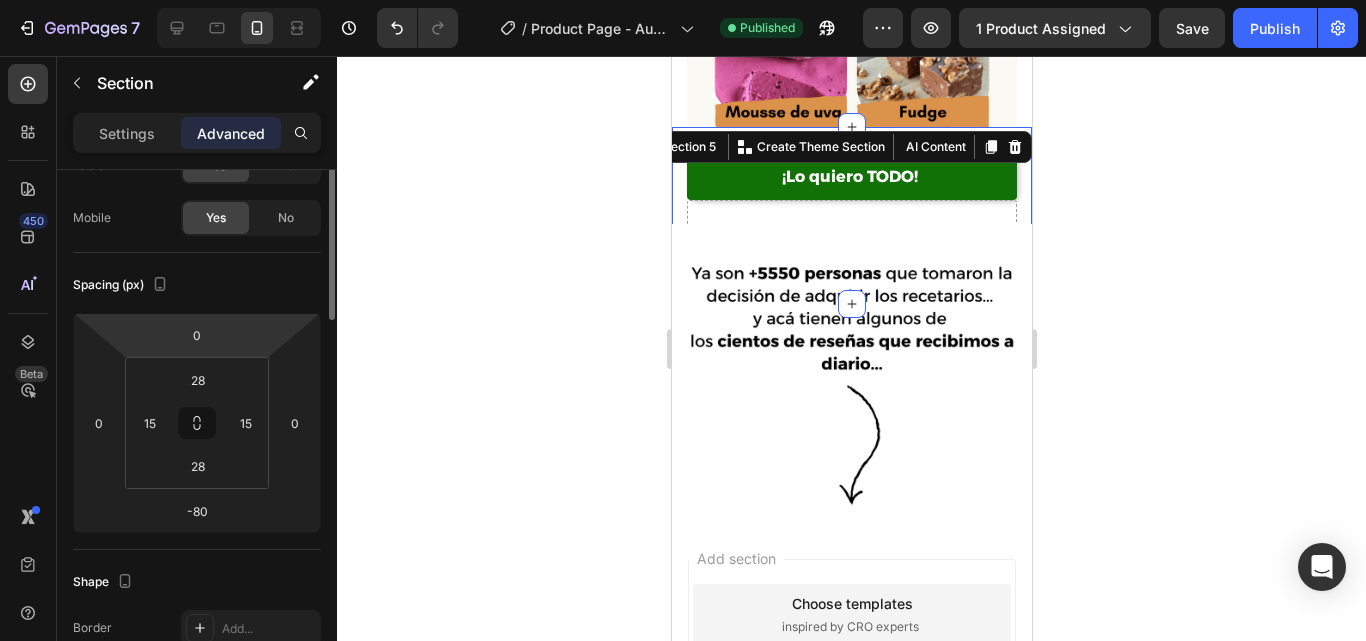 scroll, scrollTop: 57, scrollLeft: 0, axis: vertical 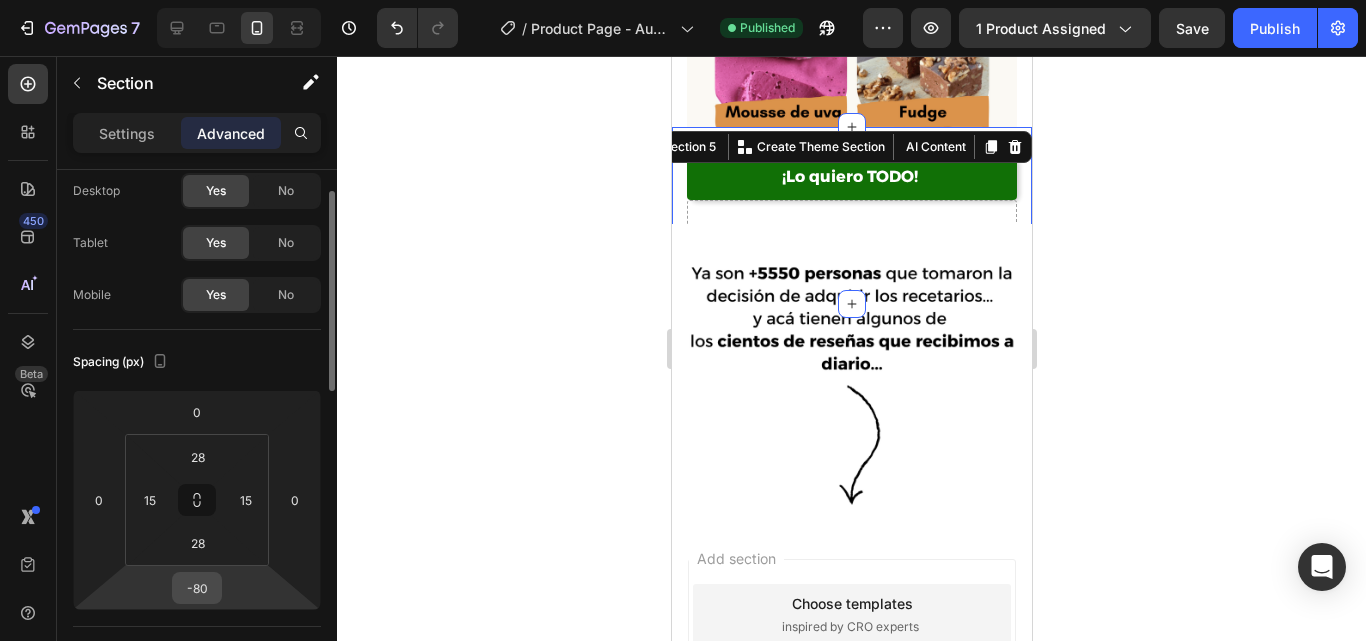 click on "-80" at bounding box center (197, 588) 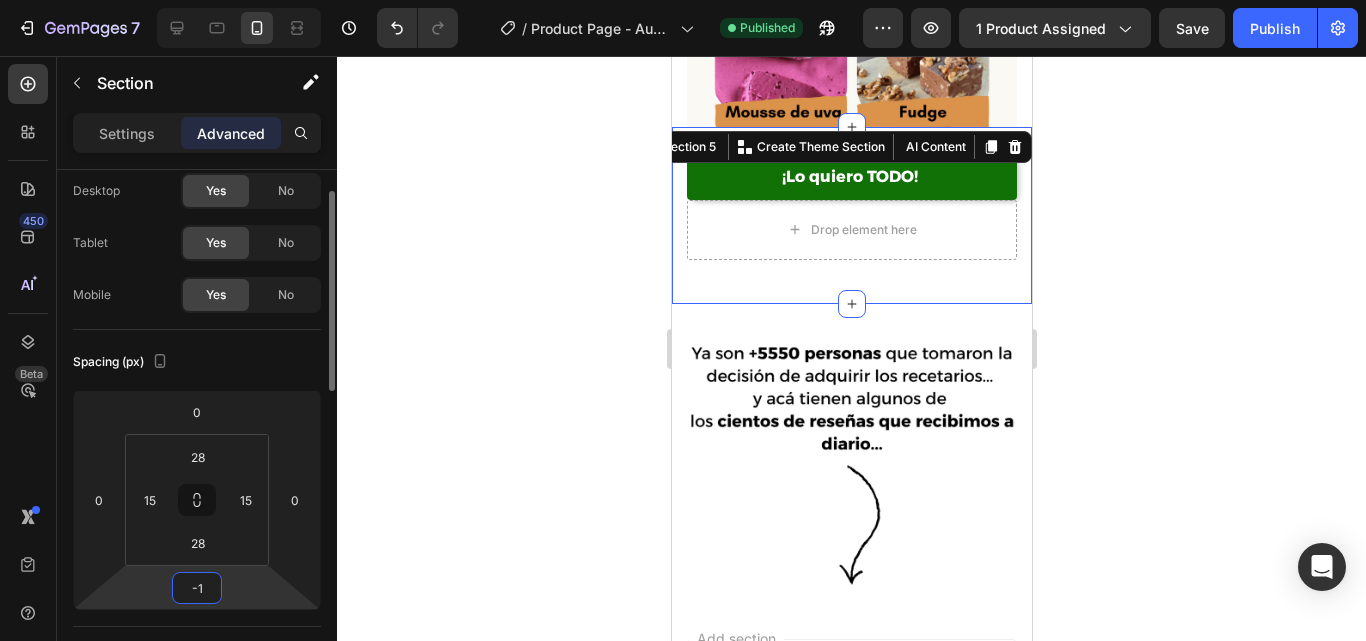 type on "-10" 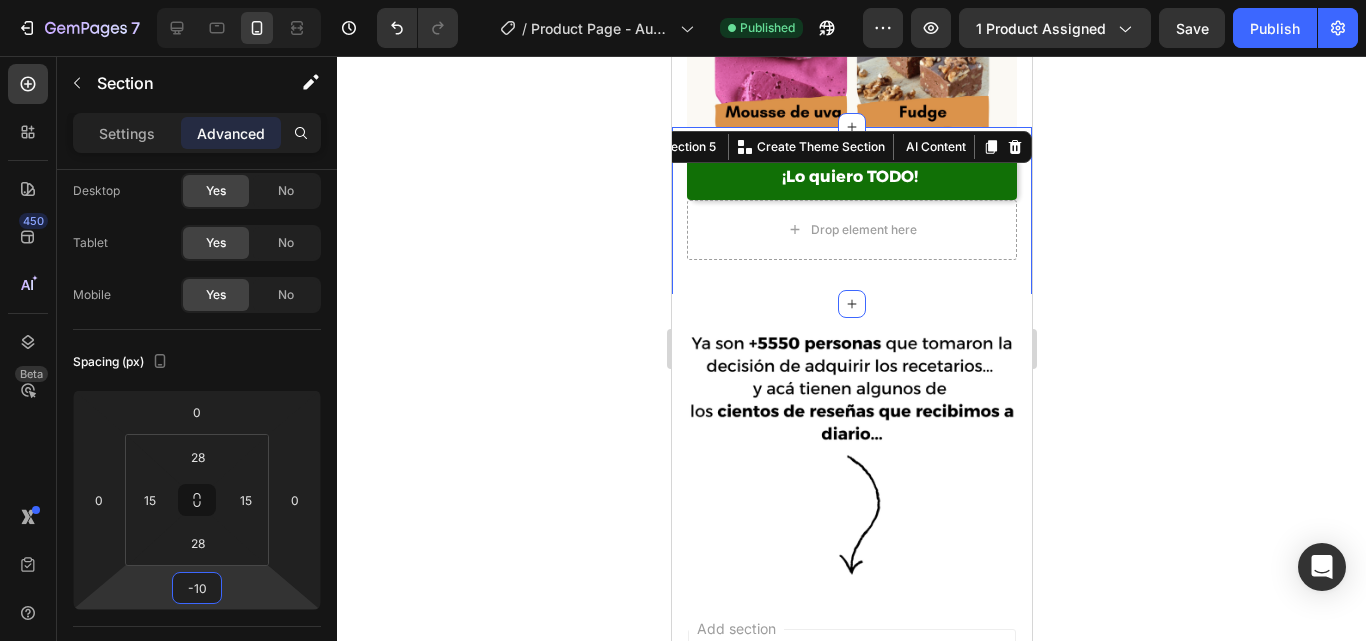 click 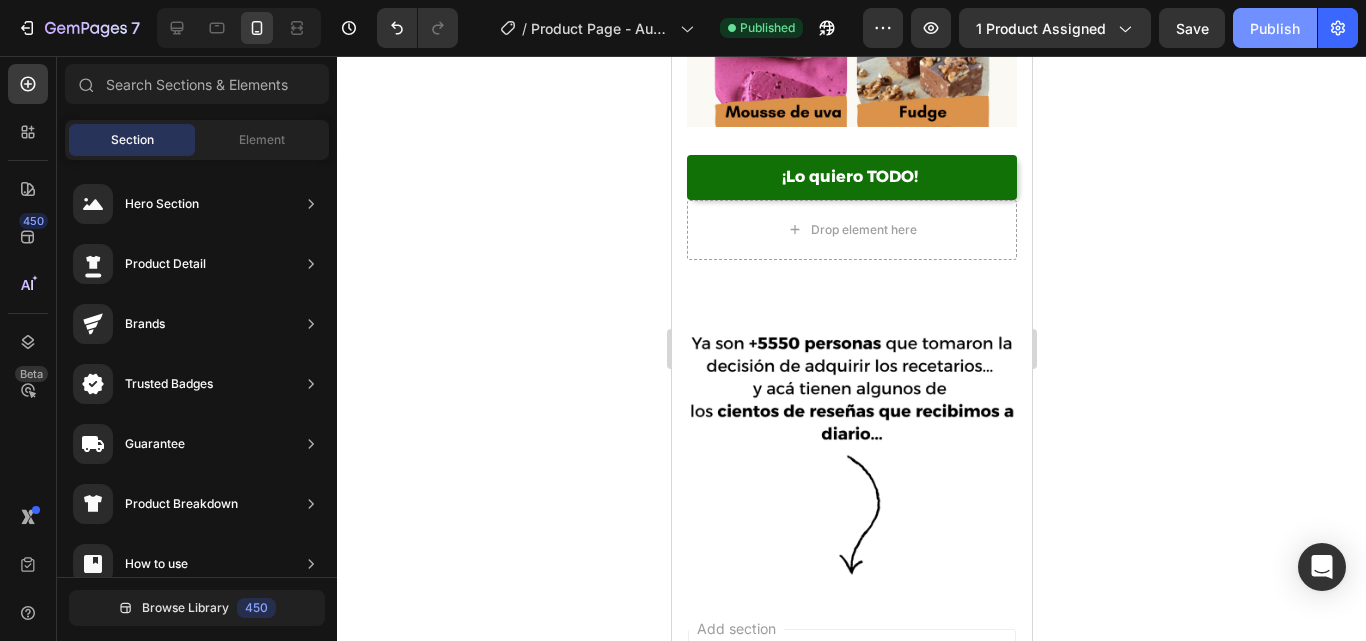 click on "Publish" 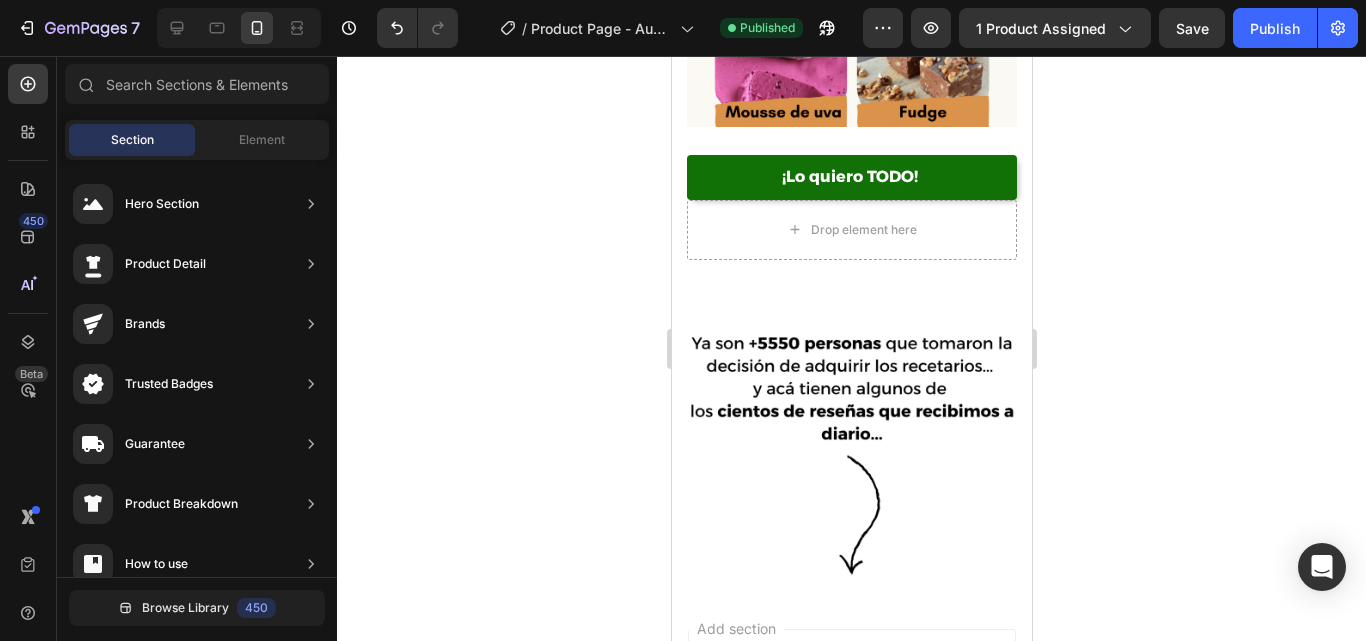 click 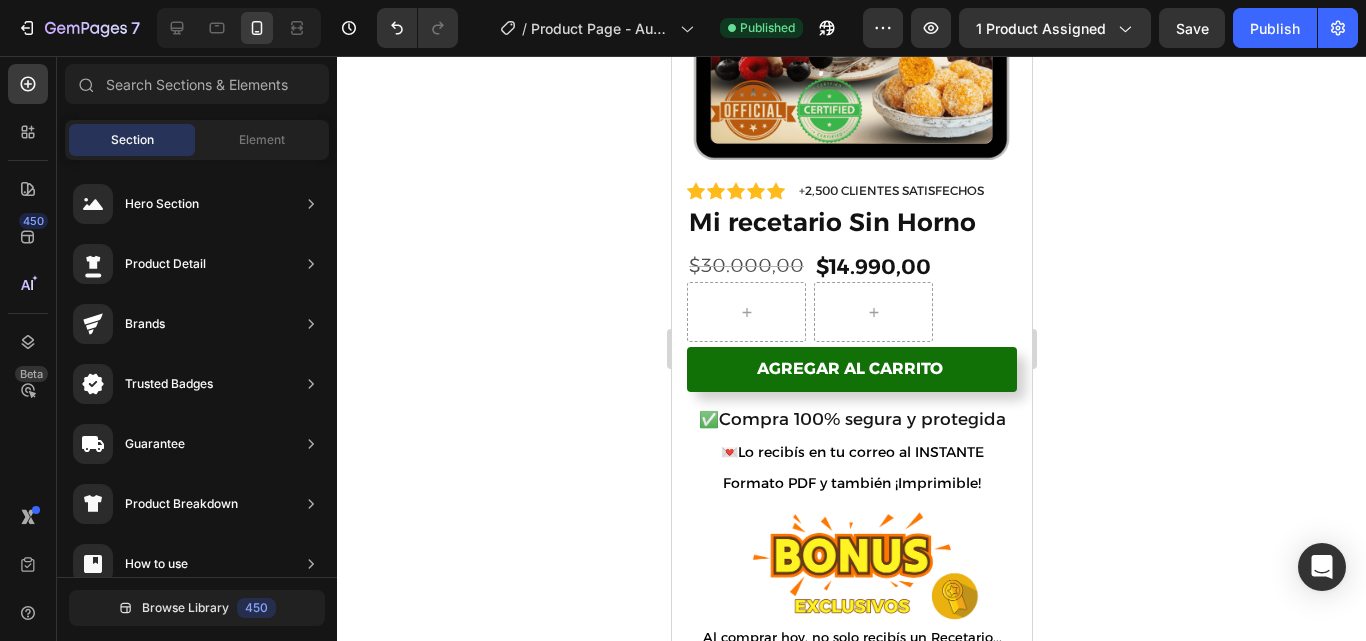 scroll, scrollTop: 1998, scrollLeft: 0, axis: vertical 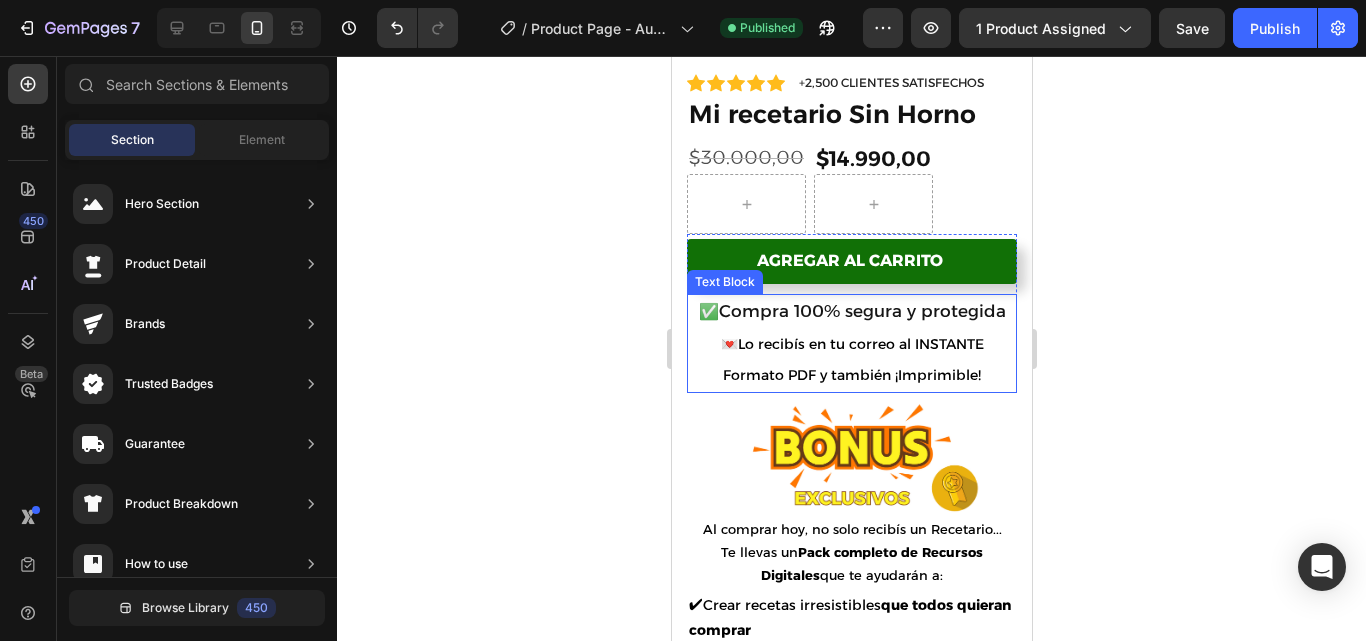 click on "💌 Lo recibís en tu correo al INSTANTE" at bounding box center [851, 344] 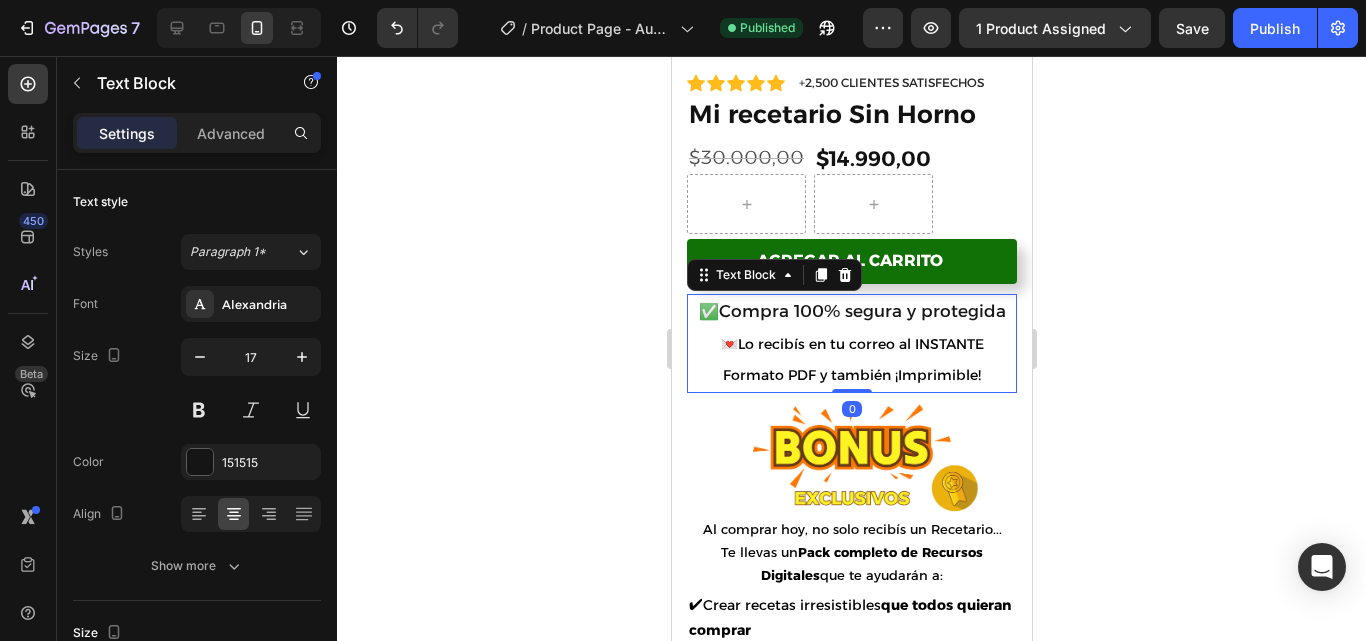 click on "Lo recibís en tu correo al INSTANTE" at bounding box center [860, 344] 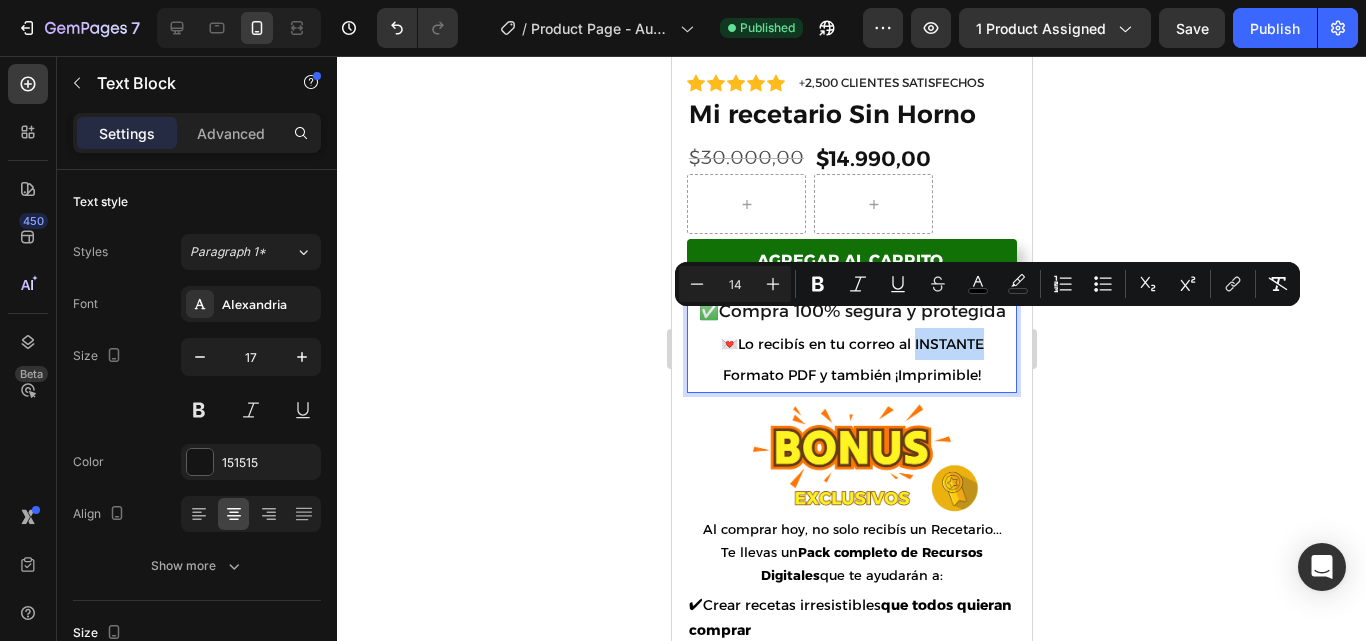 drag, startPoint x: 973, startPoint y: 329, endPoint x: 906, endPoint y: 324, distance: 67.18631 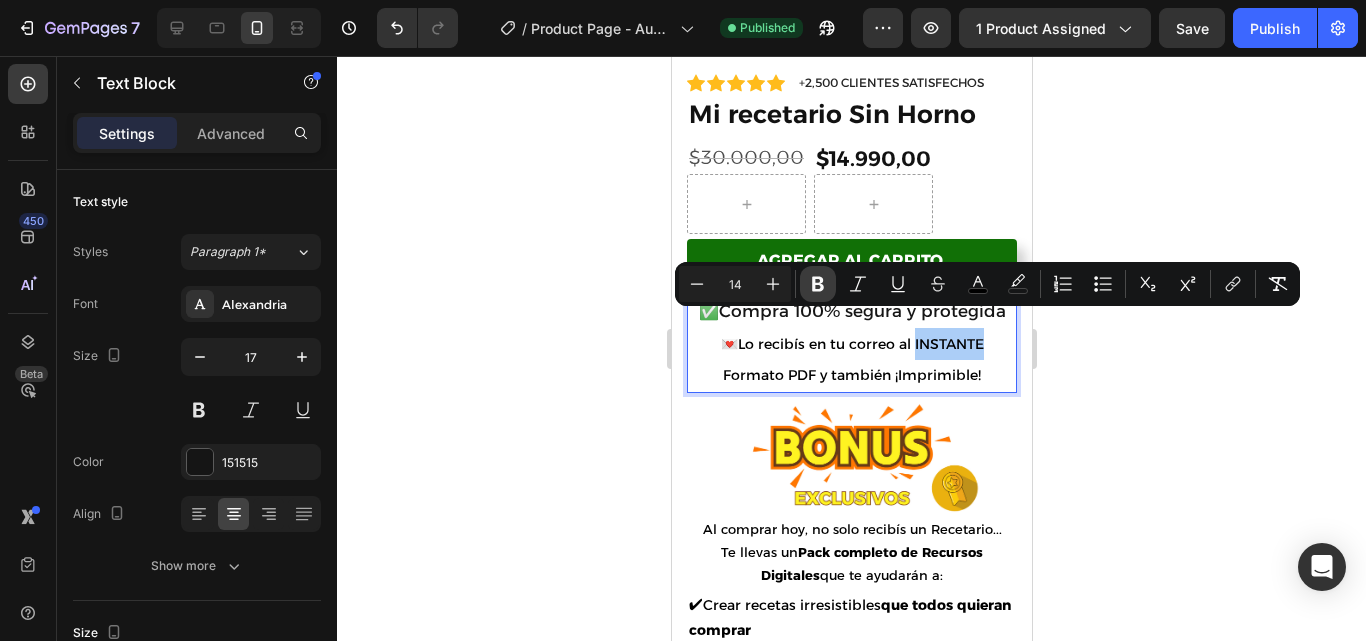 click 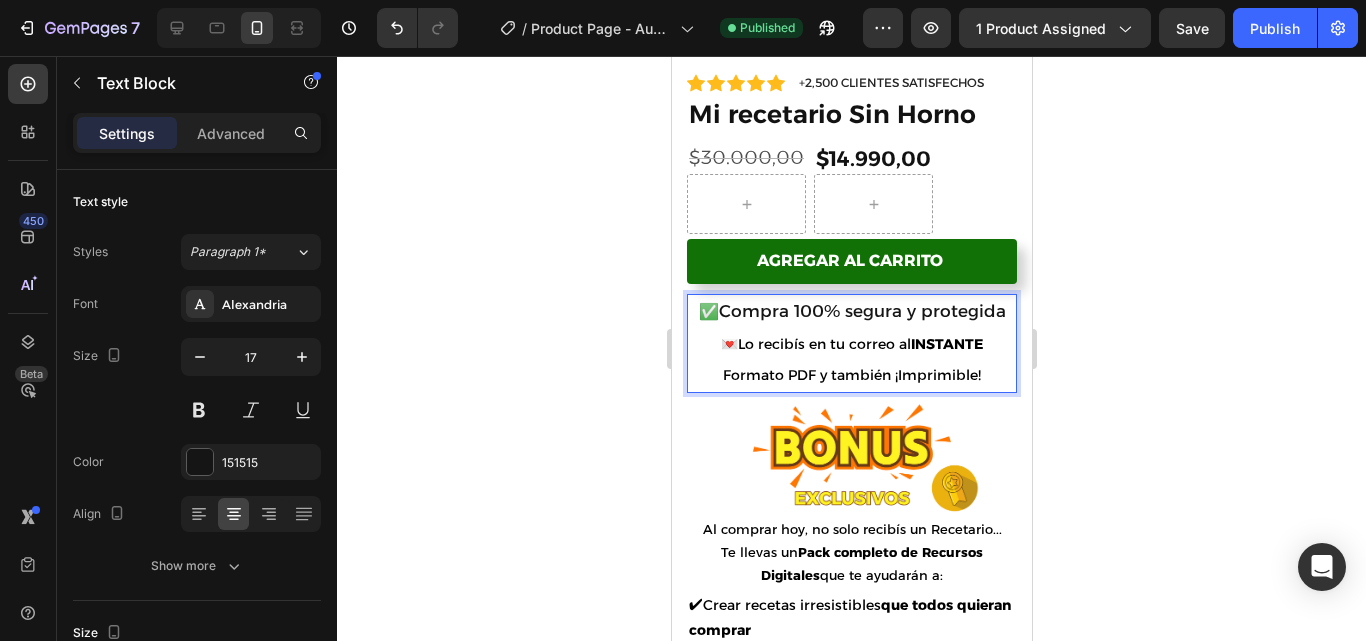 click 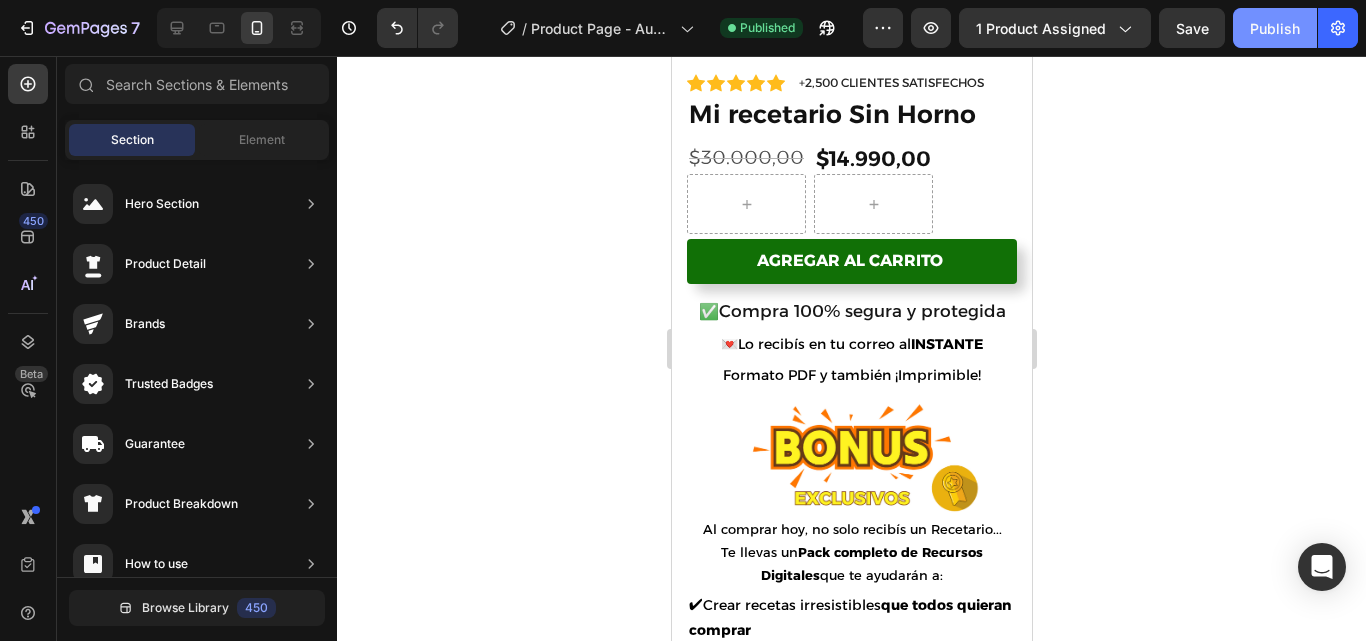 click on "Publish" at bounding box center (1275, 28) 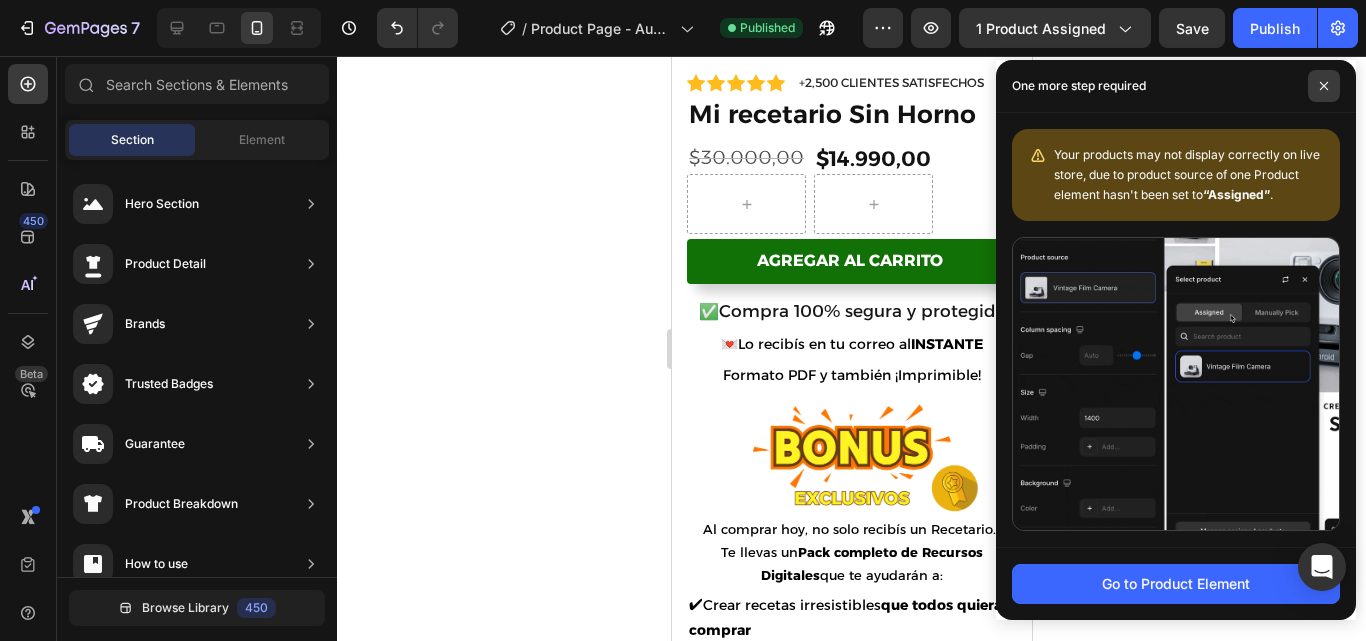 click at bounding box center [1324, 86] 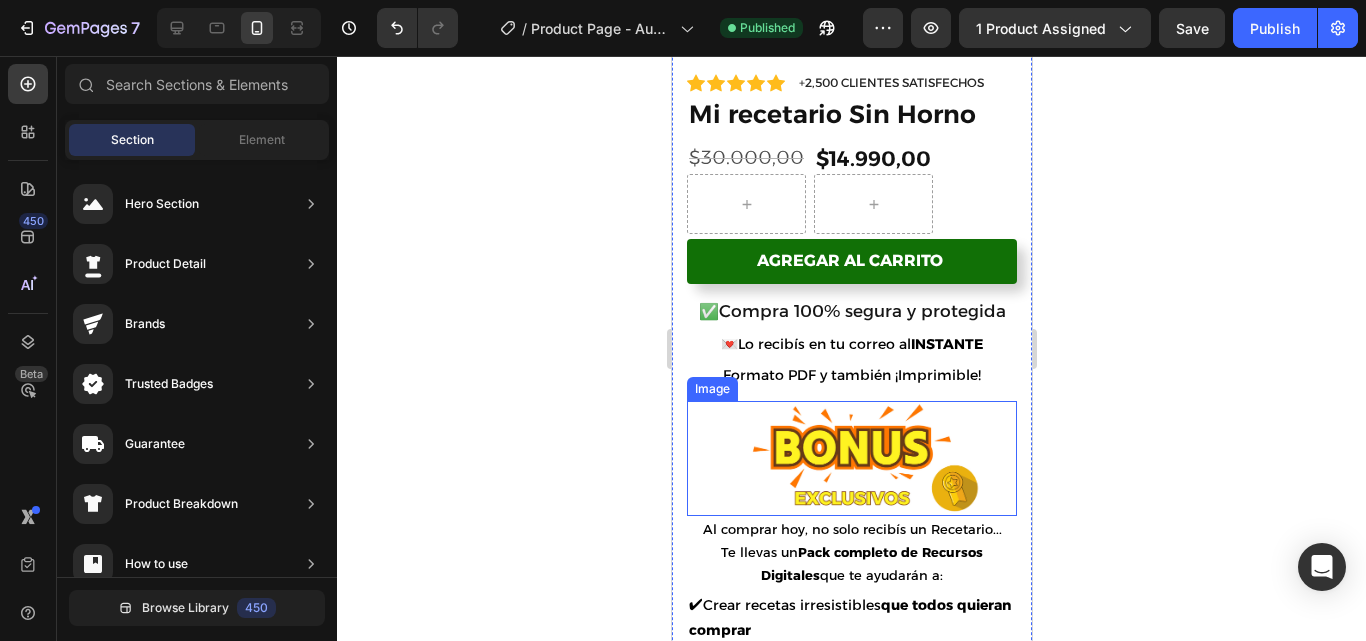 click at bounding box center [851, 458] 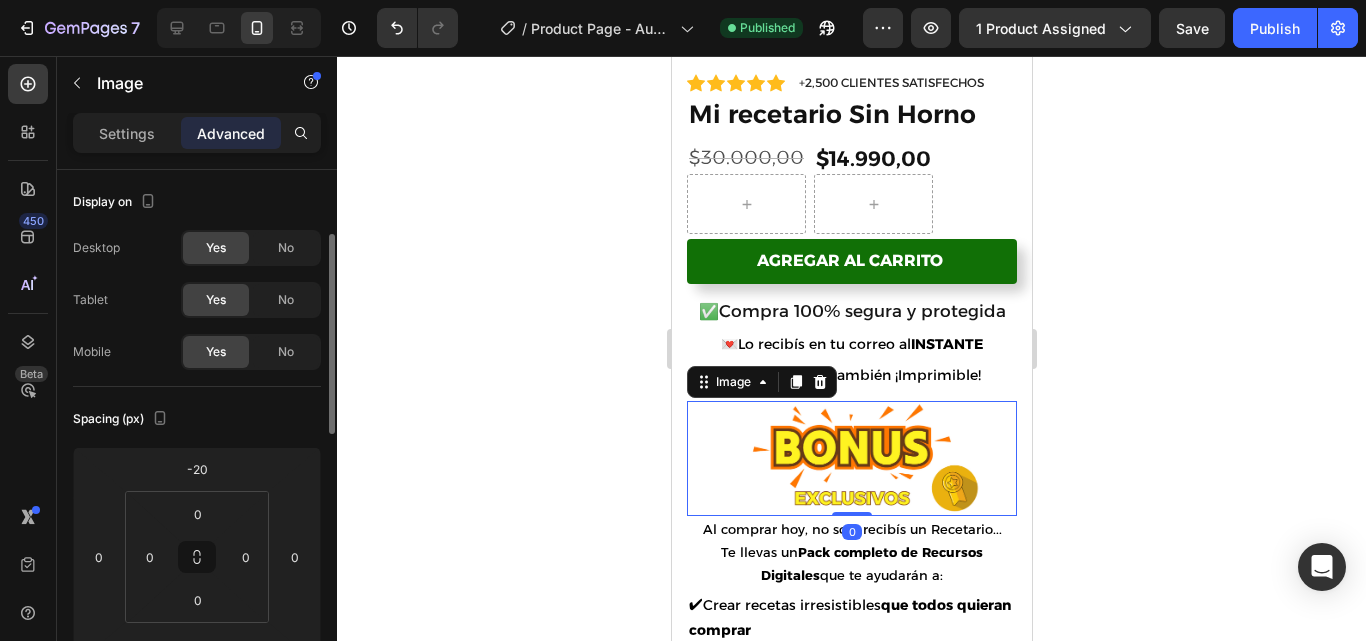 scroll, scrollTop: 47, scrollLeft: 0, axis: vertical 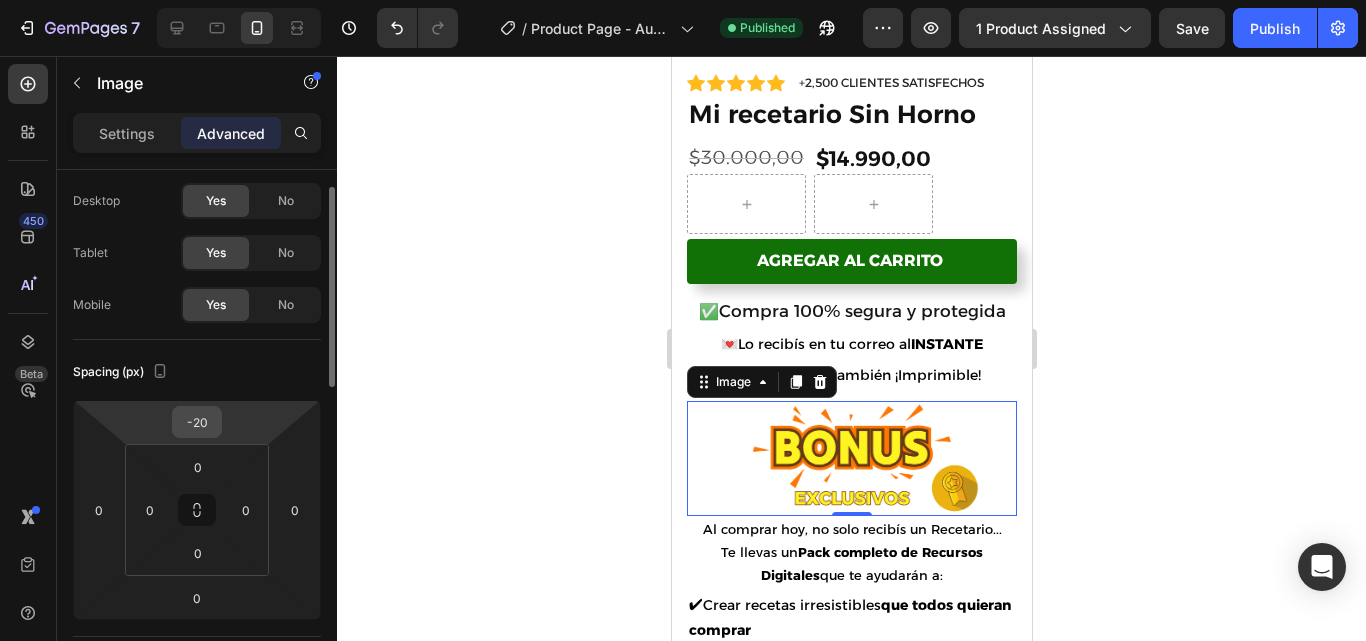 click on "-20" at bounding box center (197, 422) 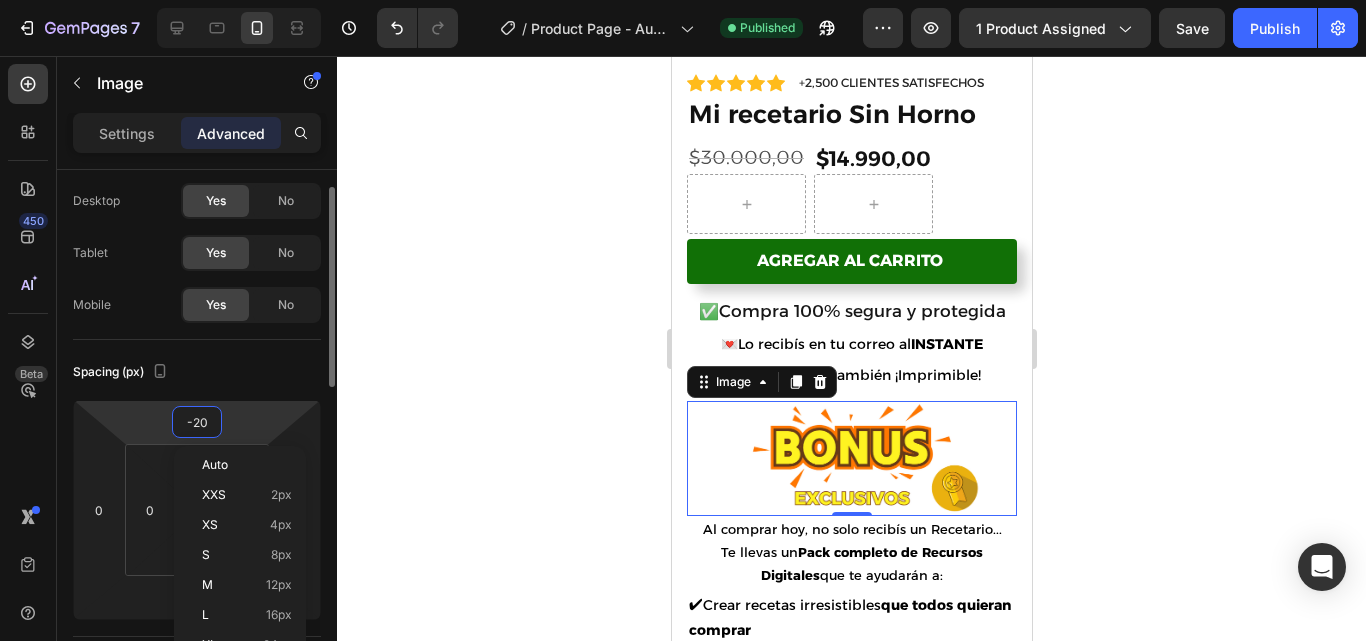 click on "-20" at bounding box center (197, 422) 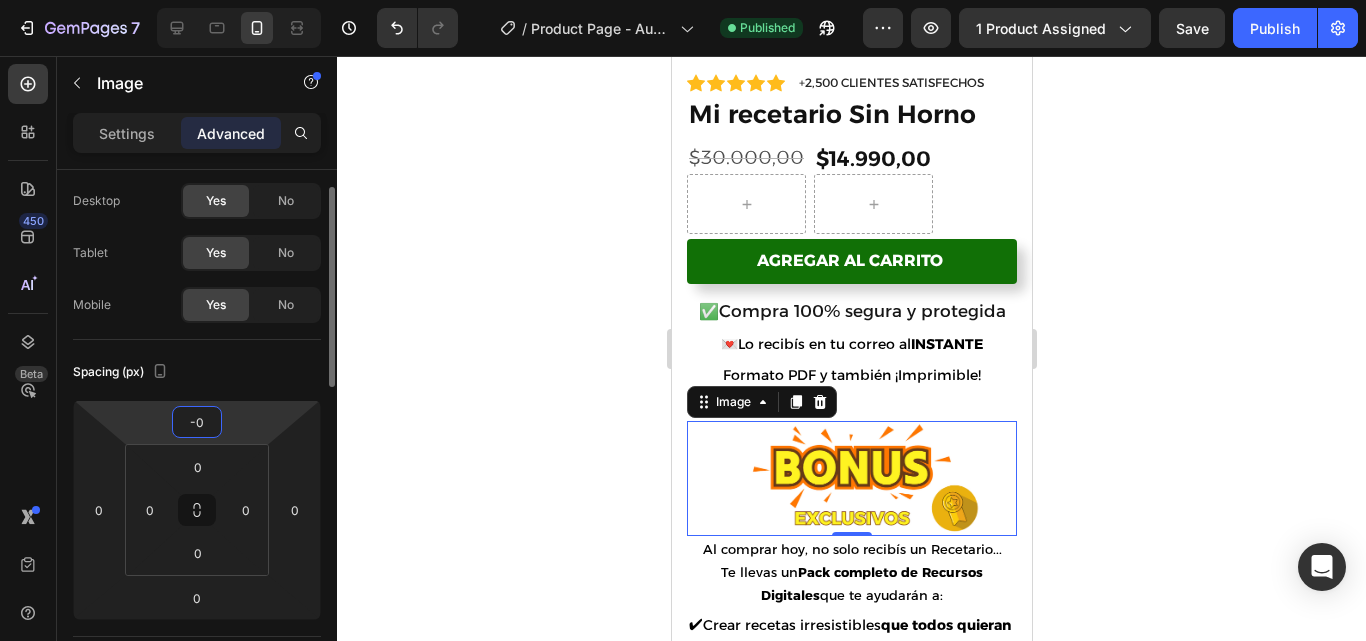type on "-10" 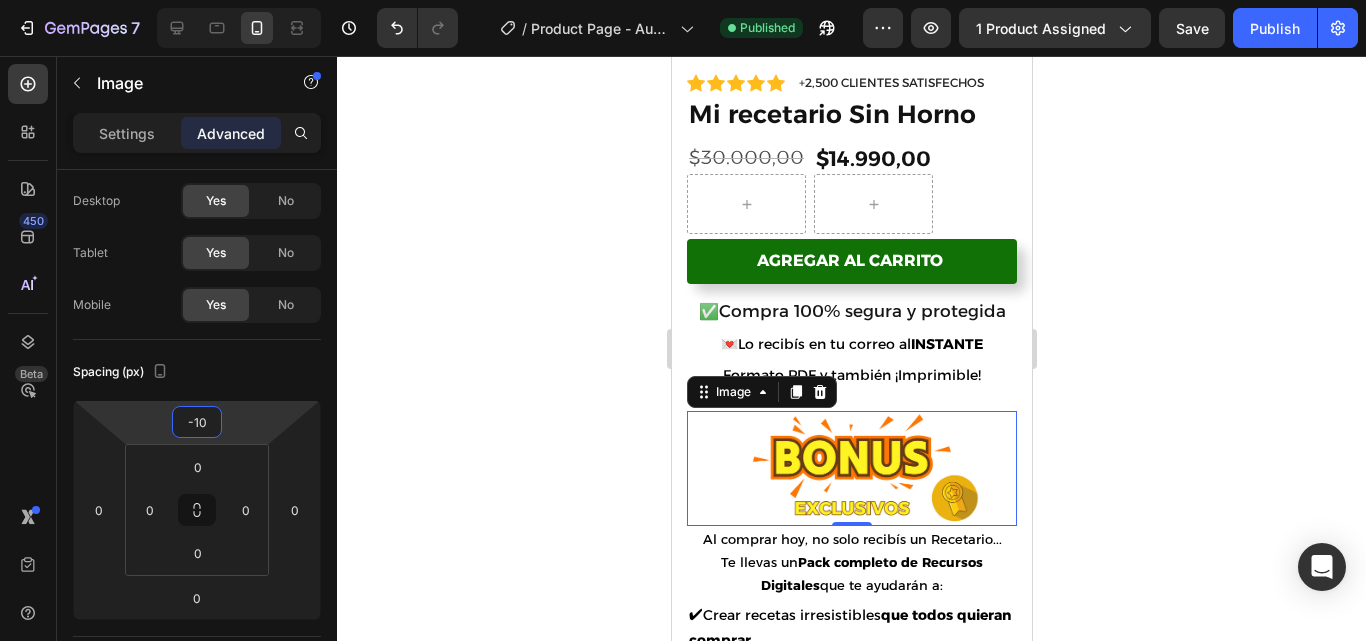 click 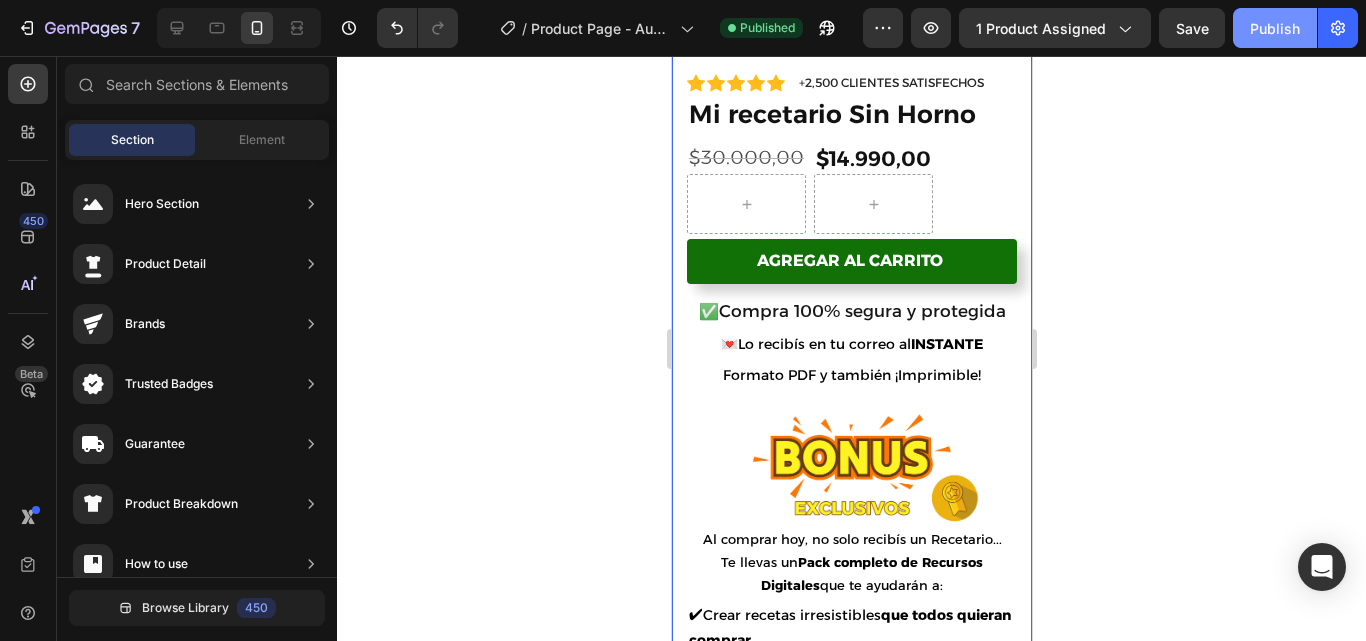 click on "Publish" 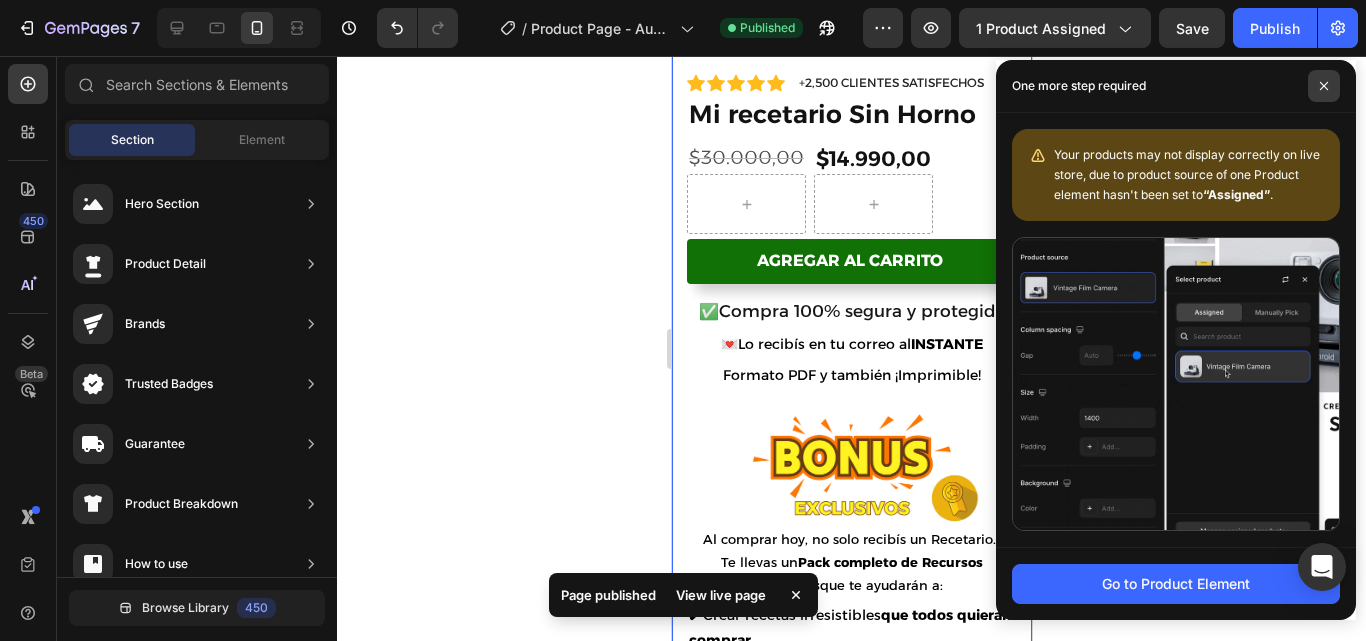 click at bounding box center (1324, 86) 